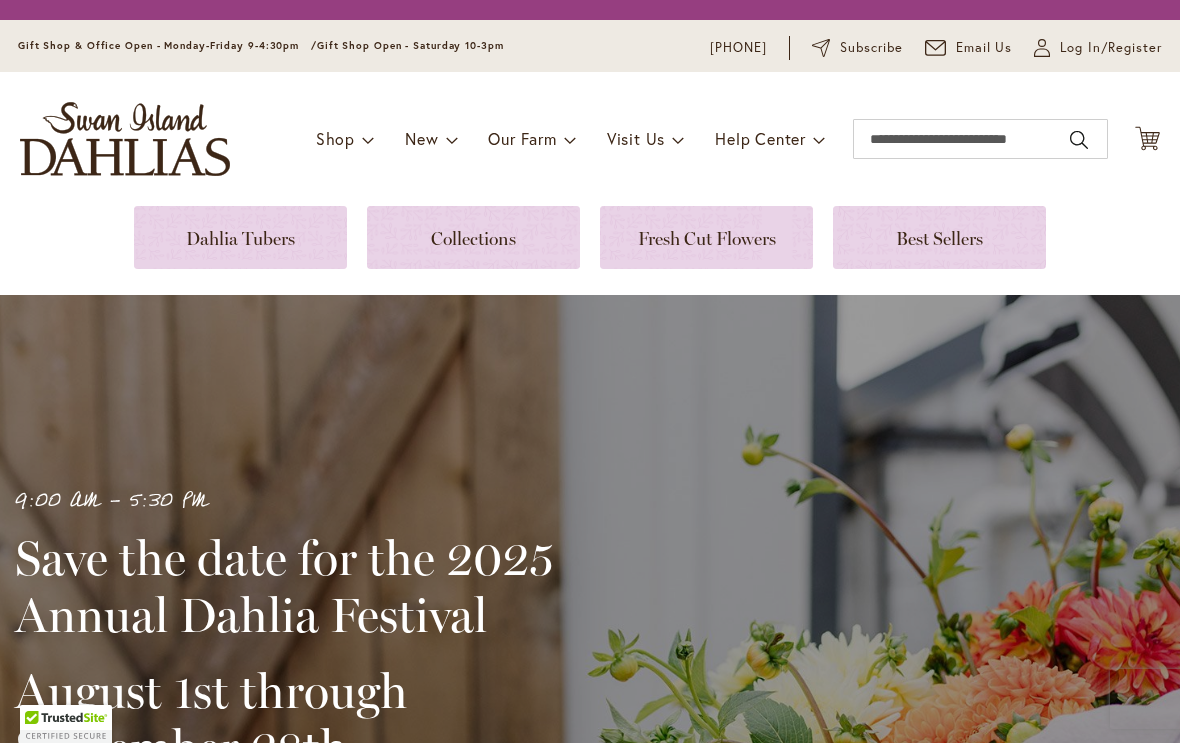 scroll, scrollTop: 0, scrollLeft: 0, axis: both 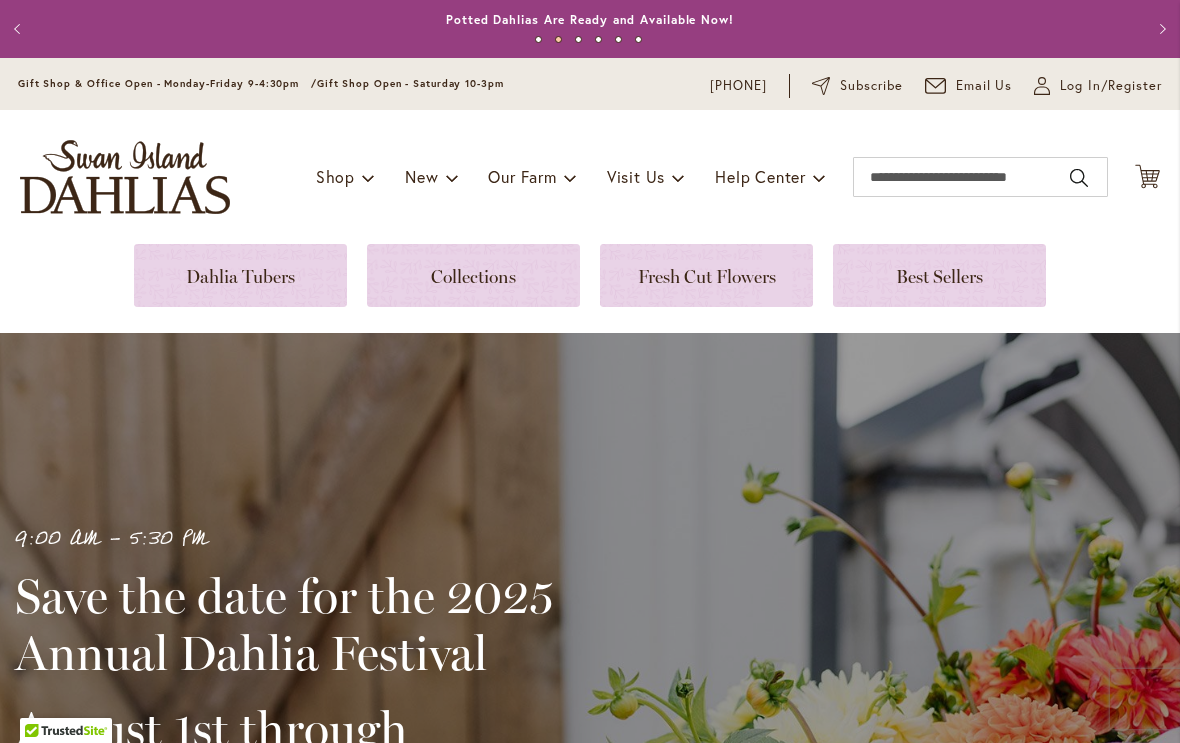 click on "Log In/Register" at bounding box center [1111, 86] 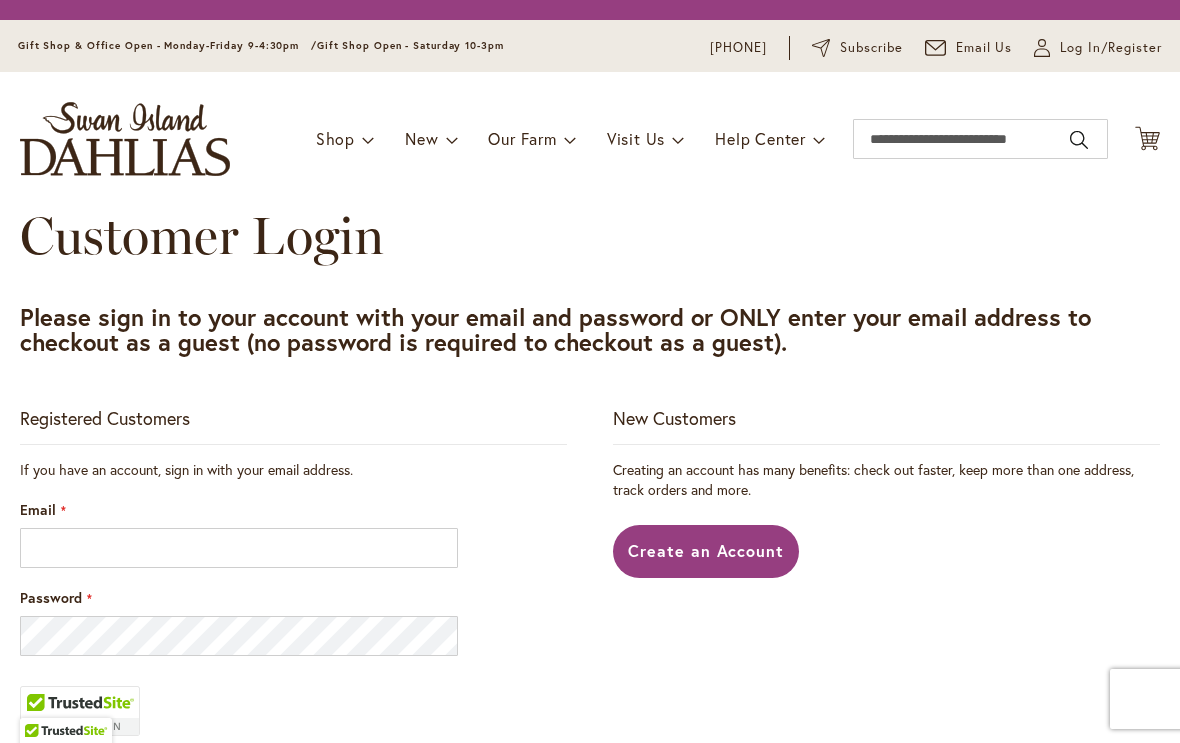 scroll, scrollTop: 0, scrollLeft: 0, axis: both 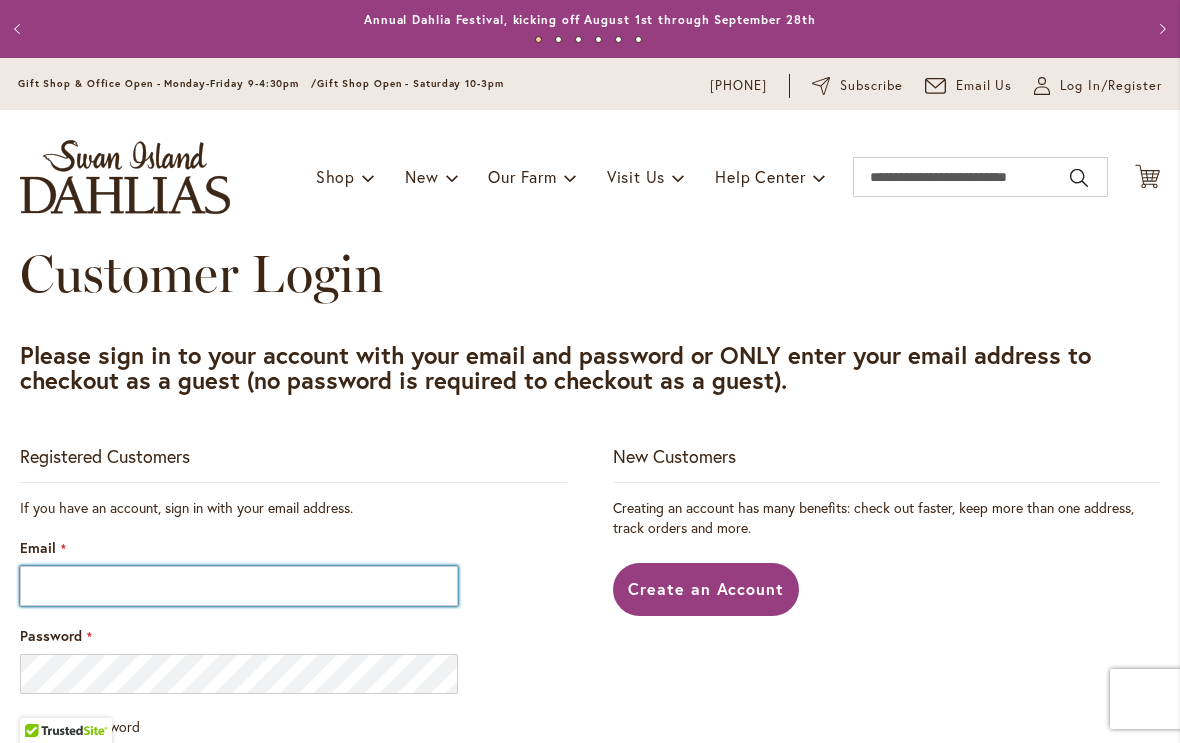 click on "Email" at bounding box center [239, 586] 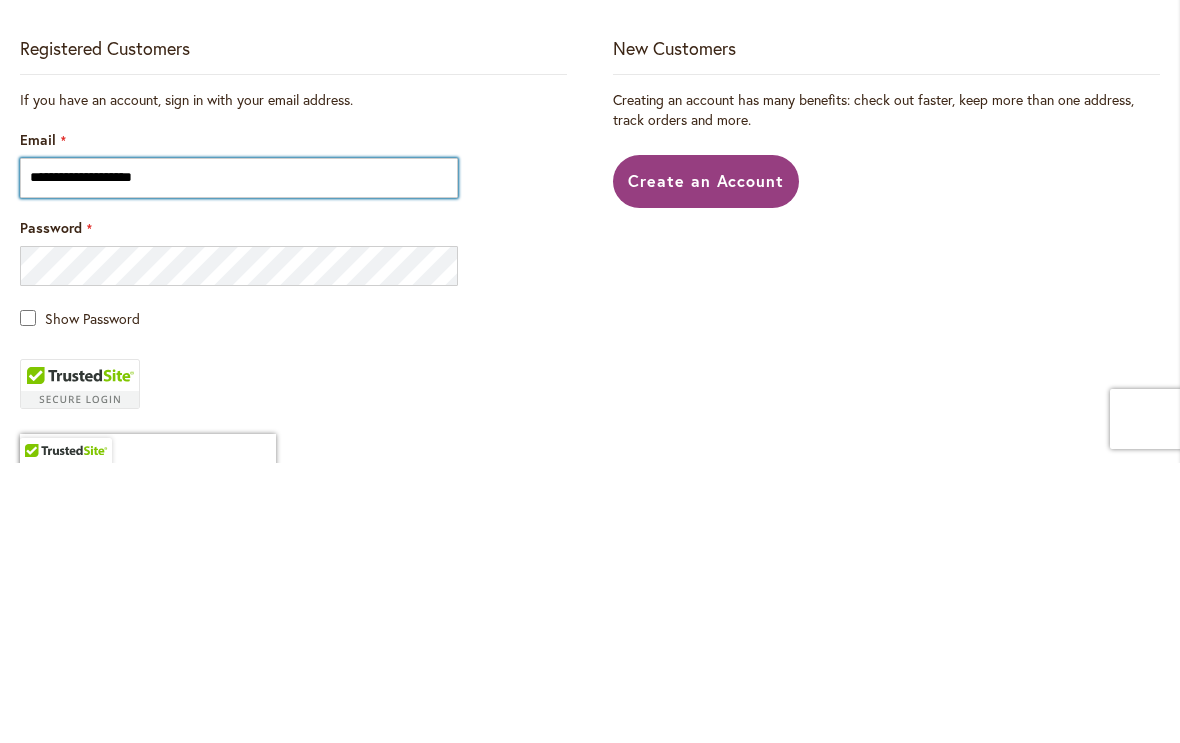 scroll, scrollTop: 128, scrollLeft: 0, axis: vertical 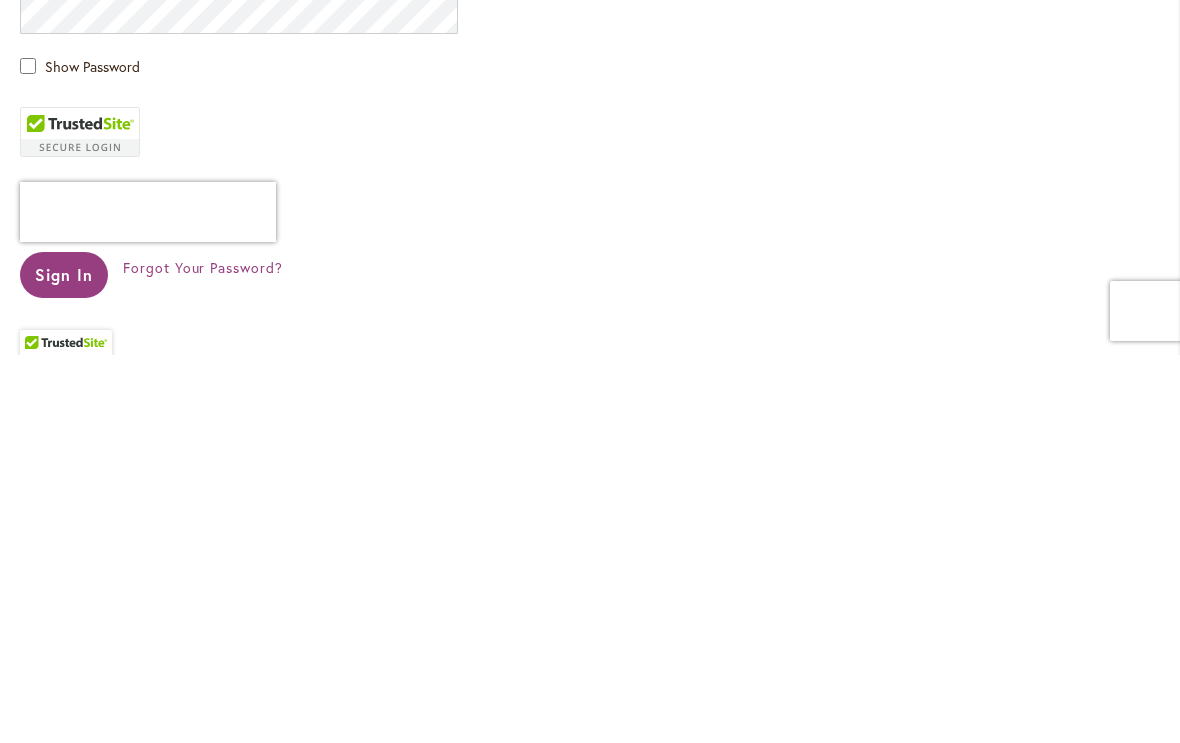 click on "Sign In" at bounding box center [64, 662] 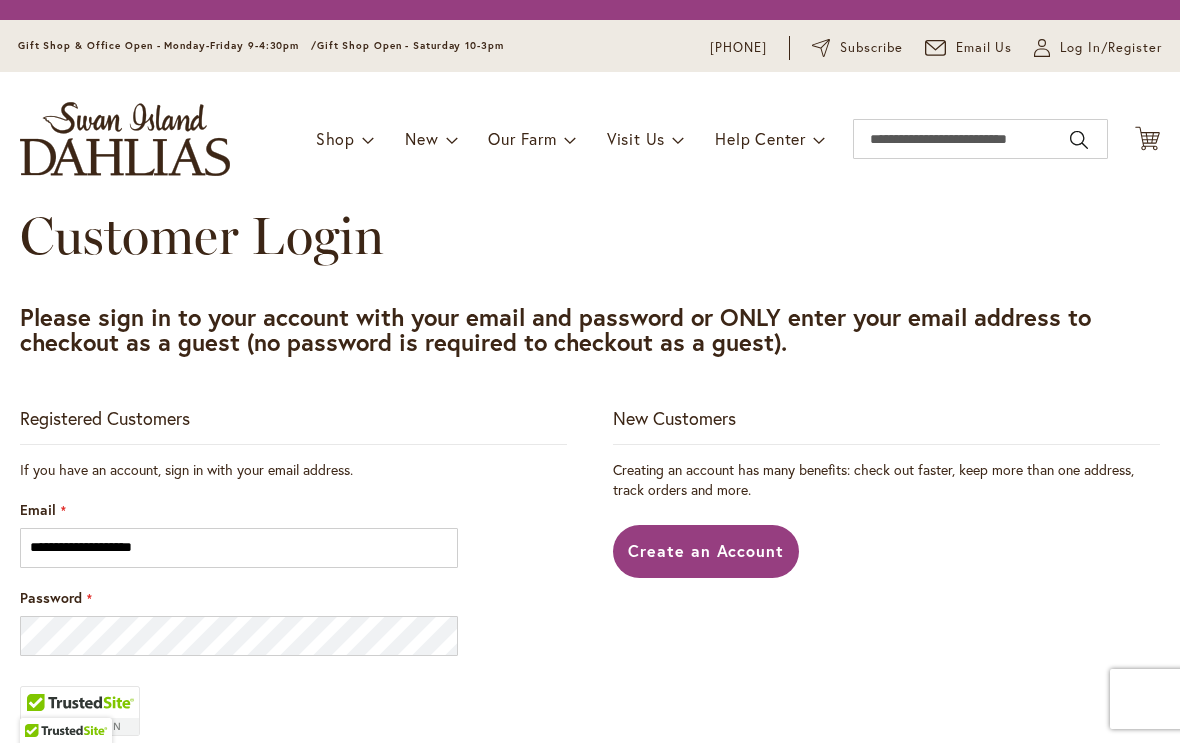 scroll, scrollTop: 0, scrollLeft: 0, axis: both 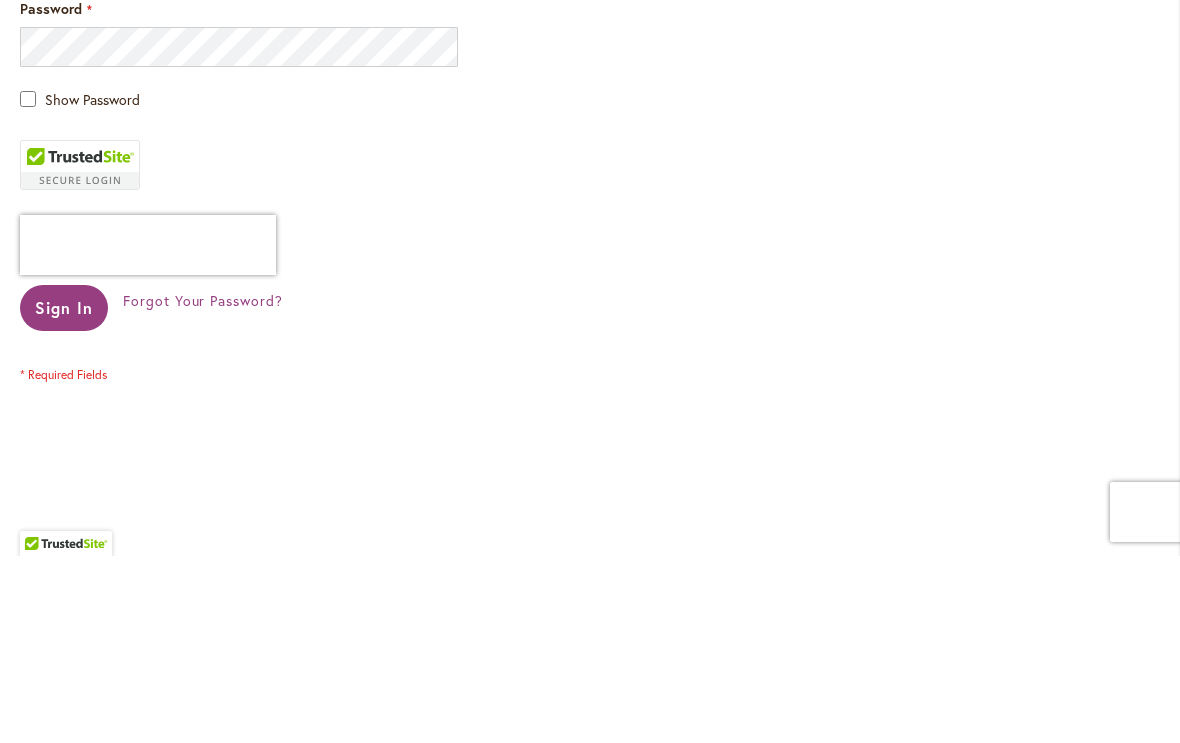 click on "Sign In" at bounding box center (64, 494) 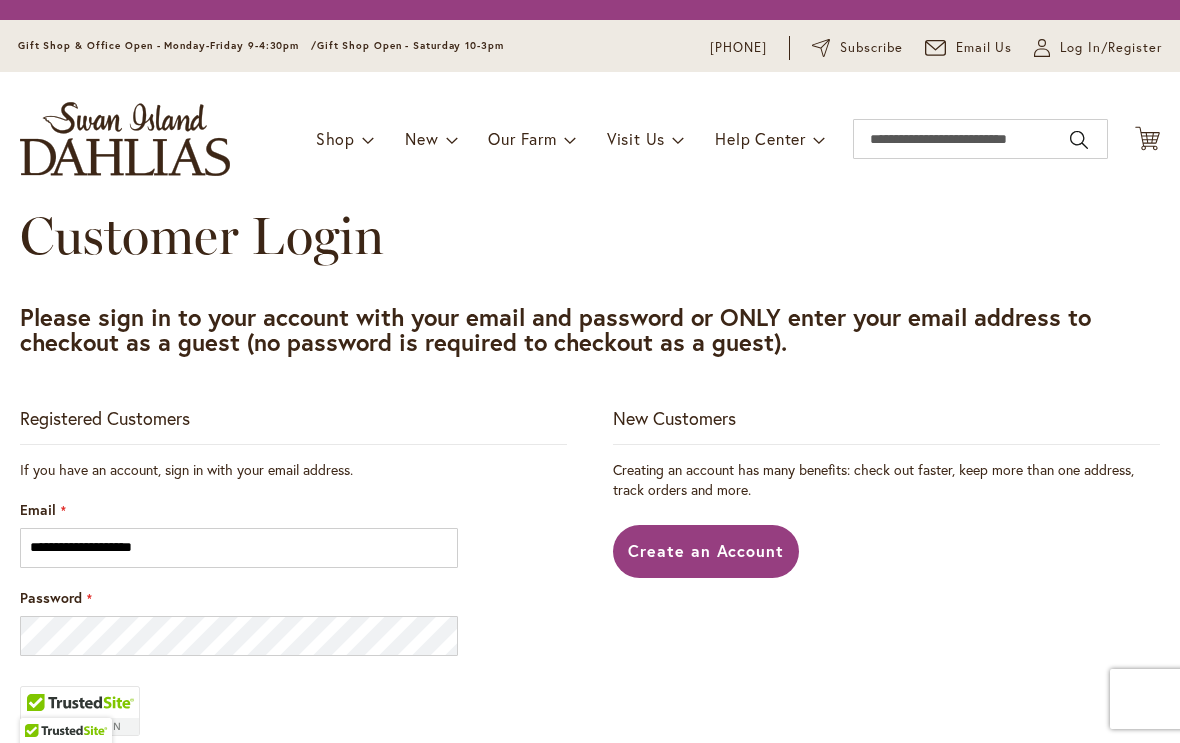 scroll, scrollTop: 0, scrollLeft: 0, axis: both 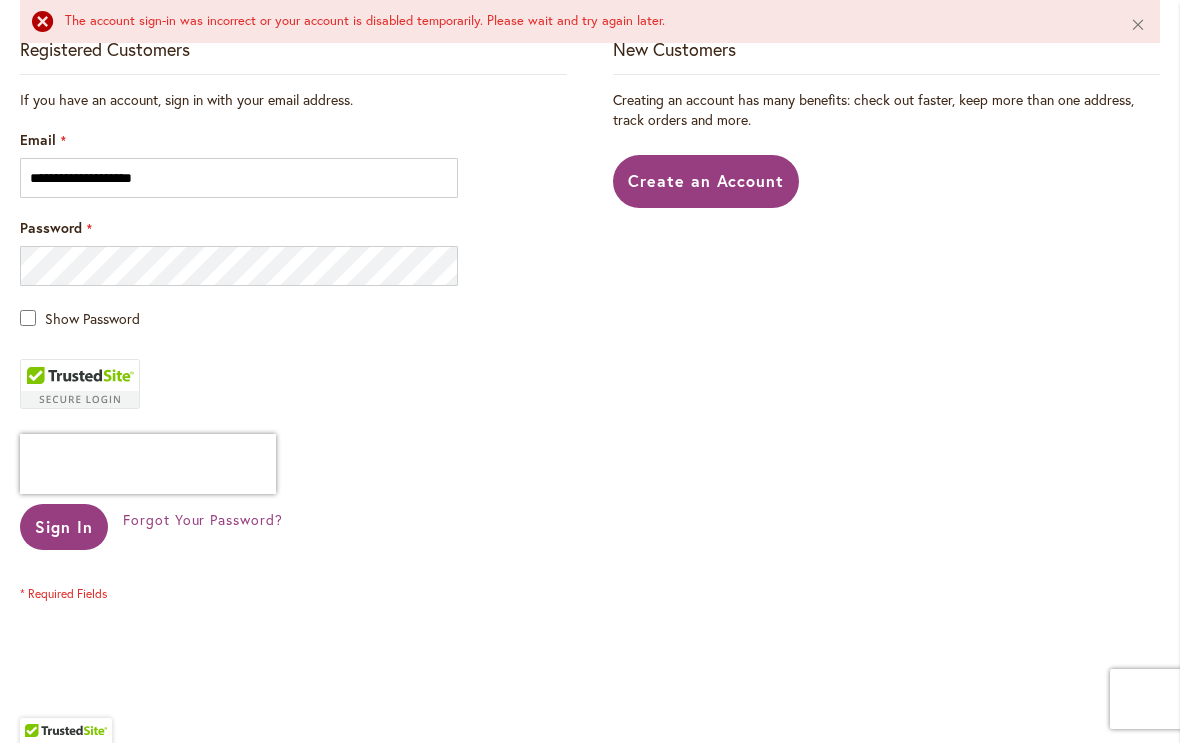 click on "Forgot Your Password?" at bounding box center (203, 519) 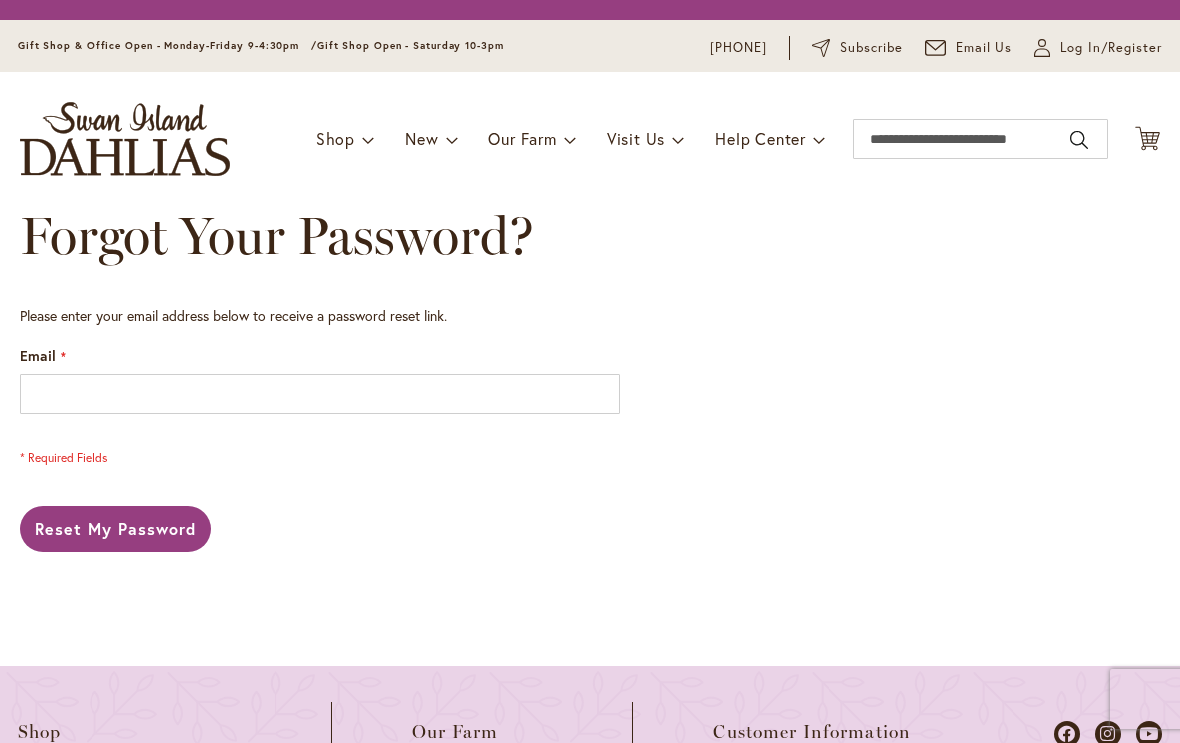 scroll, scrollTop: 0, scrollLeft: 0, axis: both 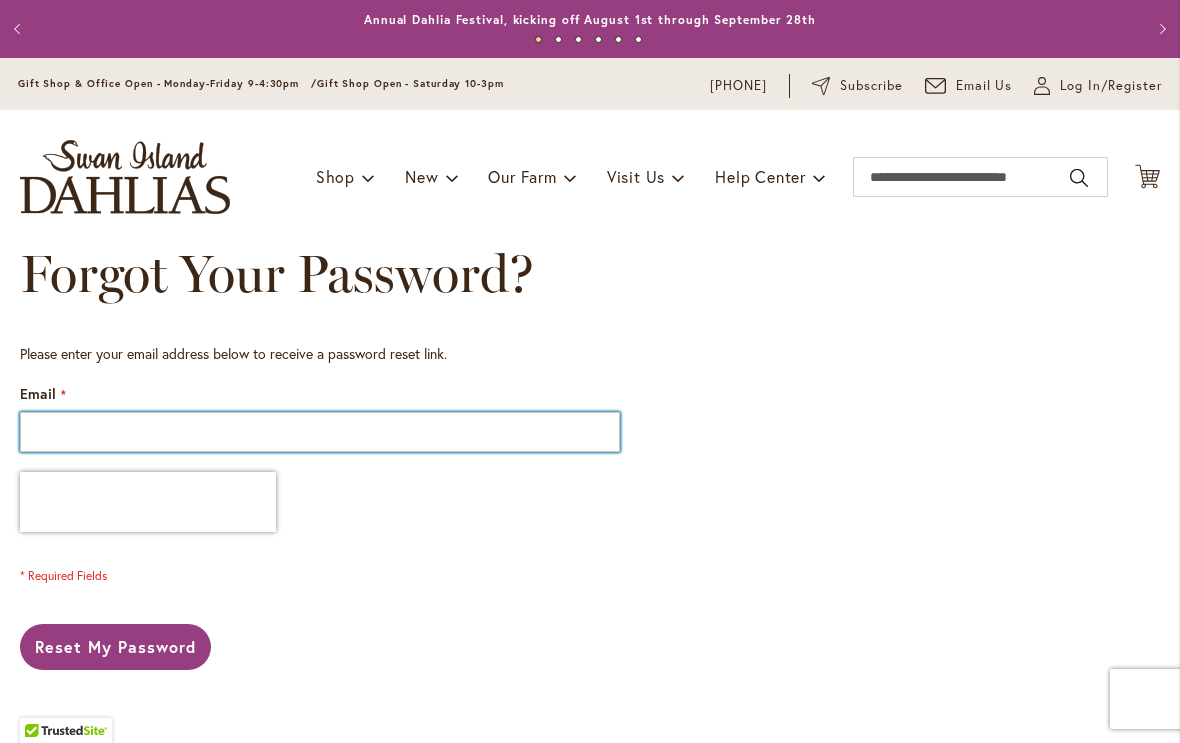 click on "Email" at bounding box center [320, 432] 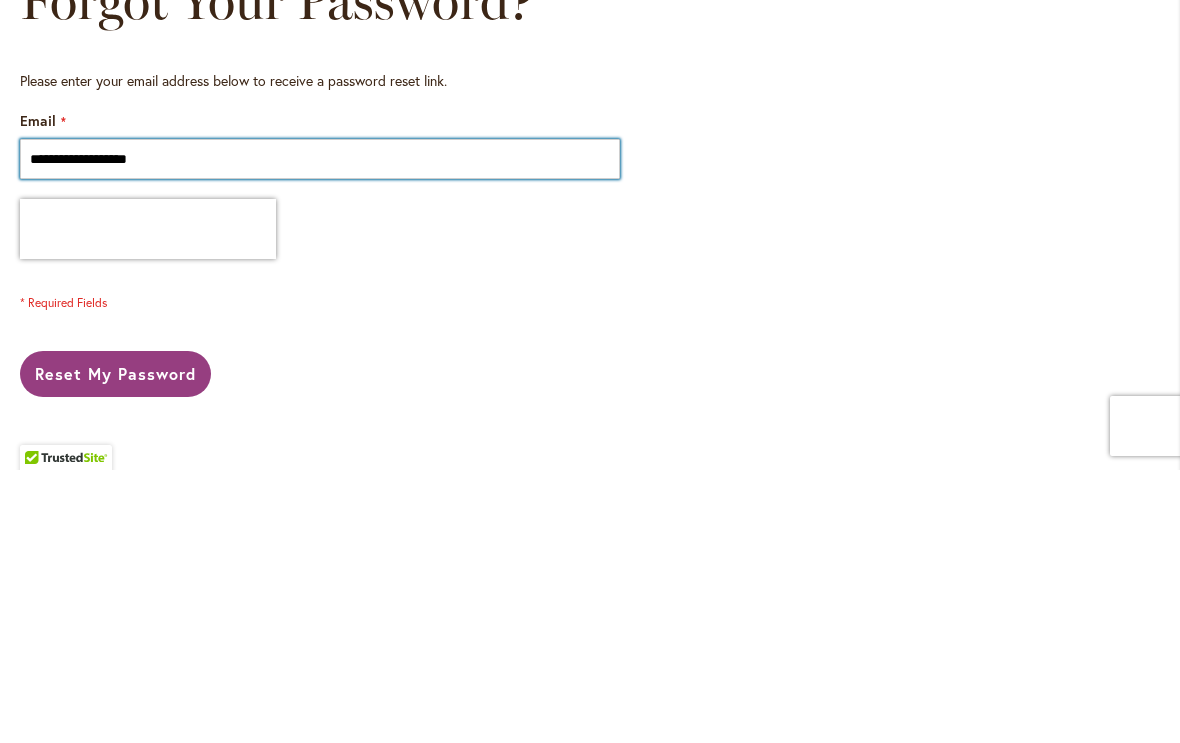 type on "**********" 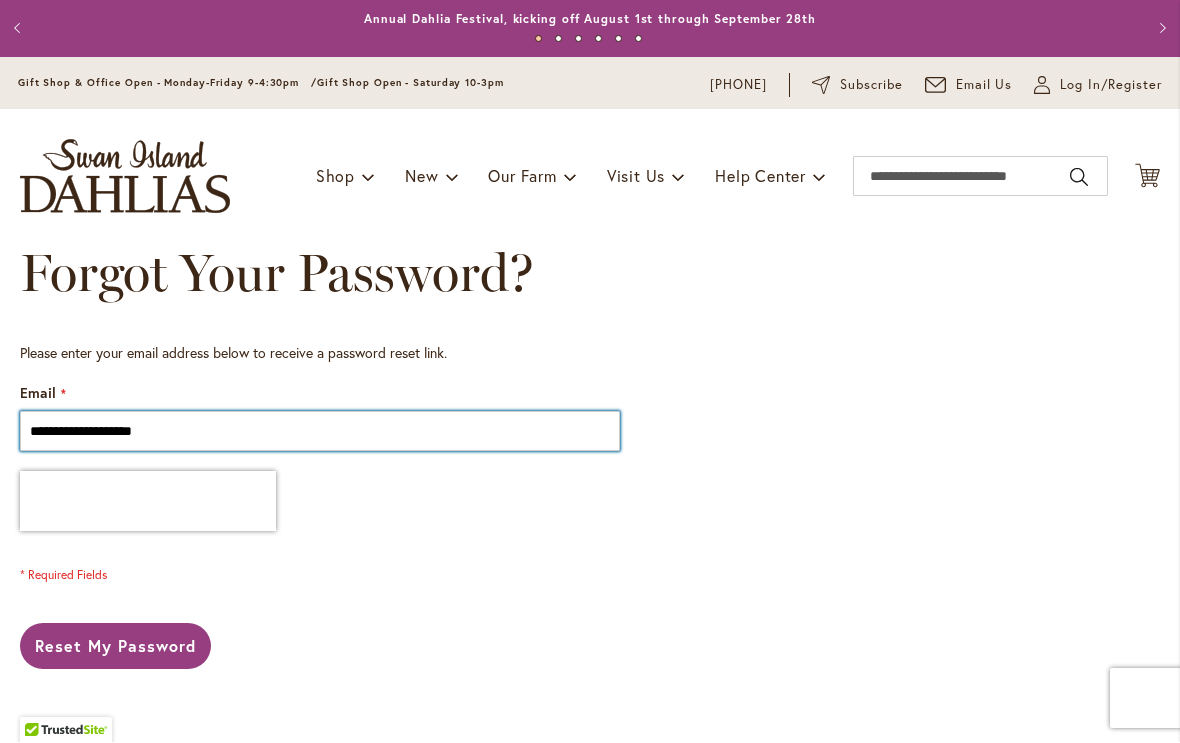 click on "**********" at bounding box center (320, 432) 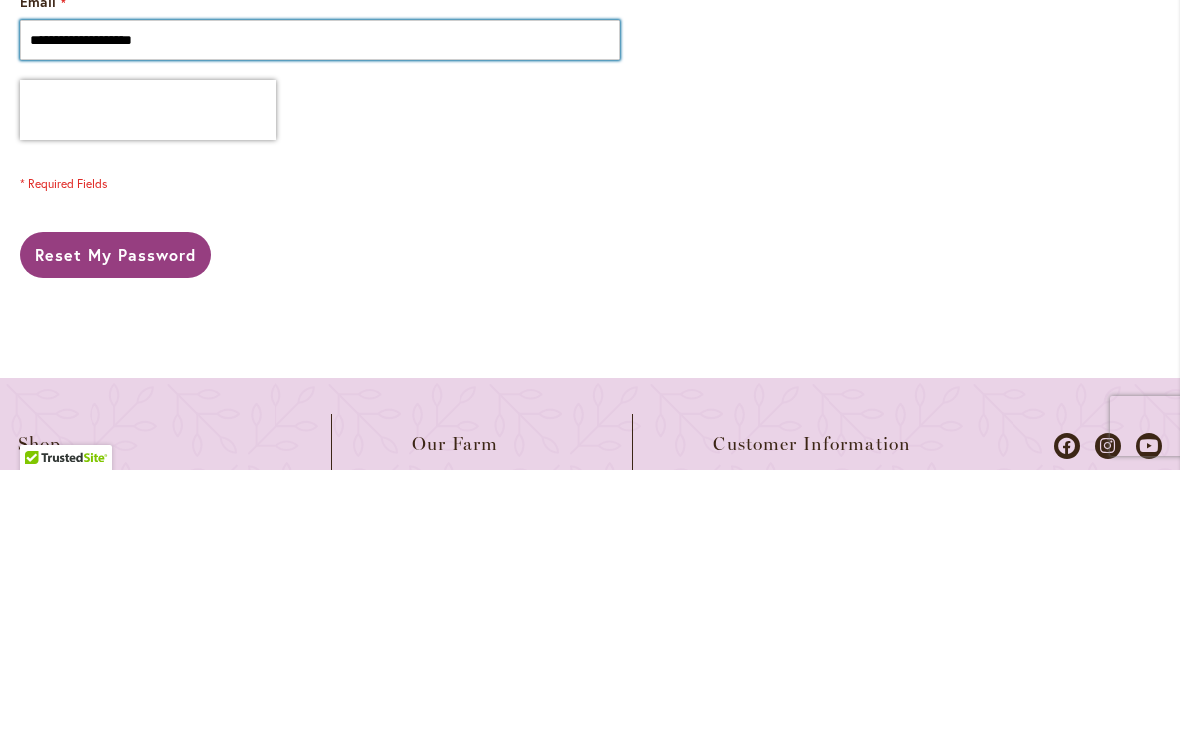 scroll, scrollTop: 120, scrollLeft: 0, axis: vertical 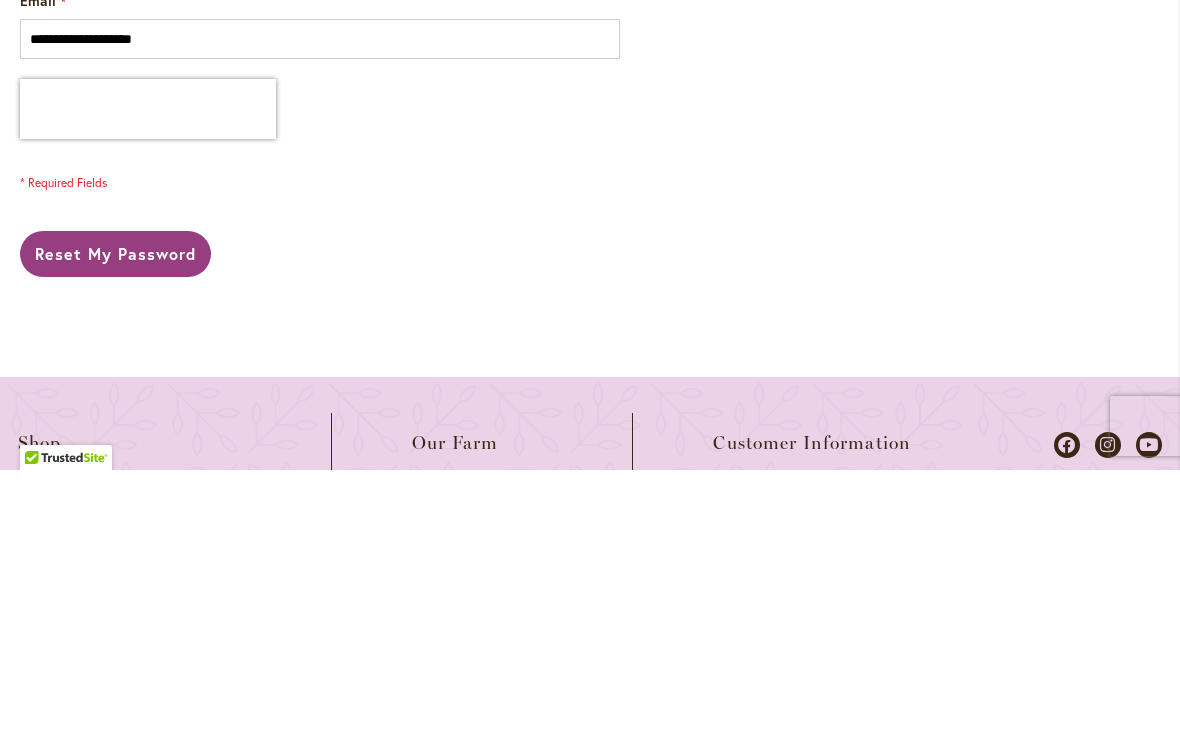 click on "Reset My Password" at bounding box center (115, 526) 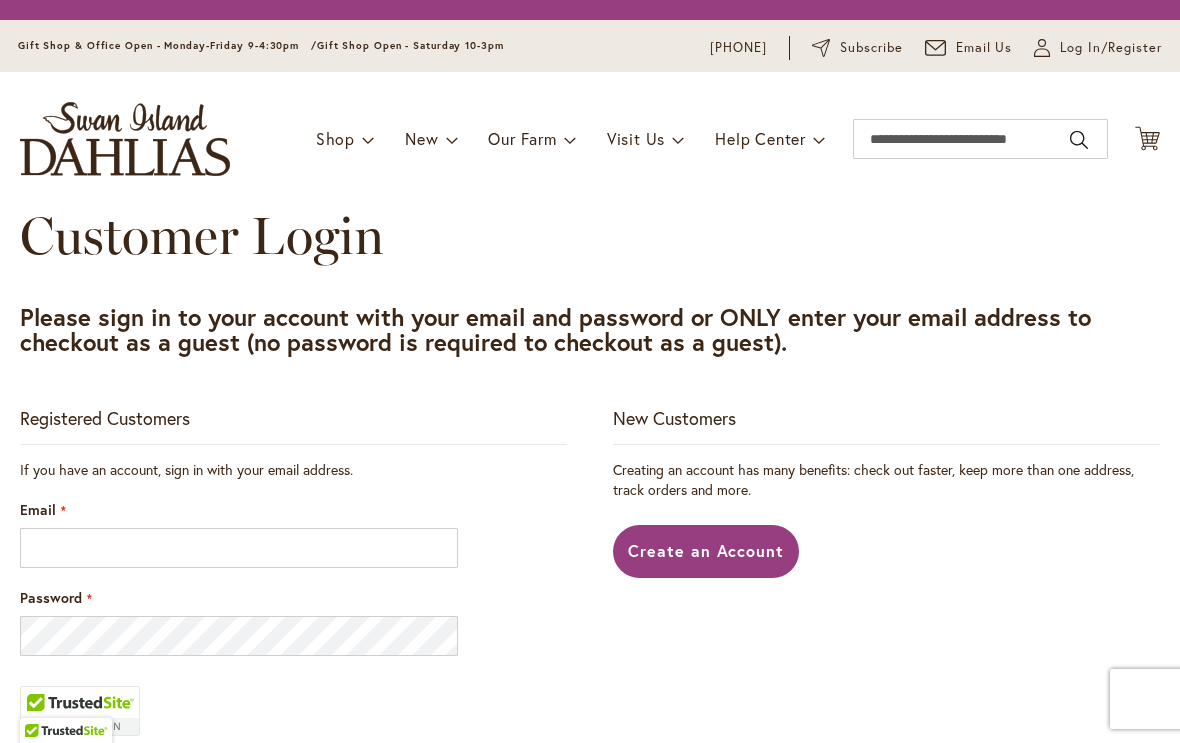 scroll, scrollTop: 0, scrollLeft: 0, axis: both 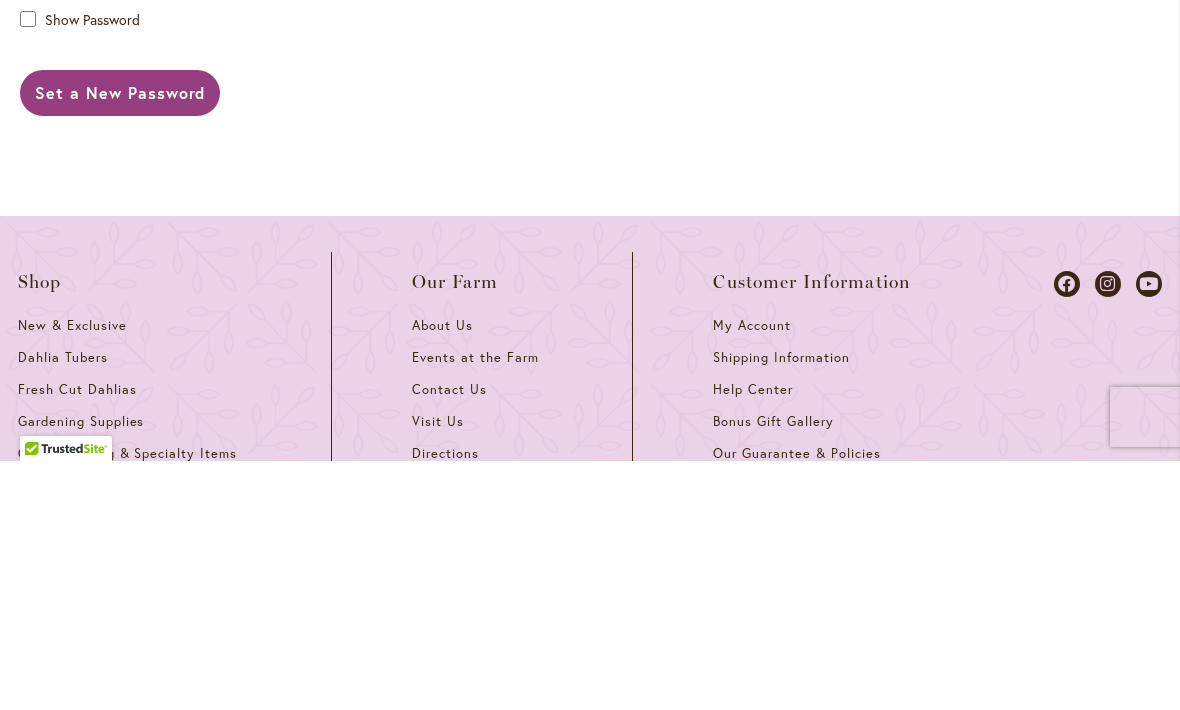 click on "Set a New Password" at bounding box center [120, 342] 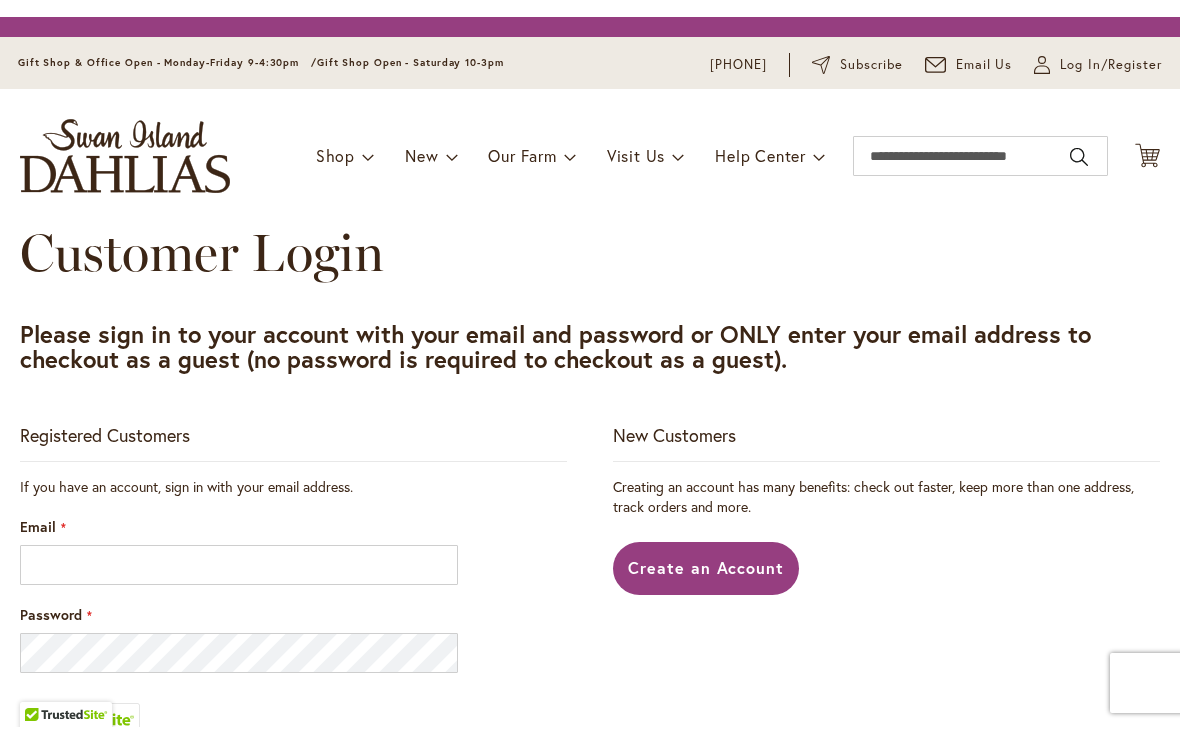 scroll, scrollTop: 0, scrollLeft: 0, axis: both 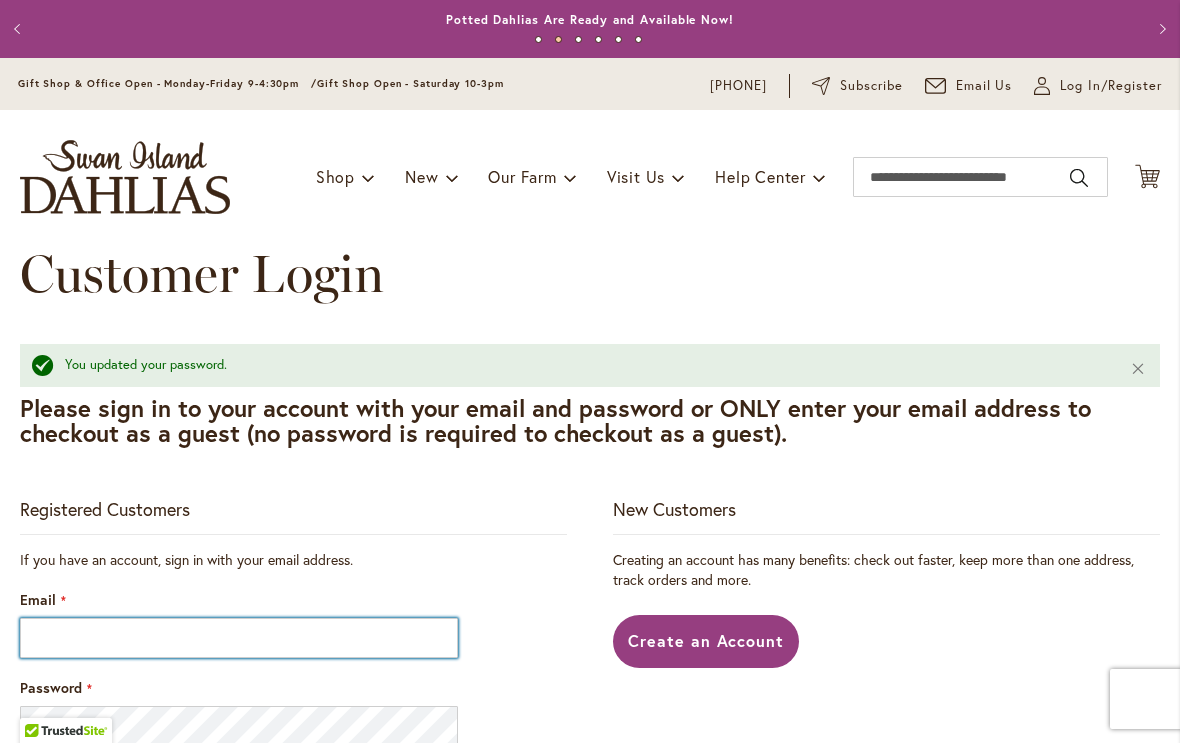 click on "Email" at bounding box center (239, 638) 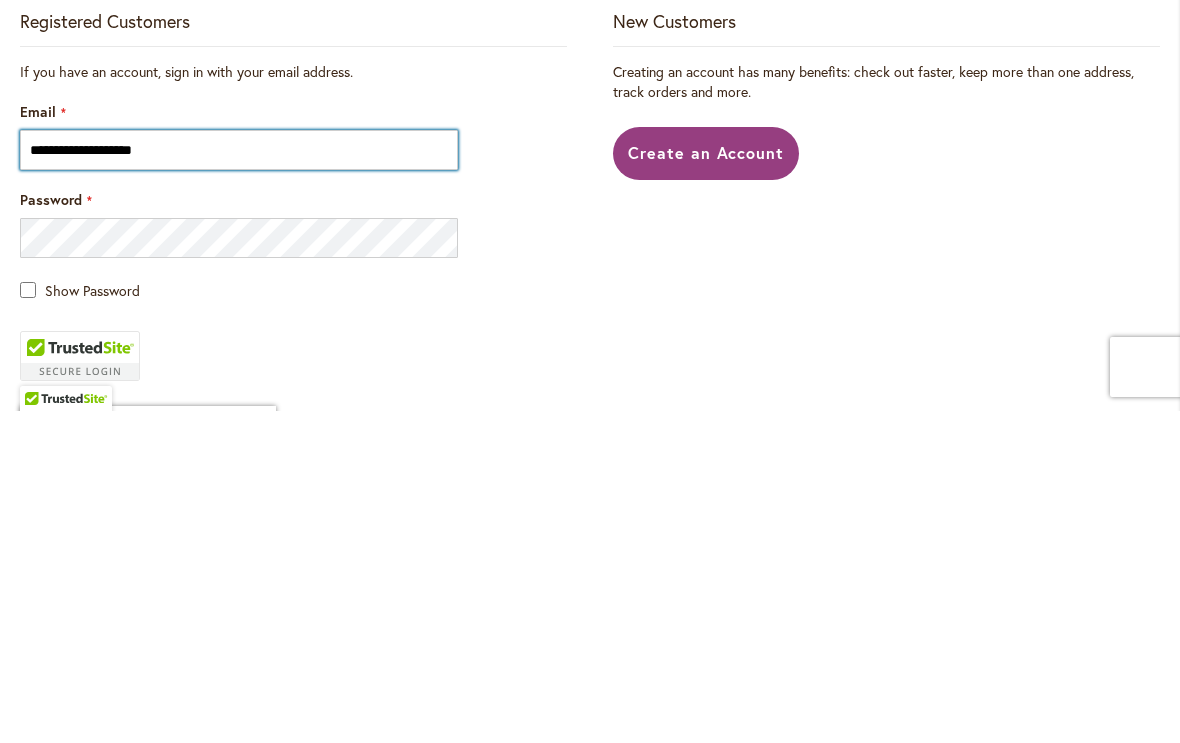 scroll, scrollTop: 165, scrollLeft: 0, axis: vertical 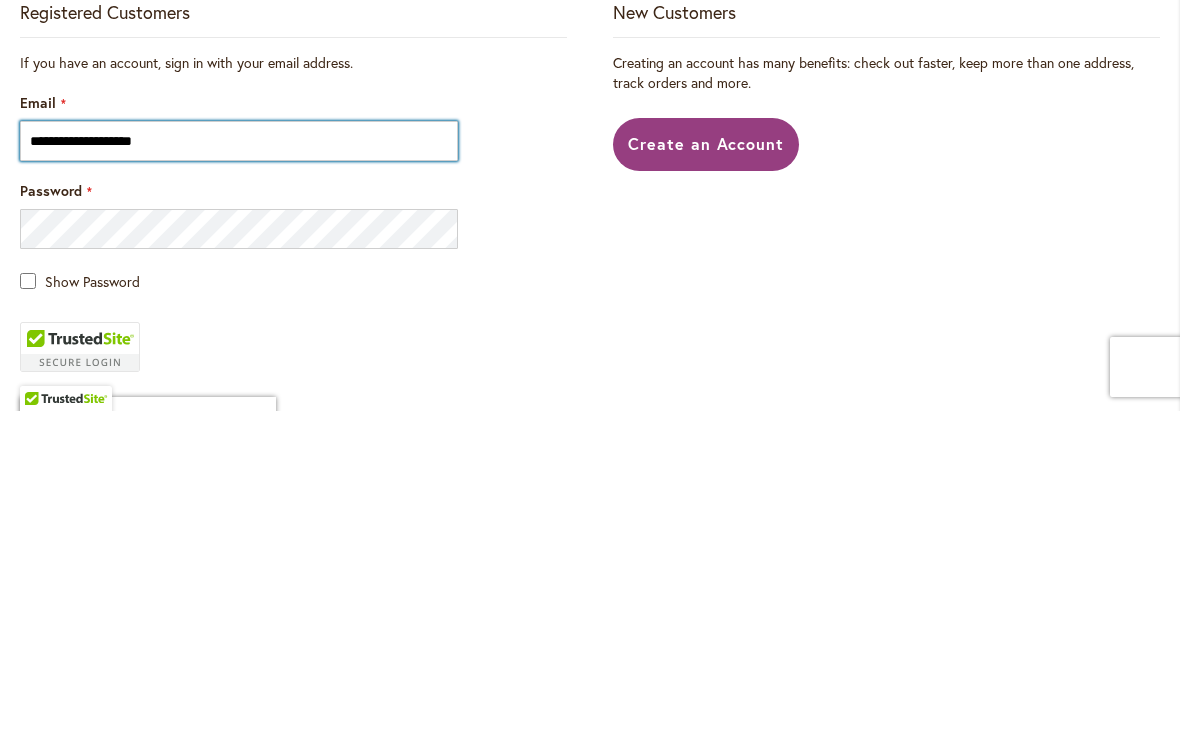 type on "**********" 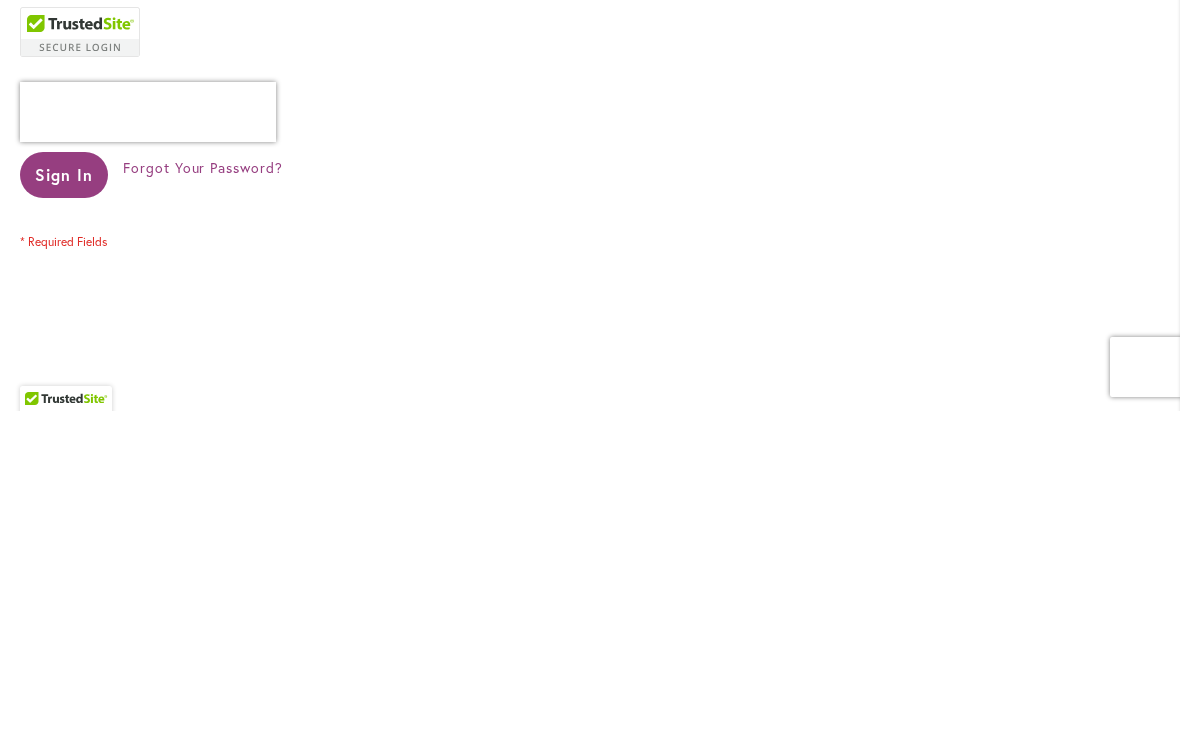 scroll, scrollTop: 479, scrollLeft: 0, axis: vertical 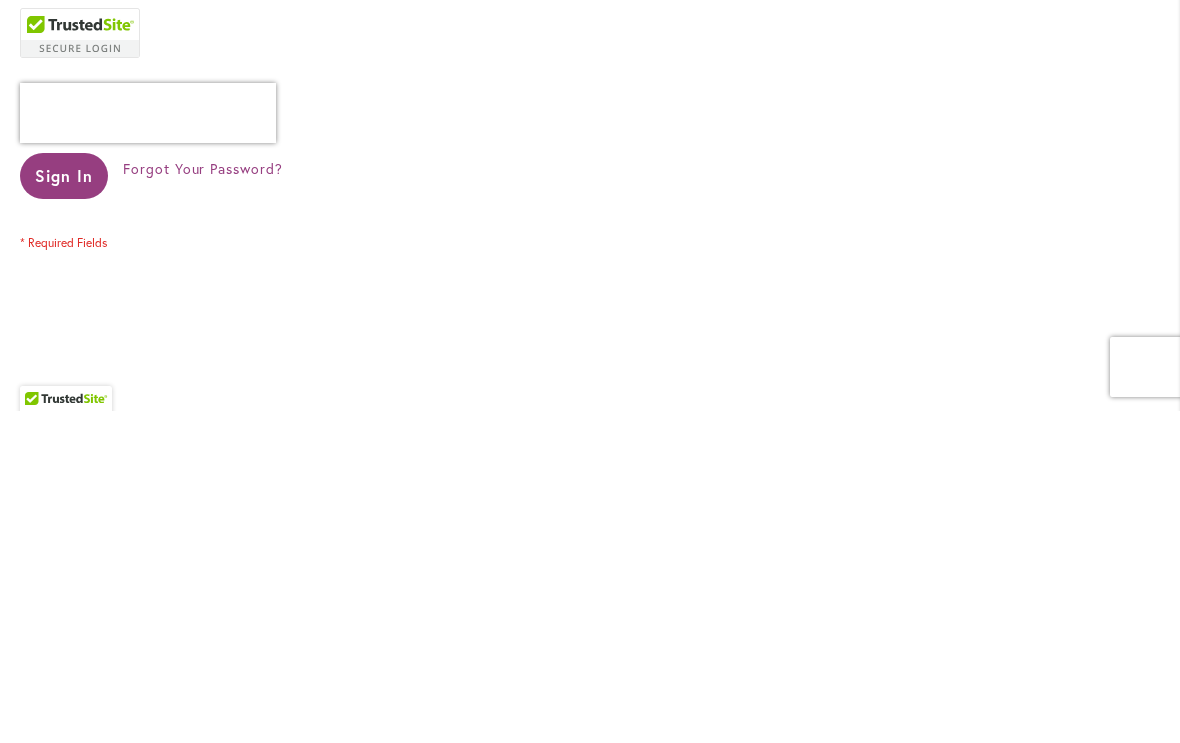 click on "Sign In" at bounding box center (64, 507) 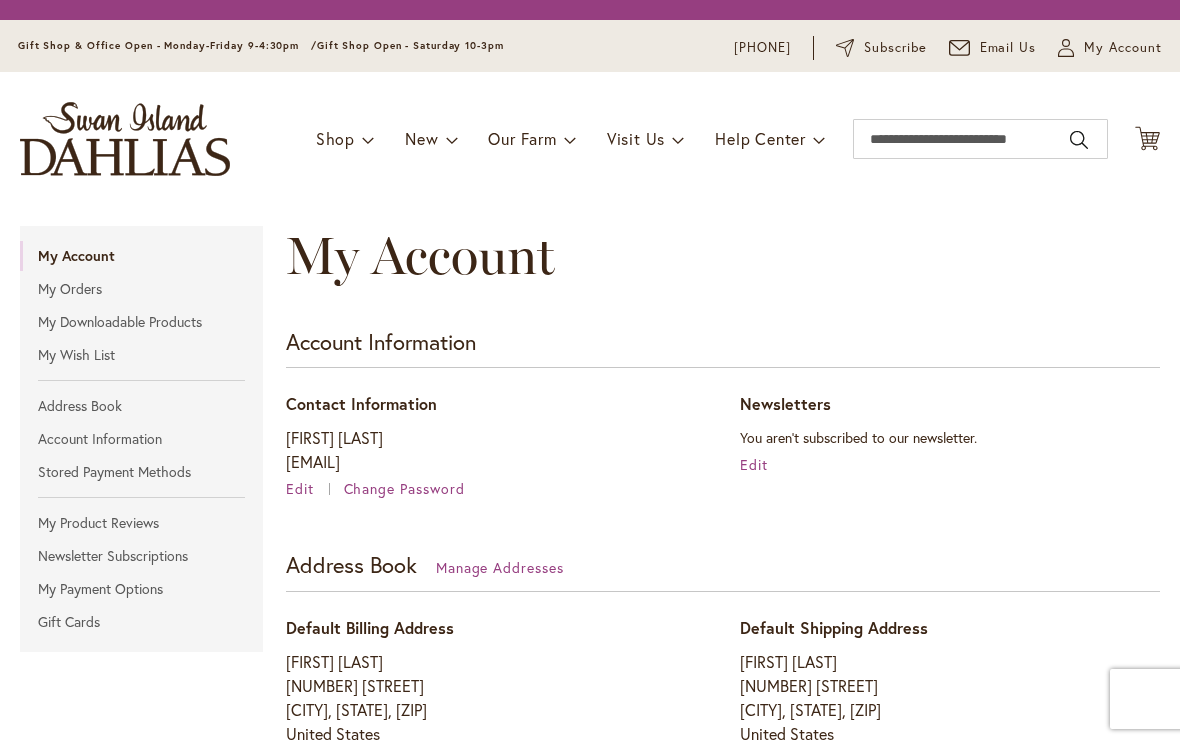 scroll, scrollTop: 0, scrollLeft: 0, axis: both 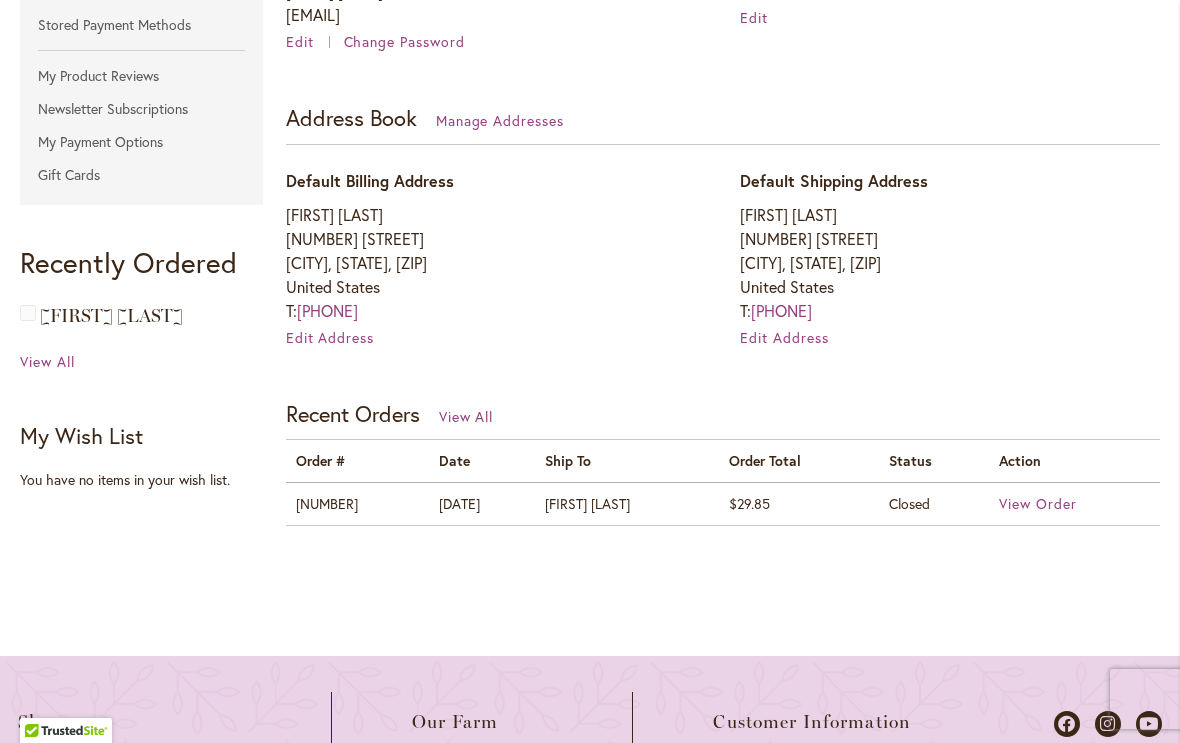 click on "View Order" at bounding box center [1038, 503] 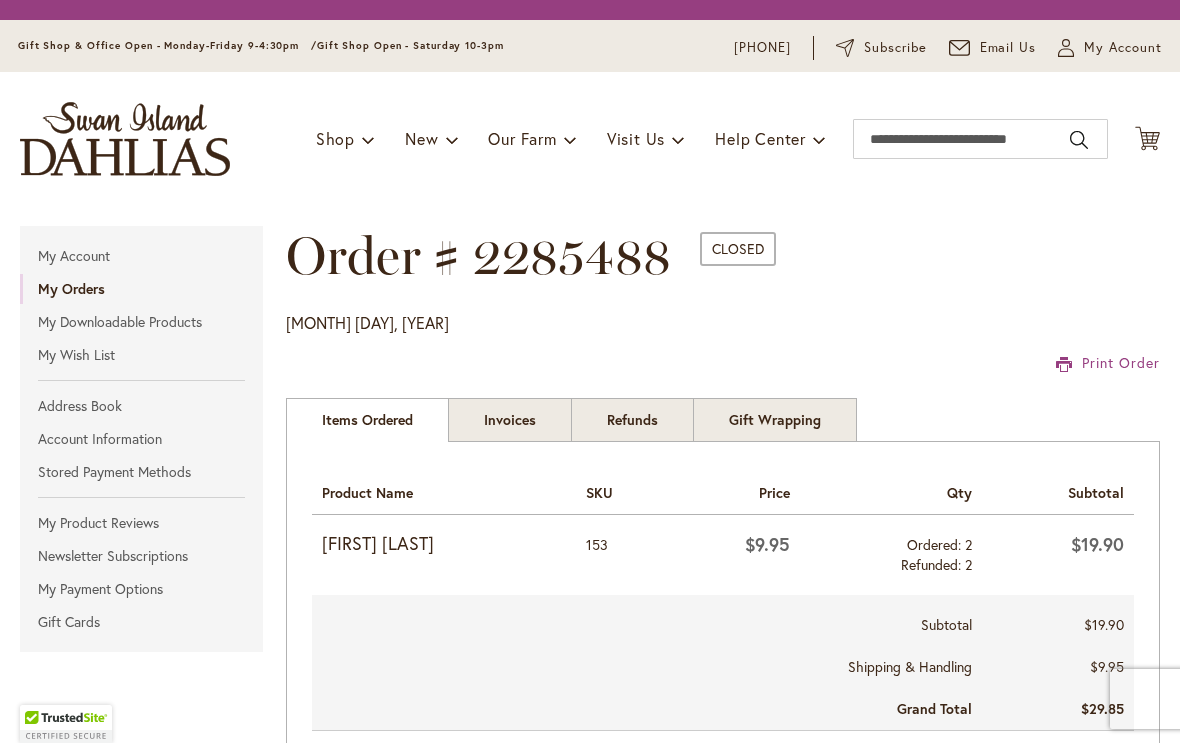 scroll, scrollTop: 0, scrollLeft: 0, axis: both 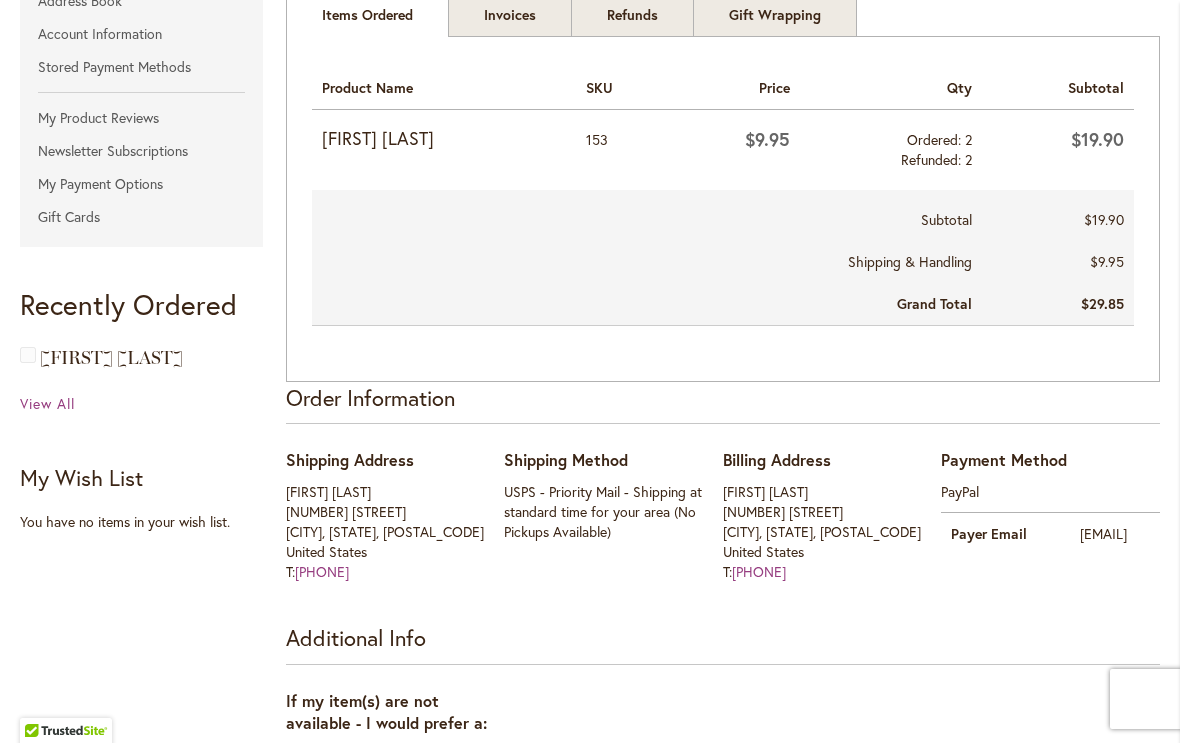 click on "View All" at bounding box center (47, 403) 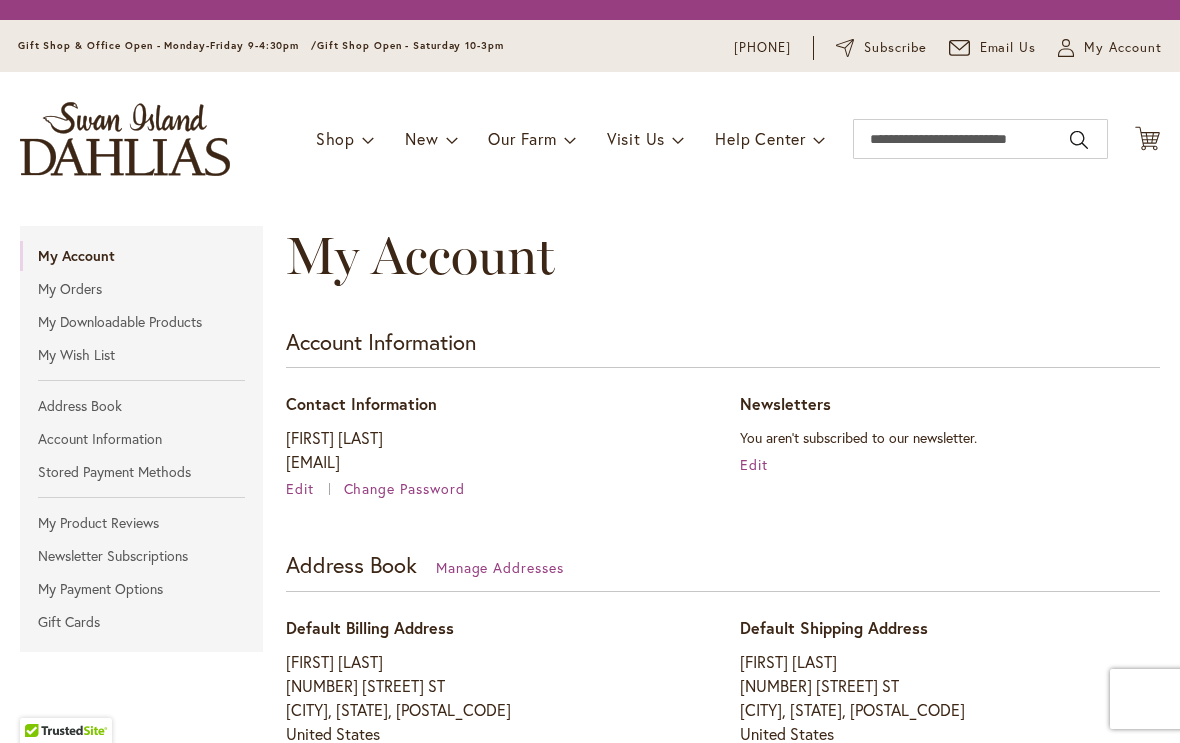 scroll, scrollTop: 0, scrollLeft: 0, axis: both 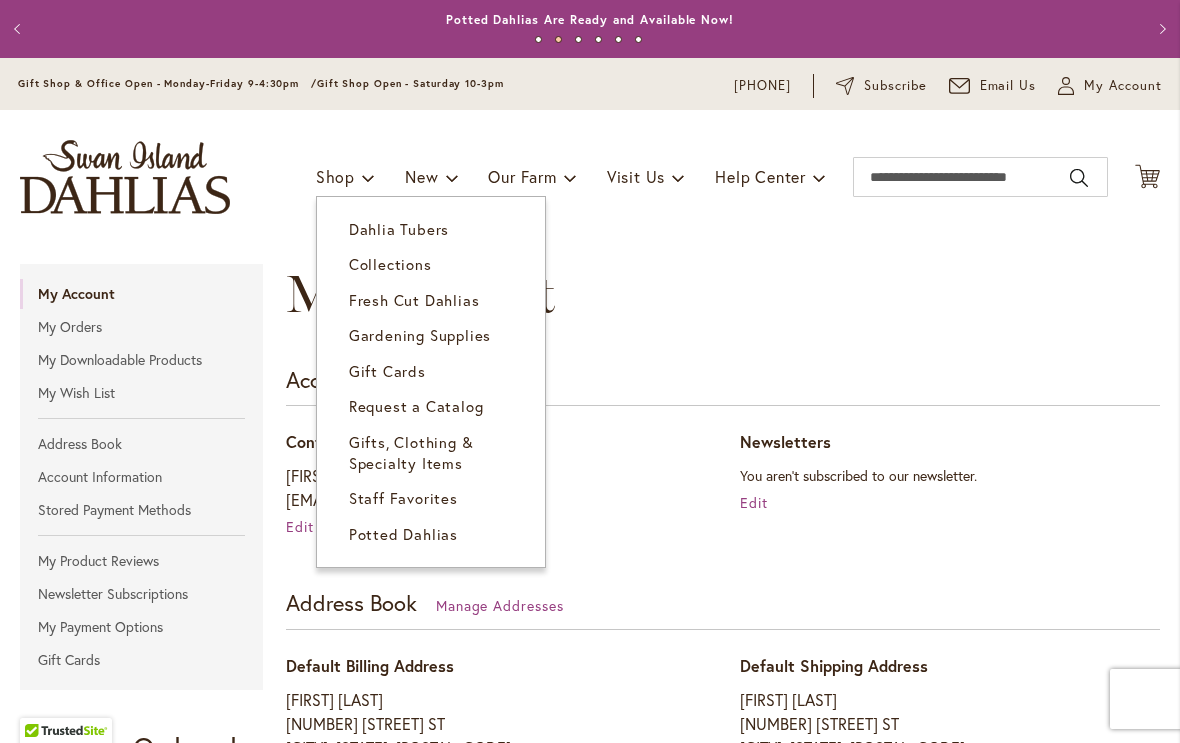 click on "Dahlia Tubers" at bounding box center [399, 229] 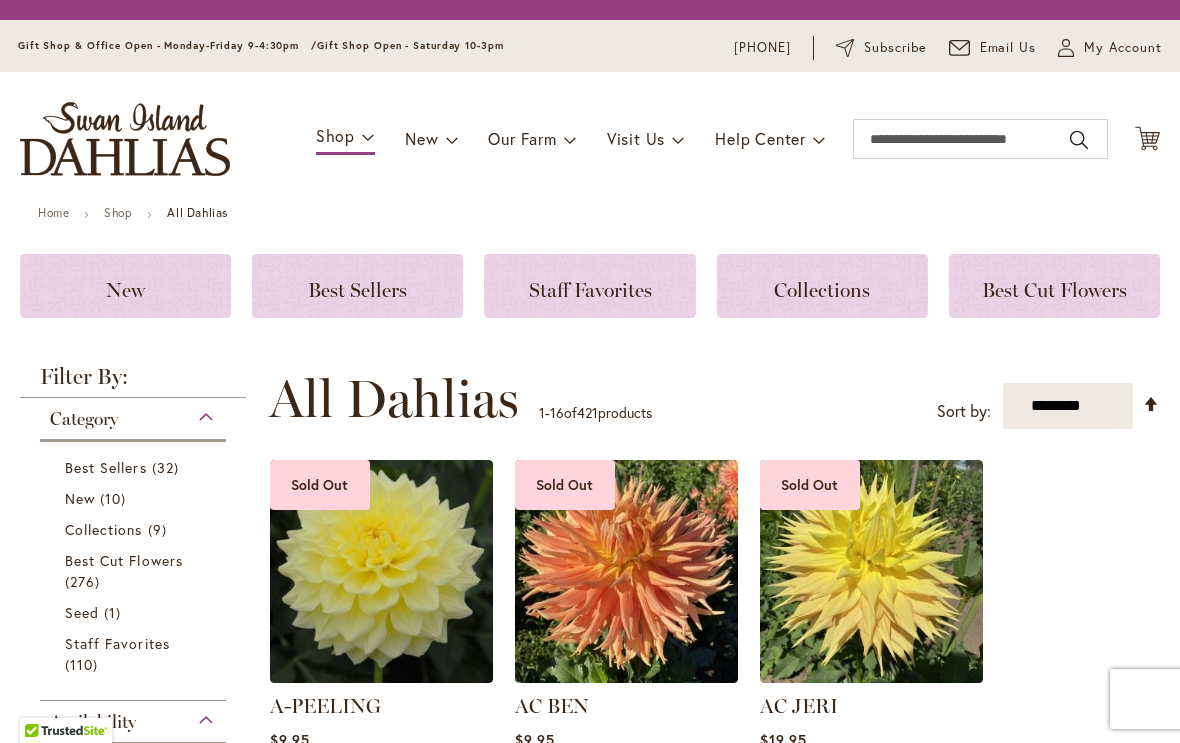 scroll, scrollTop: 0, scrollLeft: 0, axis: both 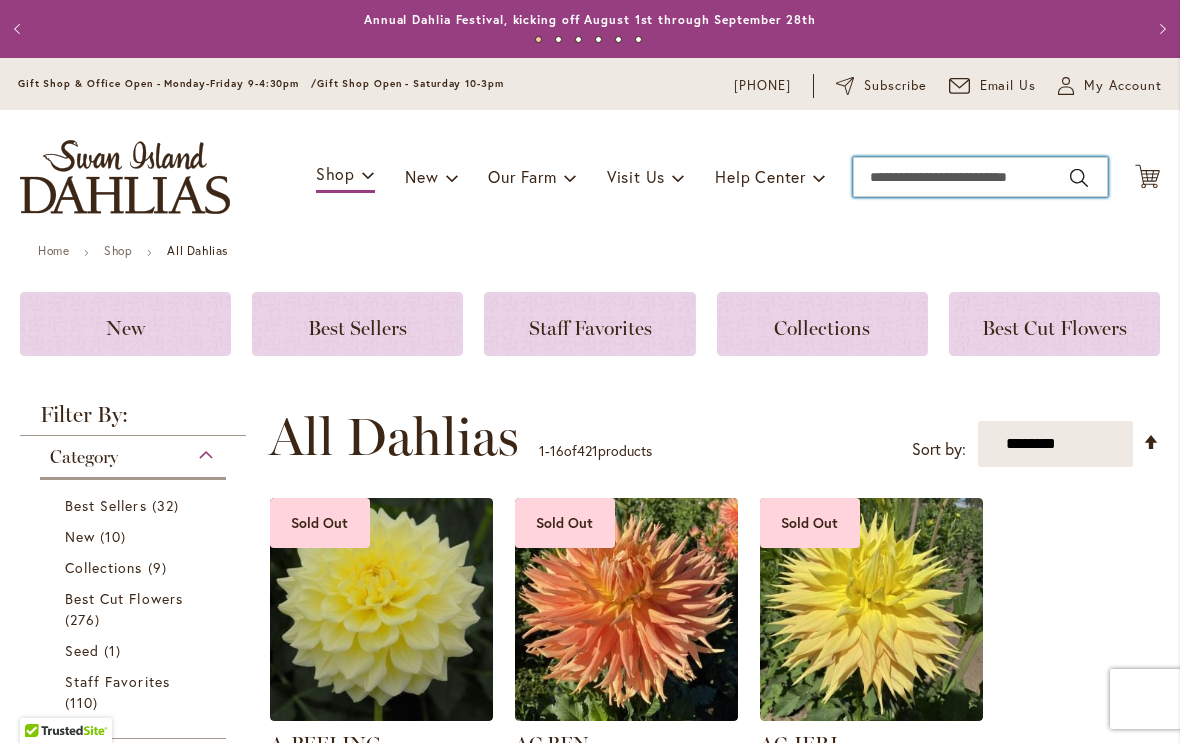 click on "Search" at bounding box center (980, 177) 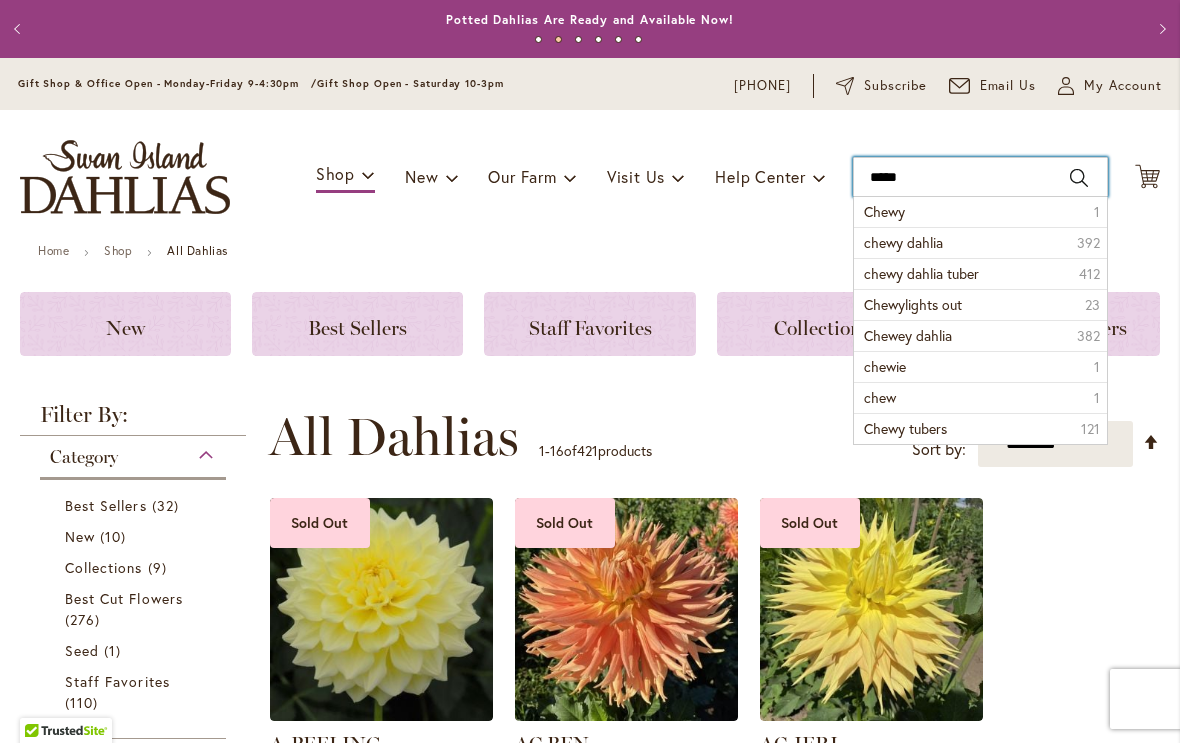 type on "*****" 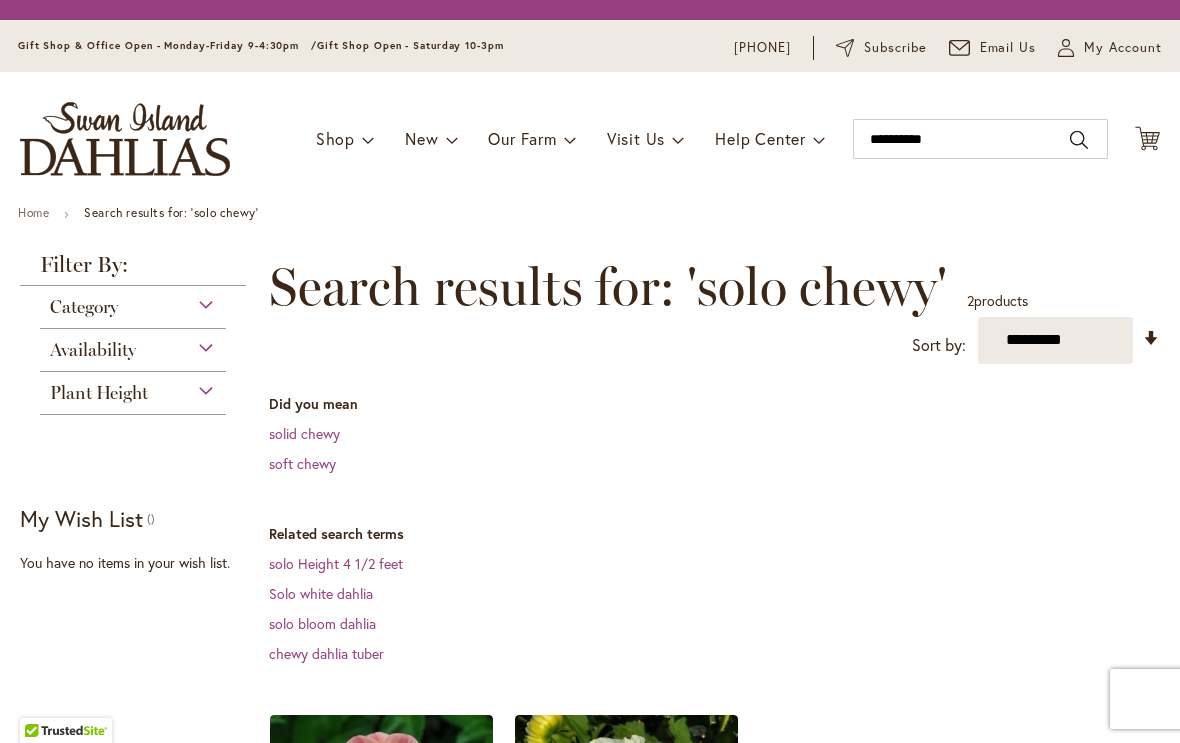 scroll, scrollTop: 0, scrollLeft: 0, axis: both 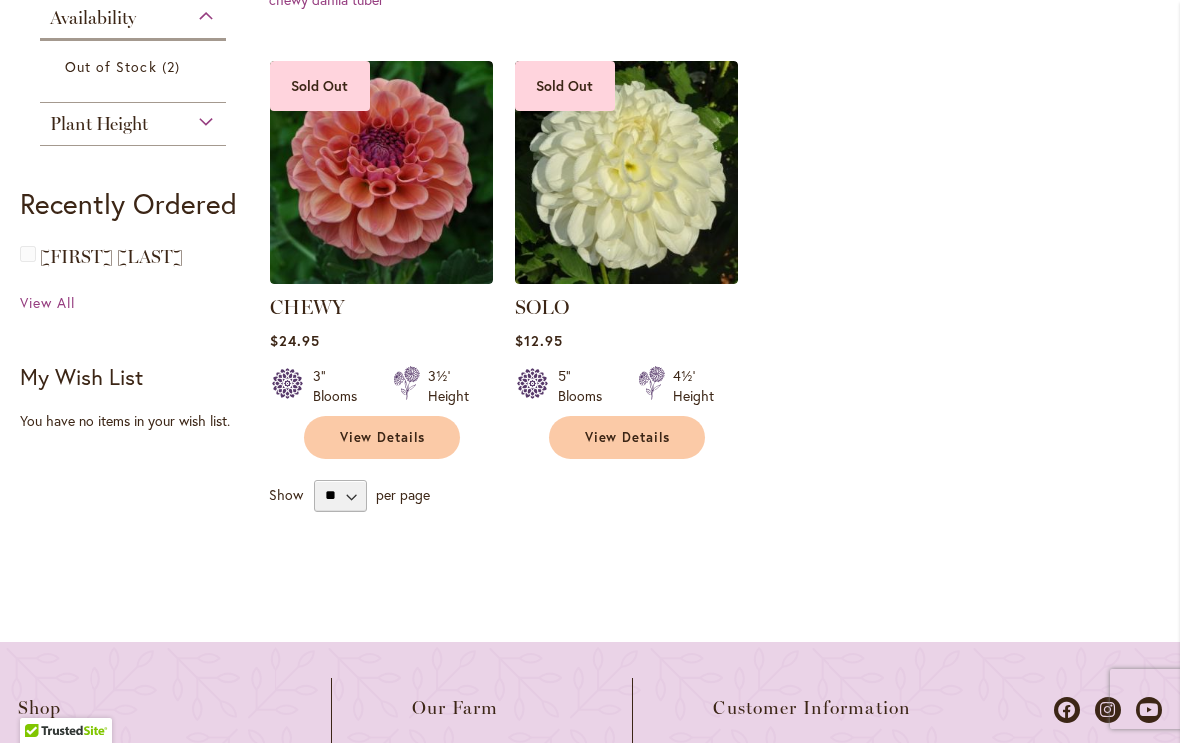 click on "View Details" at bounding box center (383, 437) 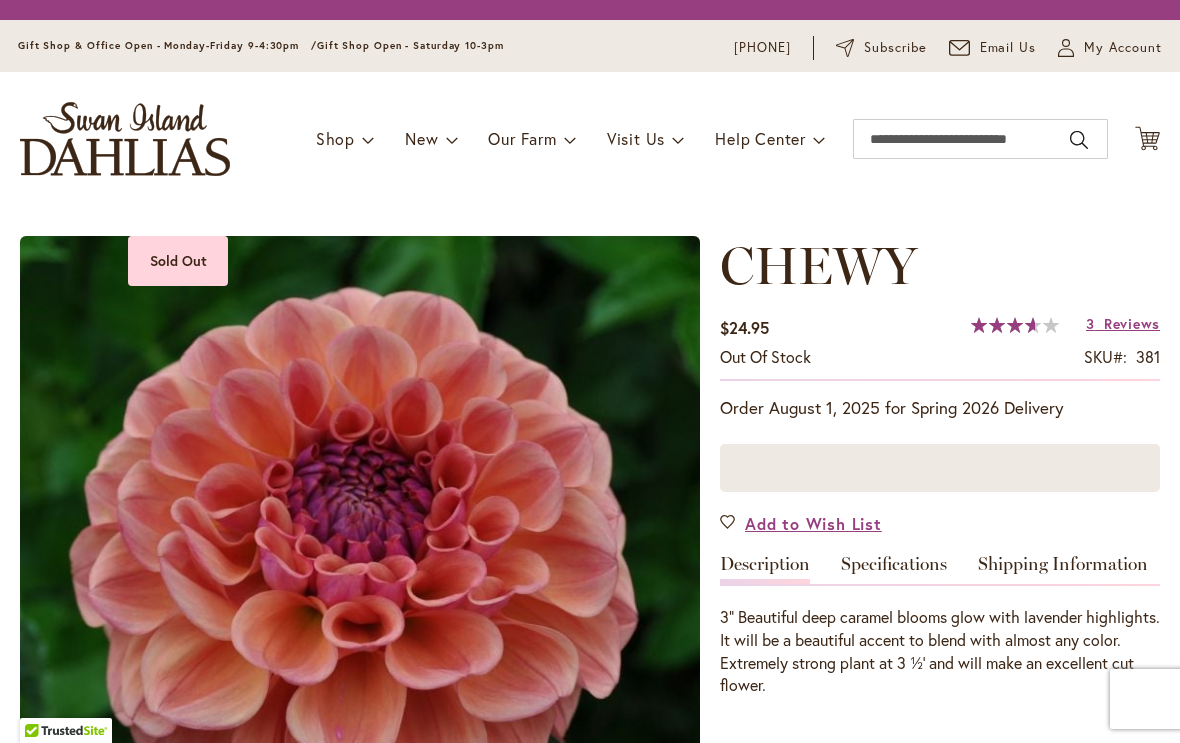 scroll, scrollTop: 0, scrollLeft: 0, axis: both 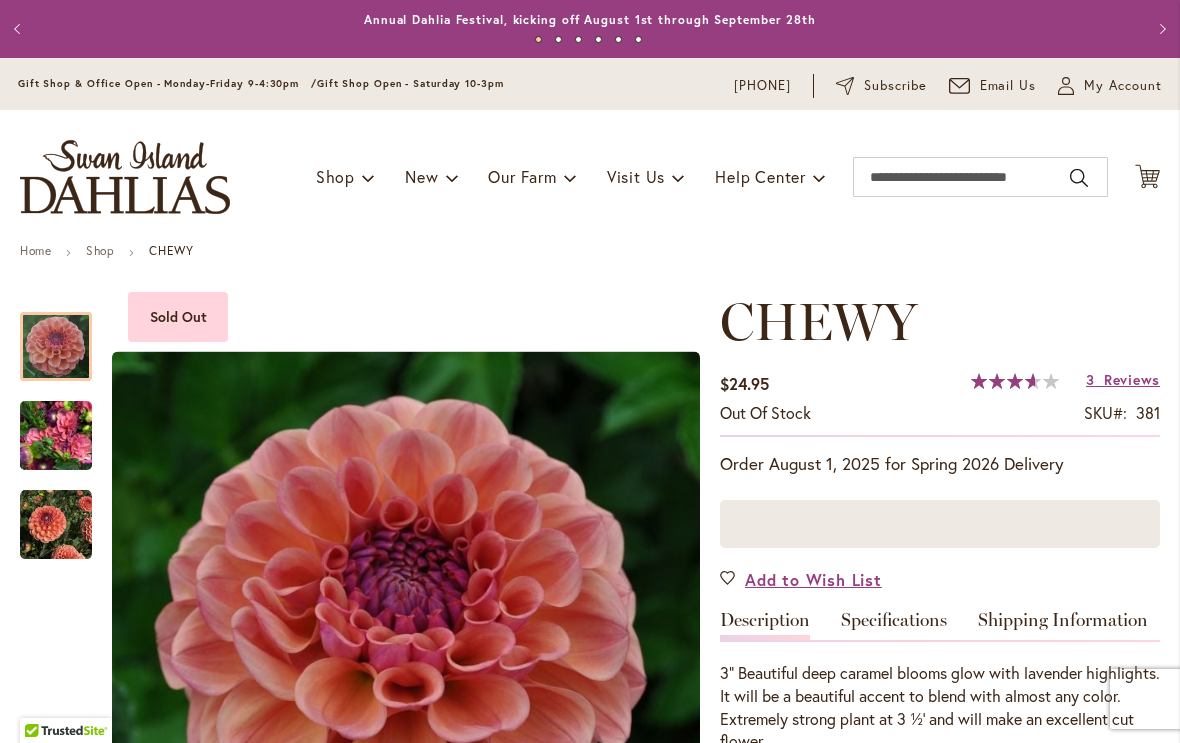 type on "*******" 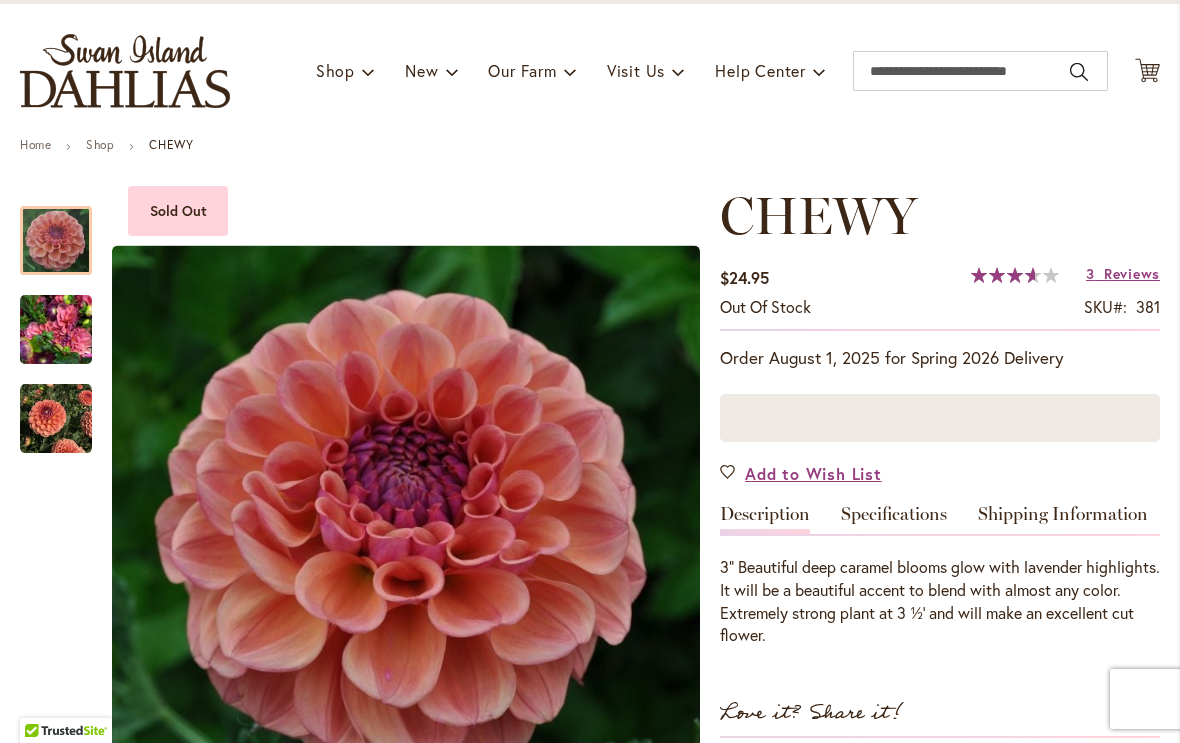 scroll, scrollTop: 104, scrollLeft: 0, axis: vertical 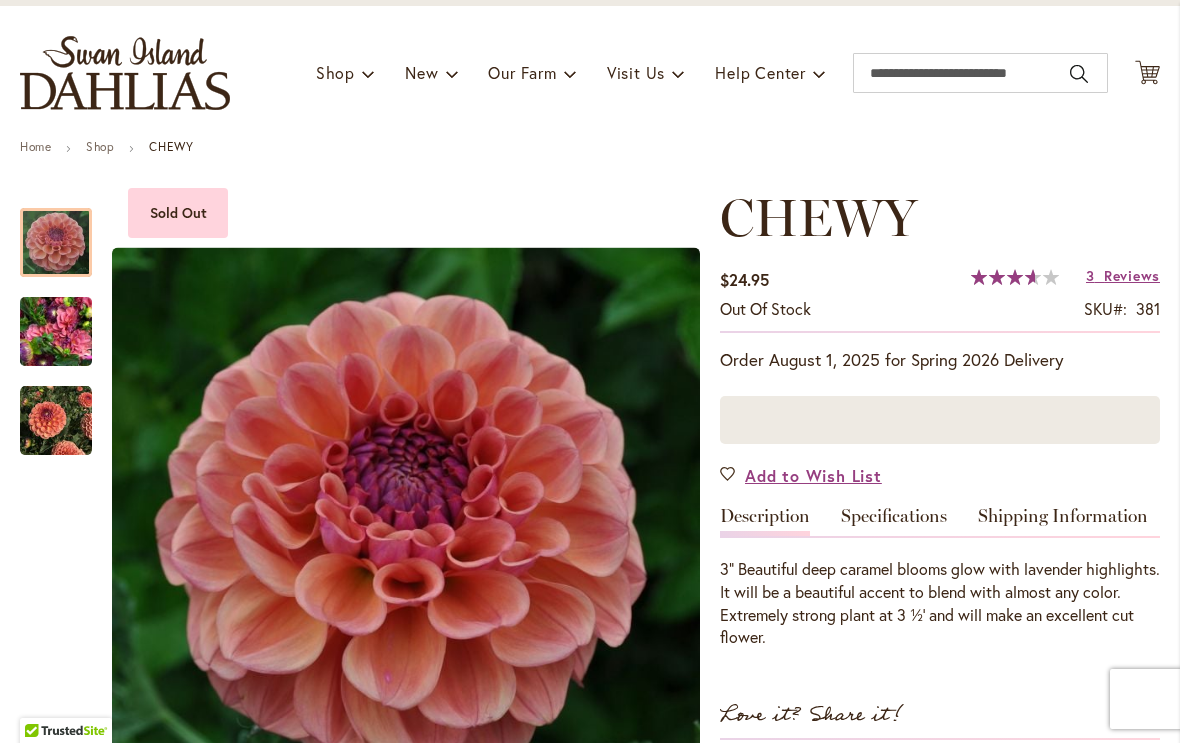 click on "Add to Wish List" at bounding box center (813, 475) 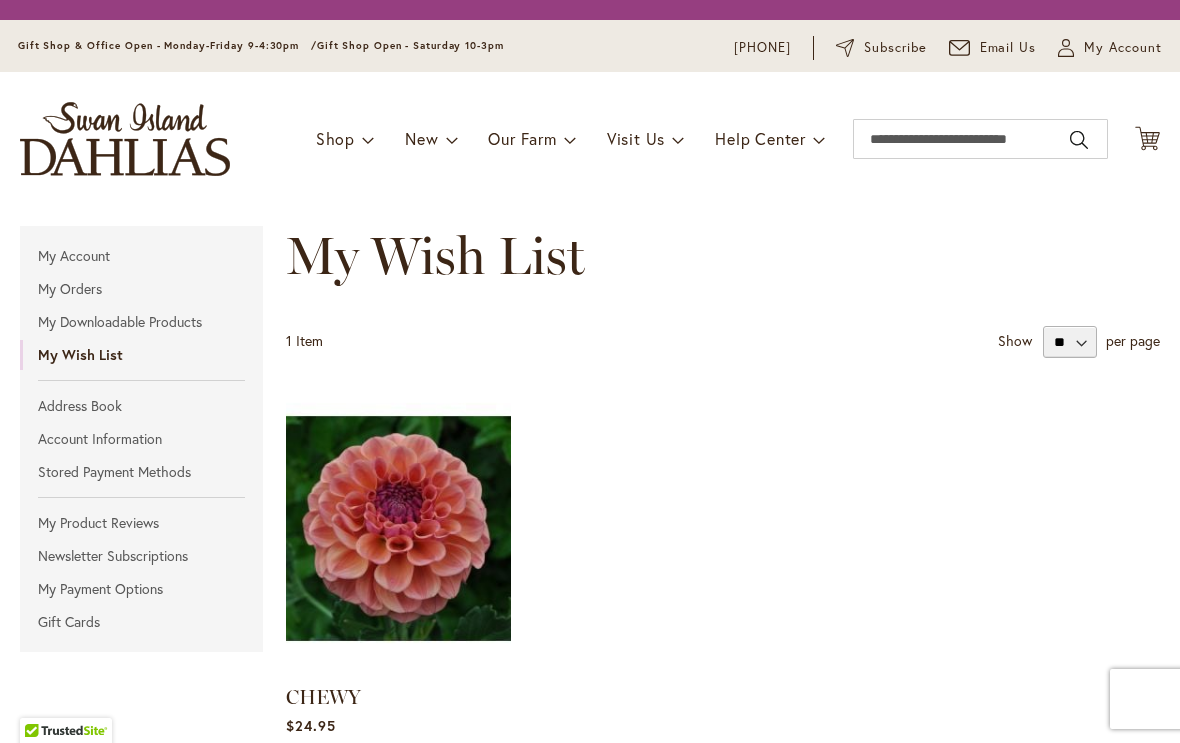 scroll, scrollTop: 0, scrollLeft: 0, axis: both 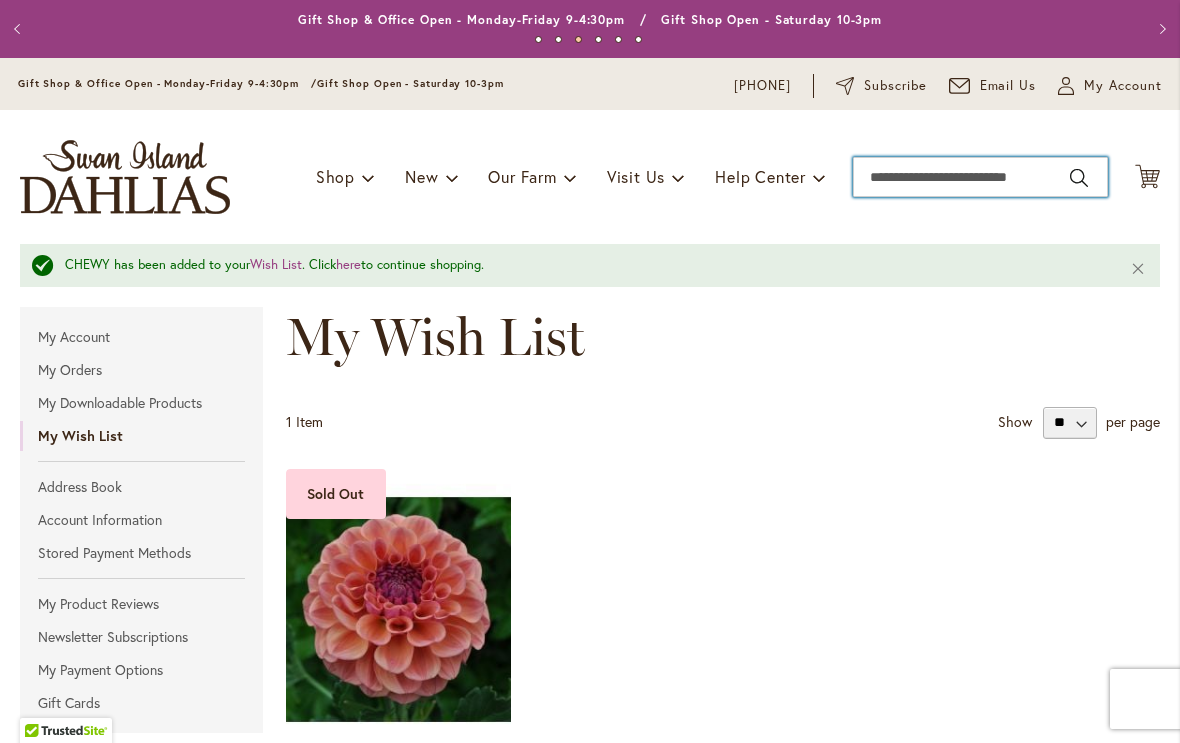 click on "Search" at bounding box center [980, 177] 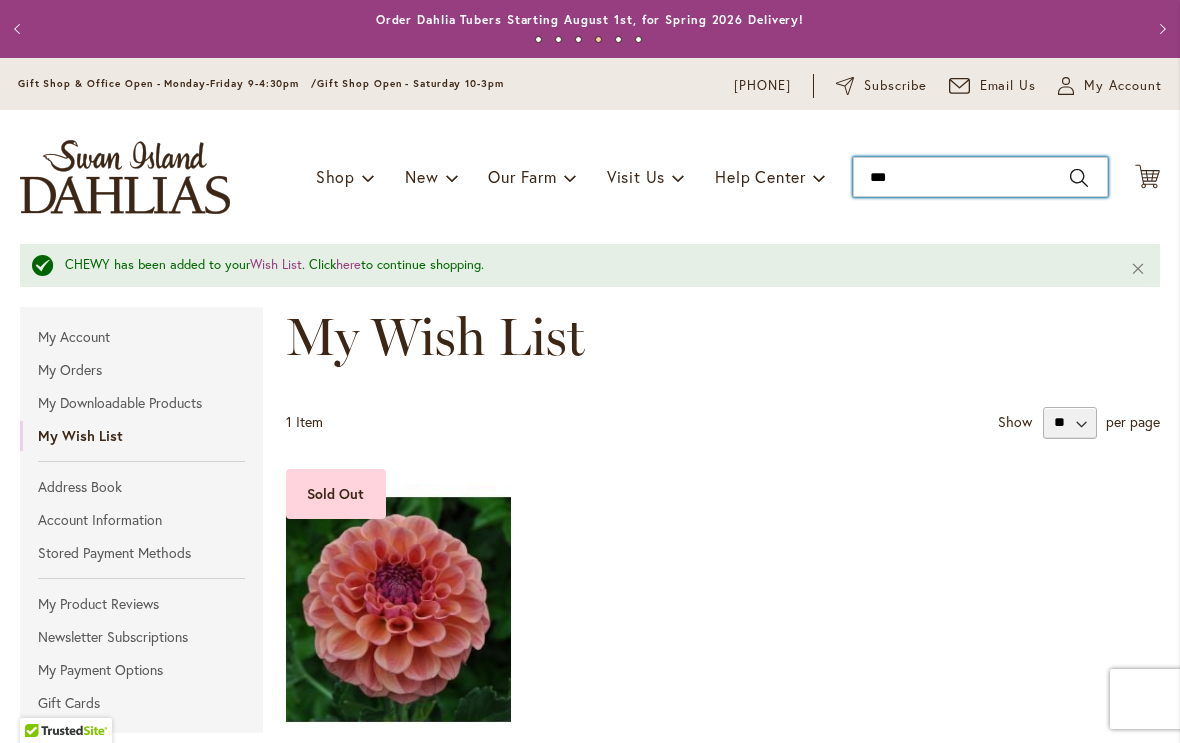 type on "****" 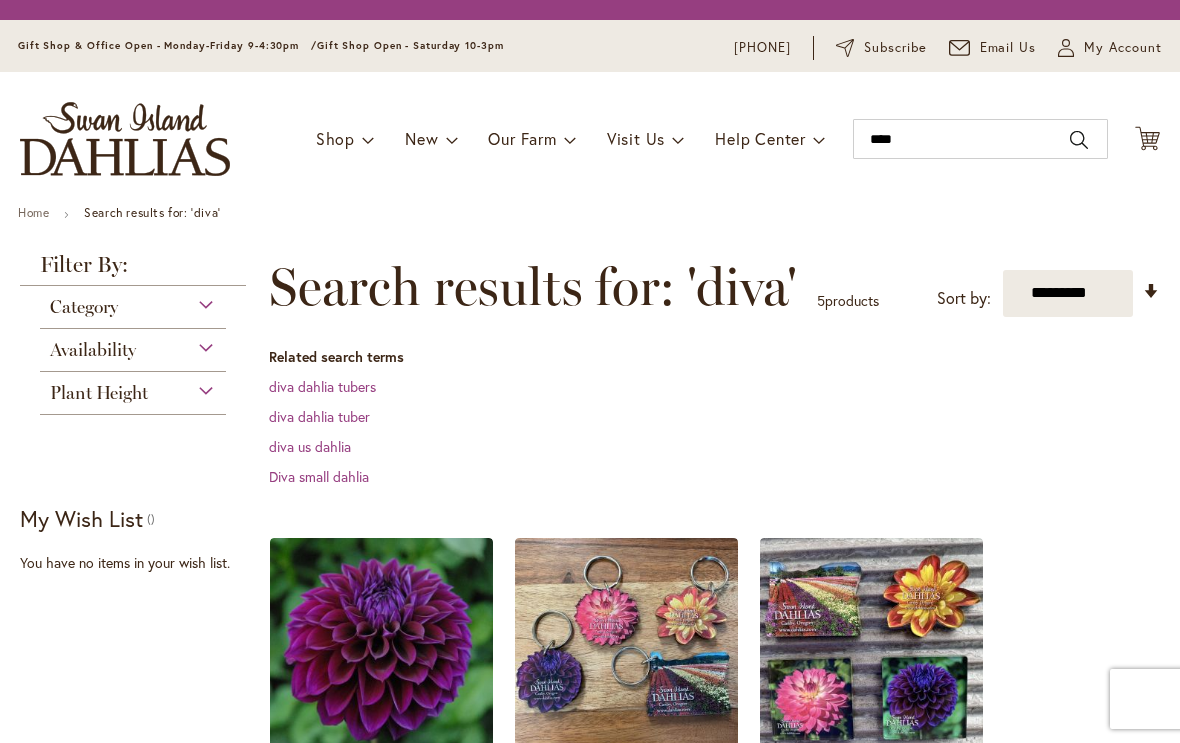 scroll, scrollTop: 0, scrollLeft: 0, axis: both 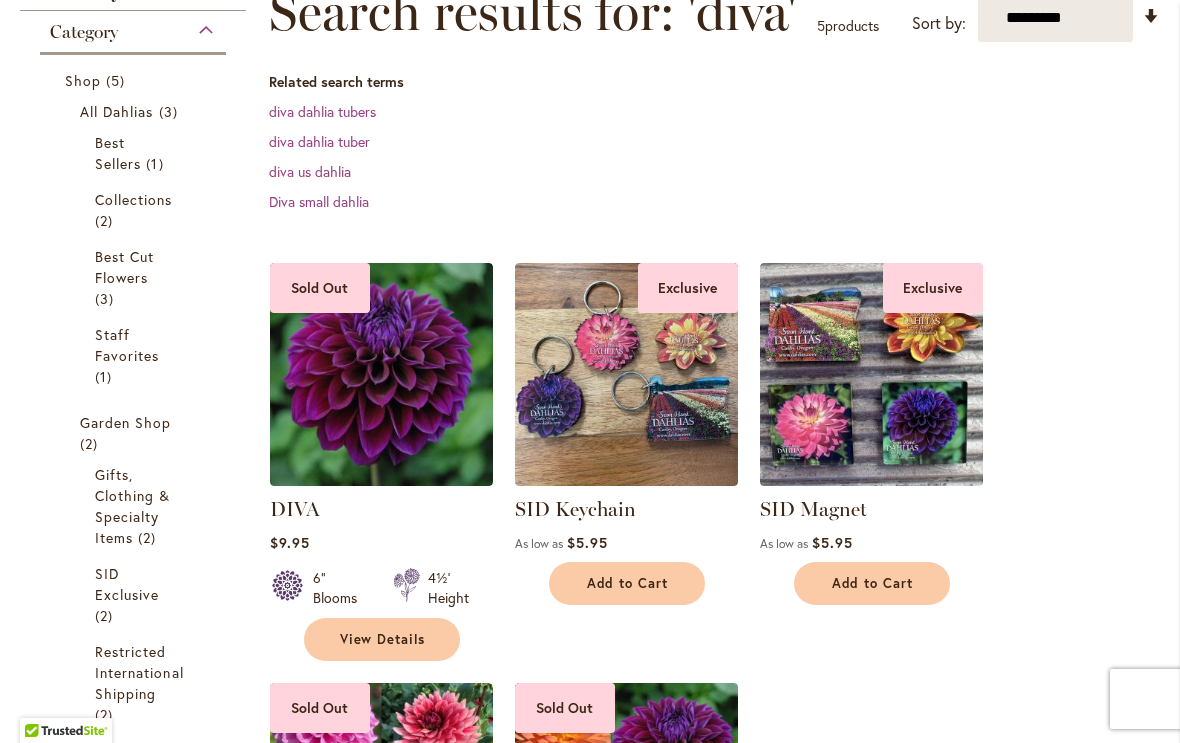 click on "View Details" at bounding box center (383, 639) 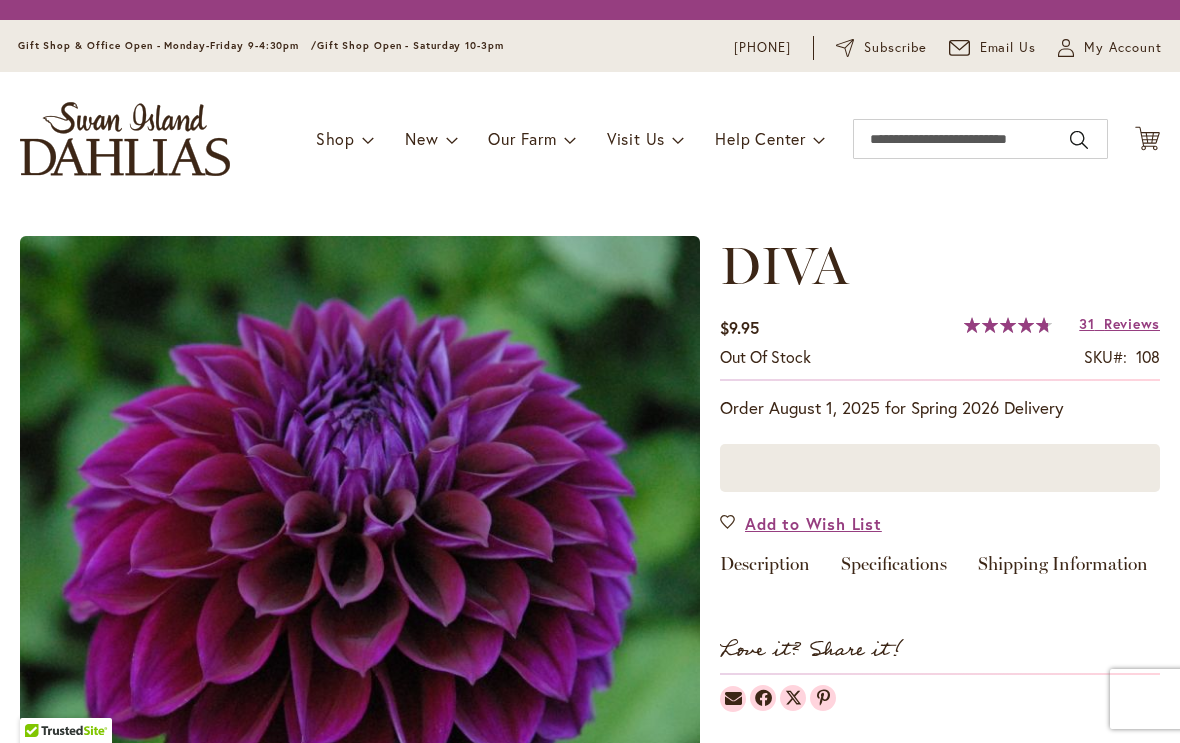 scroll, scrollTop: 0, scrollLeft: 0, axis: both 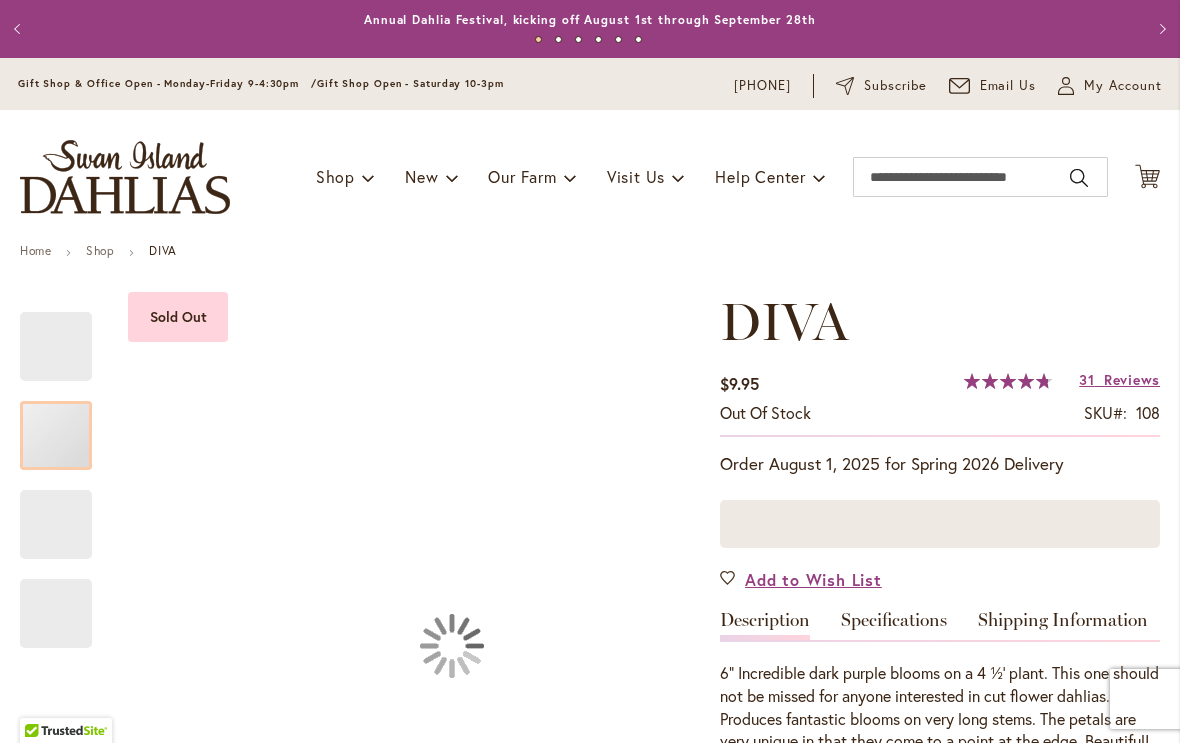 type on "*******" 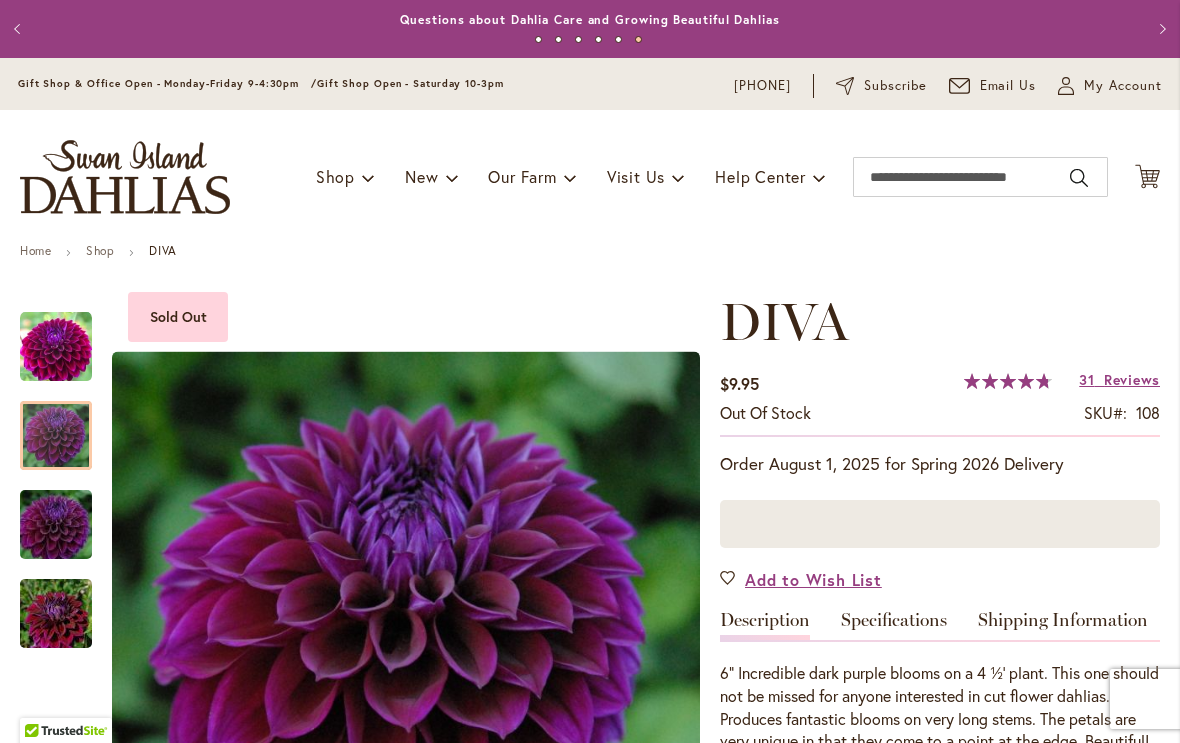 scroll, scrollTop: 0, scrollLeft: 0, axis: both 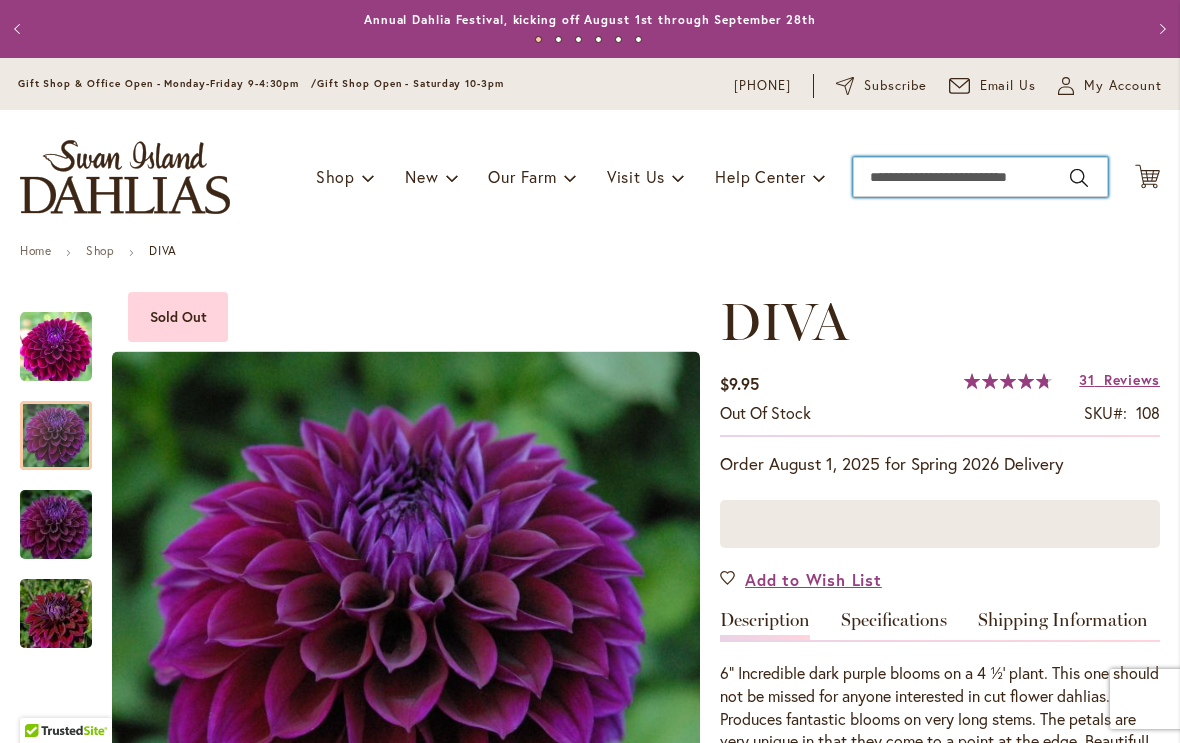 click on "Search" at bounding box center [980, 177] 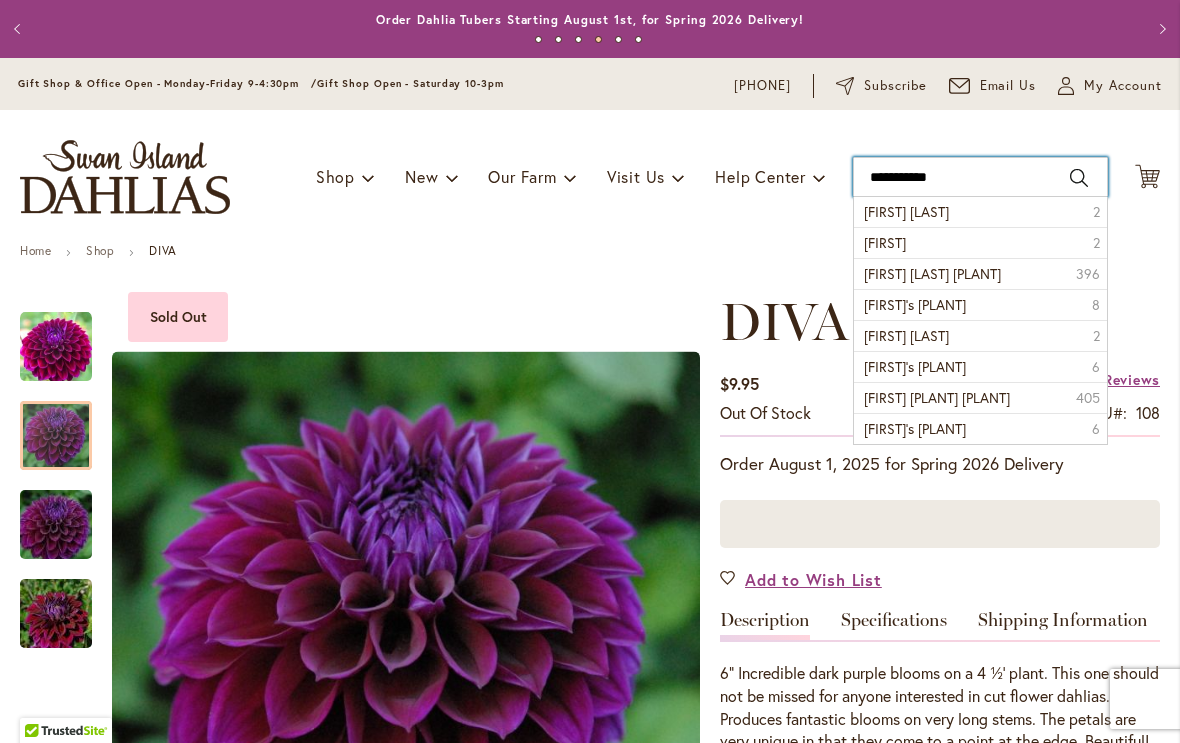 type on "**********" 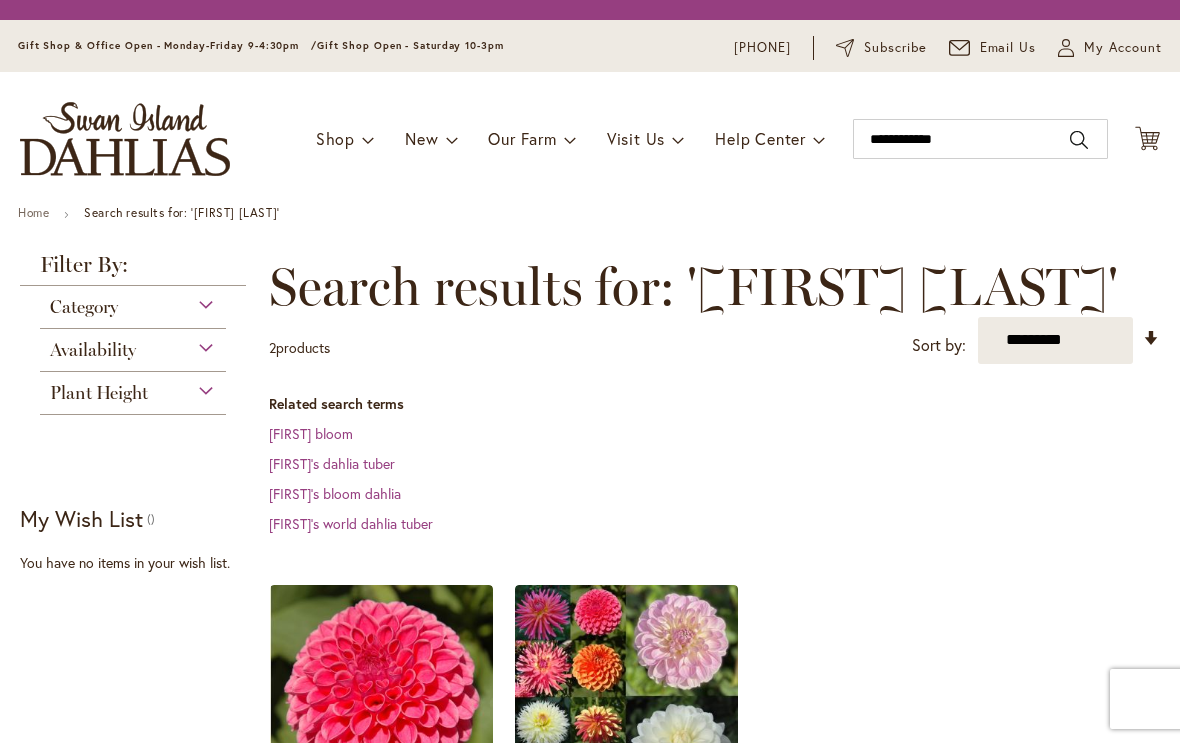 scroll, scrollTop: 0, scrollLeft: 0, axis: both 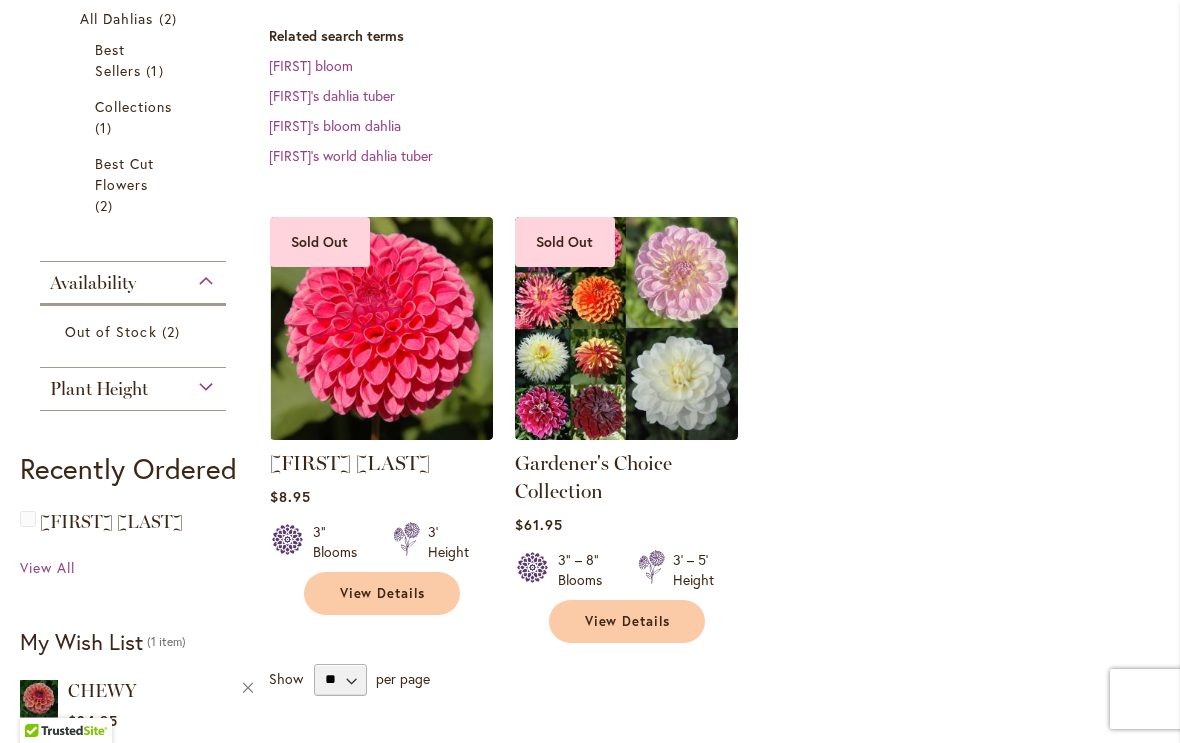 click on "View Details" at bounding box center (383, 593) 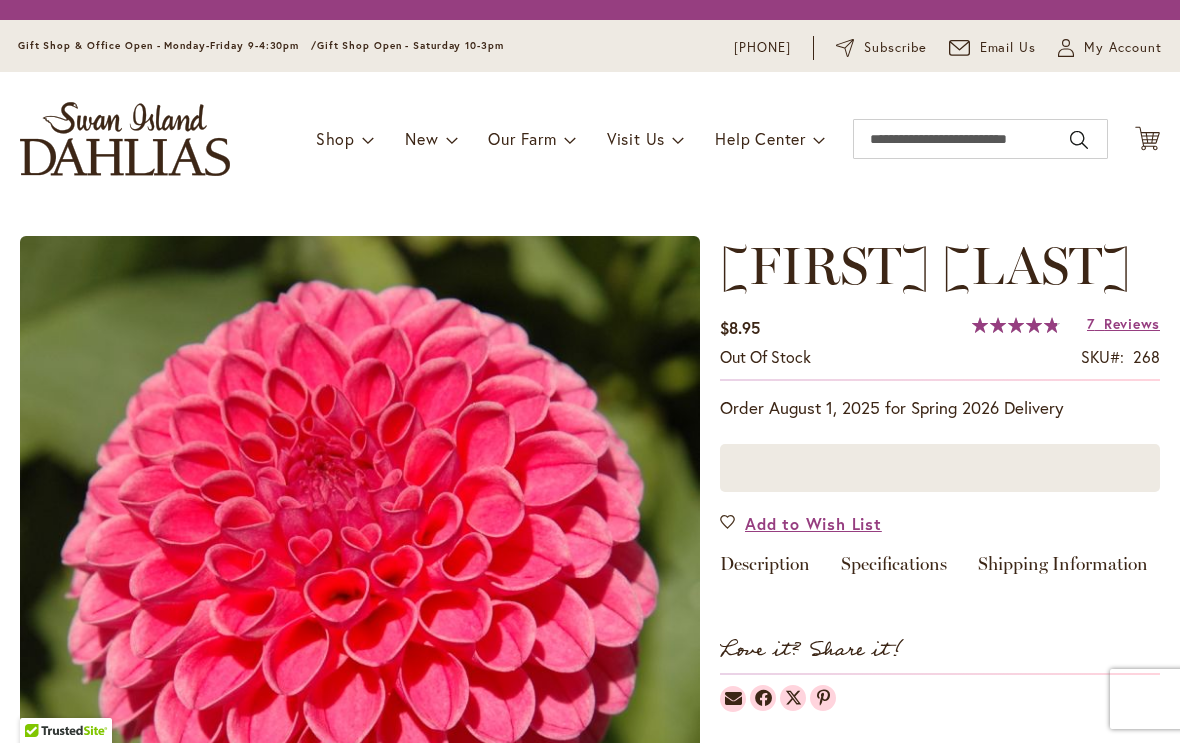 scroll, scrollTop: 0, scrollLeft: 0, axis: both 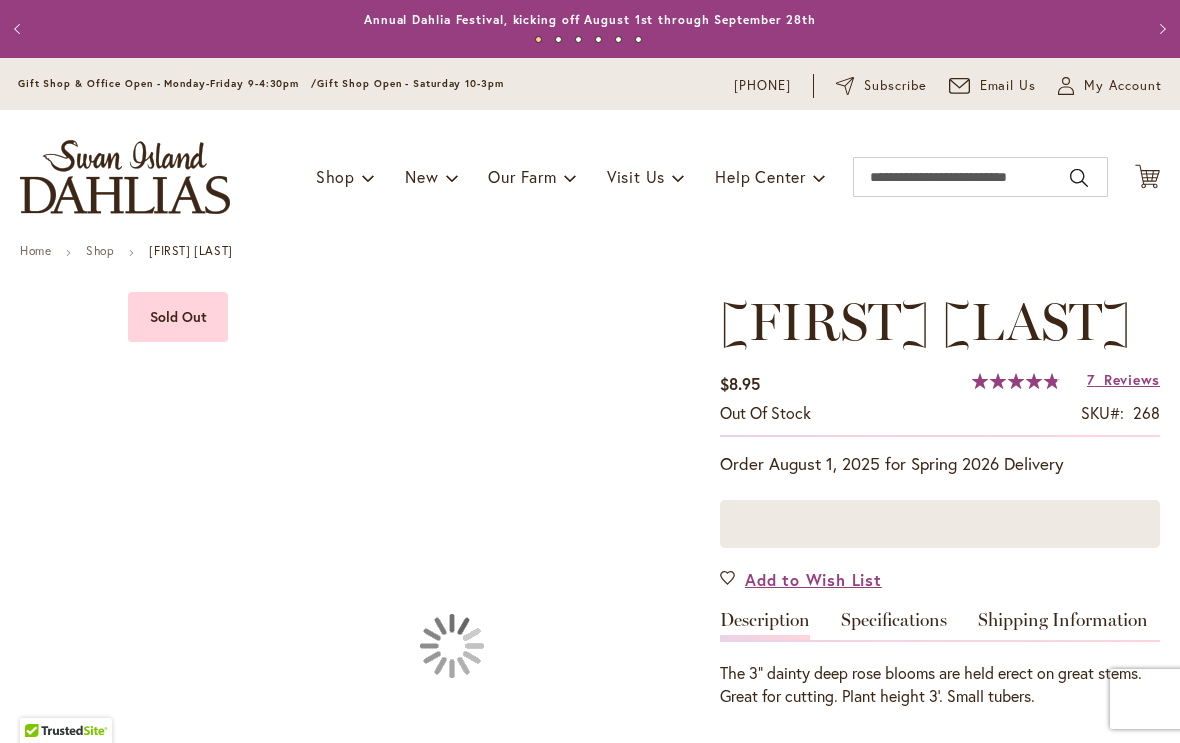 type on "*******" 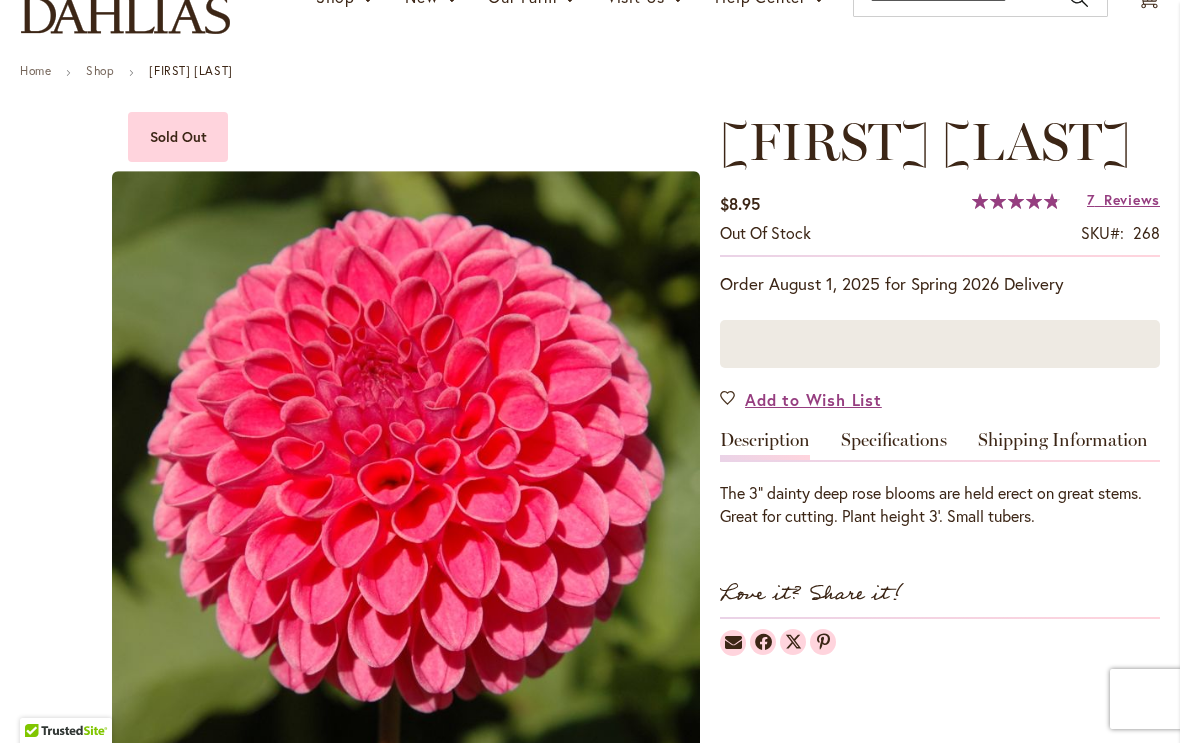 scroll, scrollTop: 169, scrollLeft: 0, axis: vertical 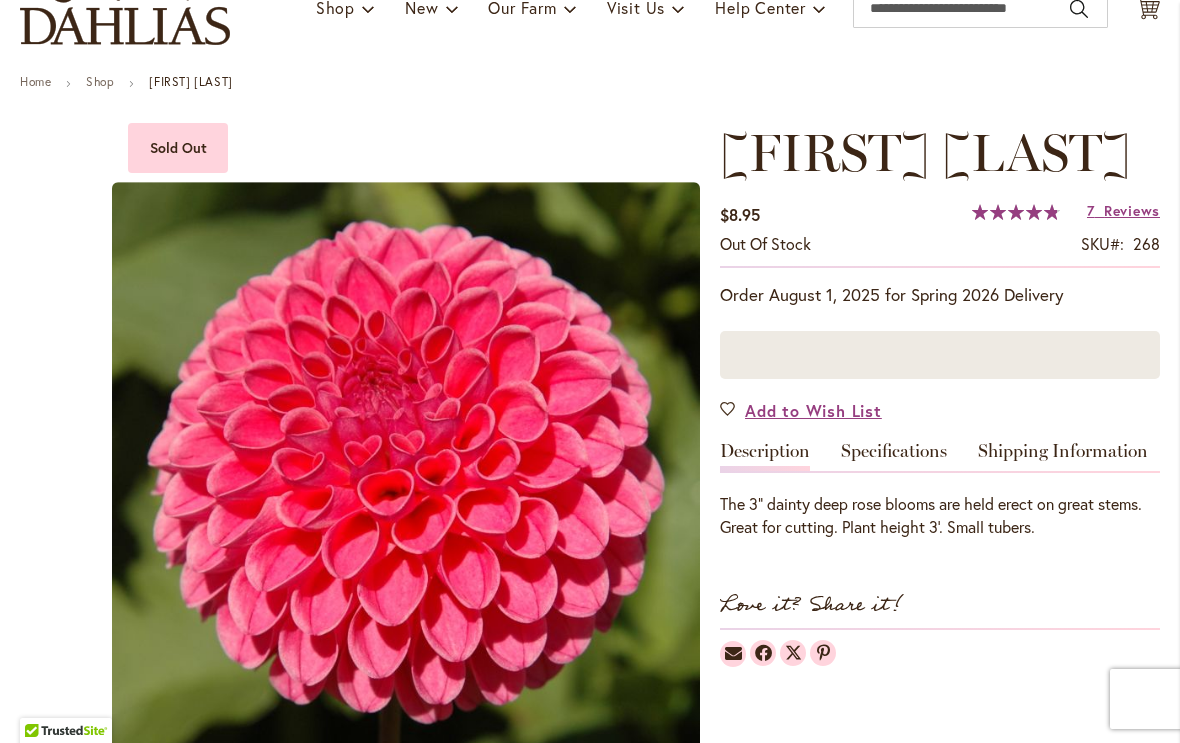 click on "Add to Wish List" at bounding box center [801, 410] 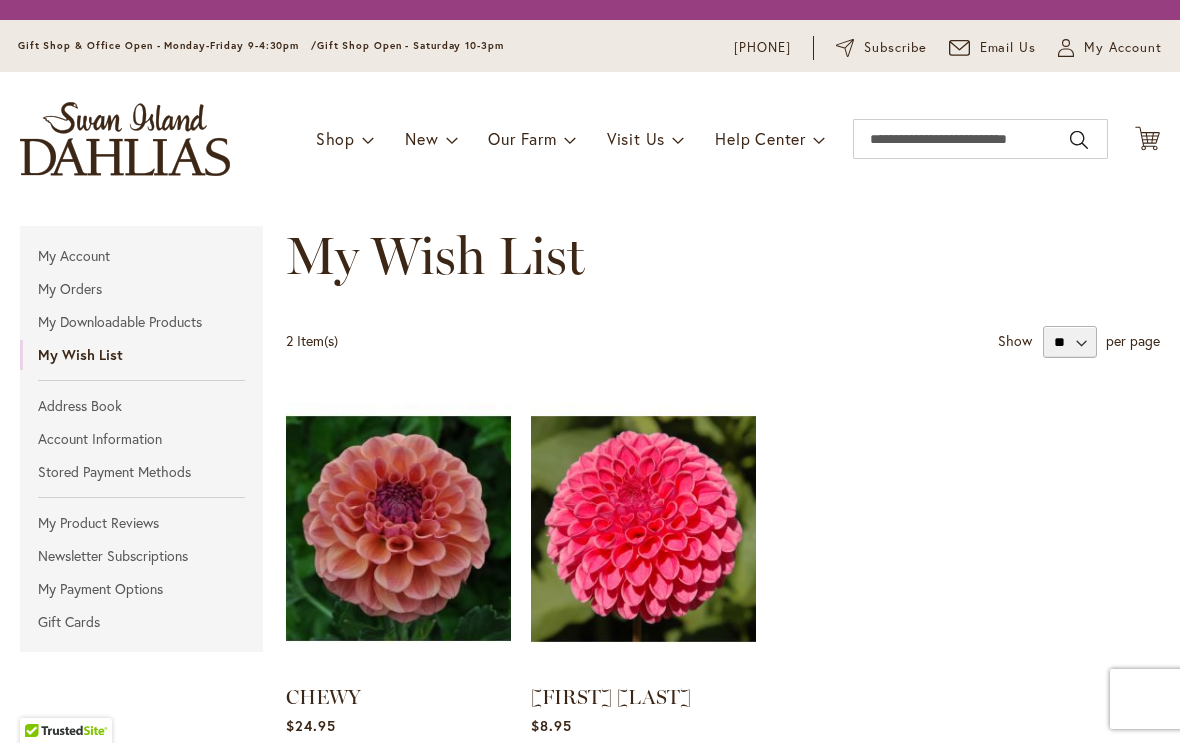 scroll, scrollTop: 0, scrollLeft: 0, axis: both 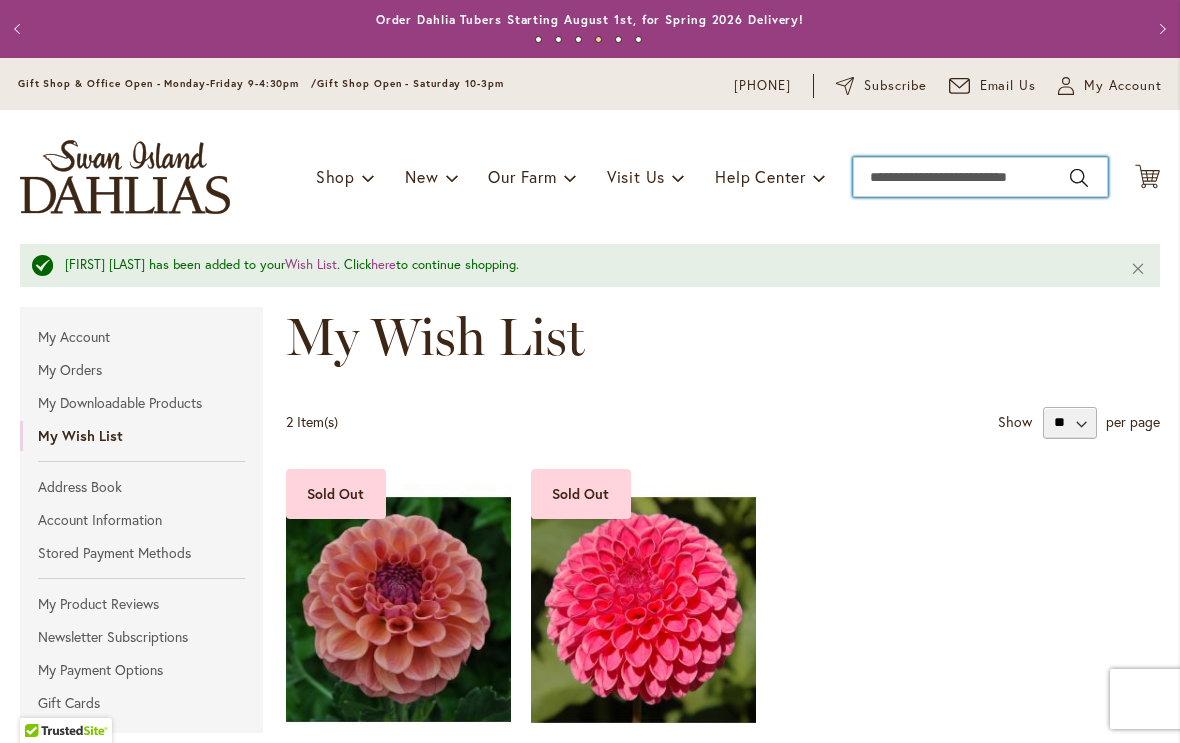click on "Search" at bounding box center [980, 177] 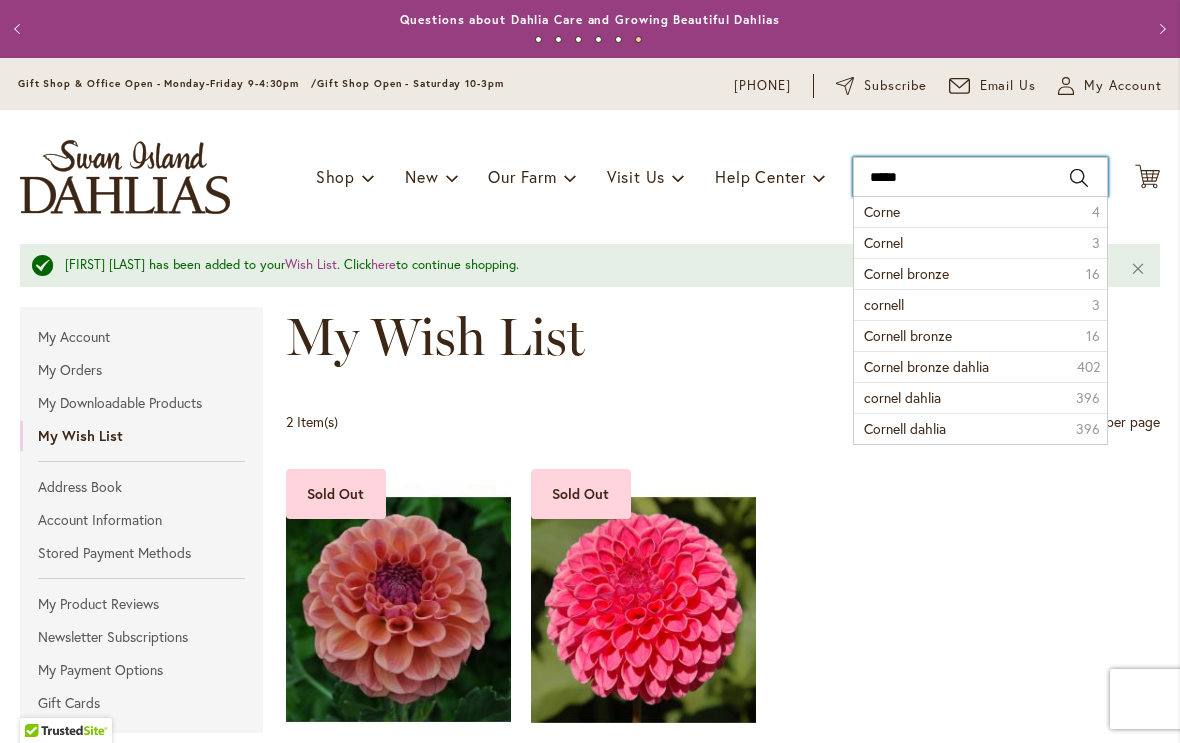 type on "******" 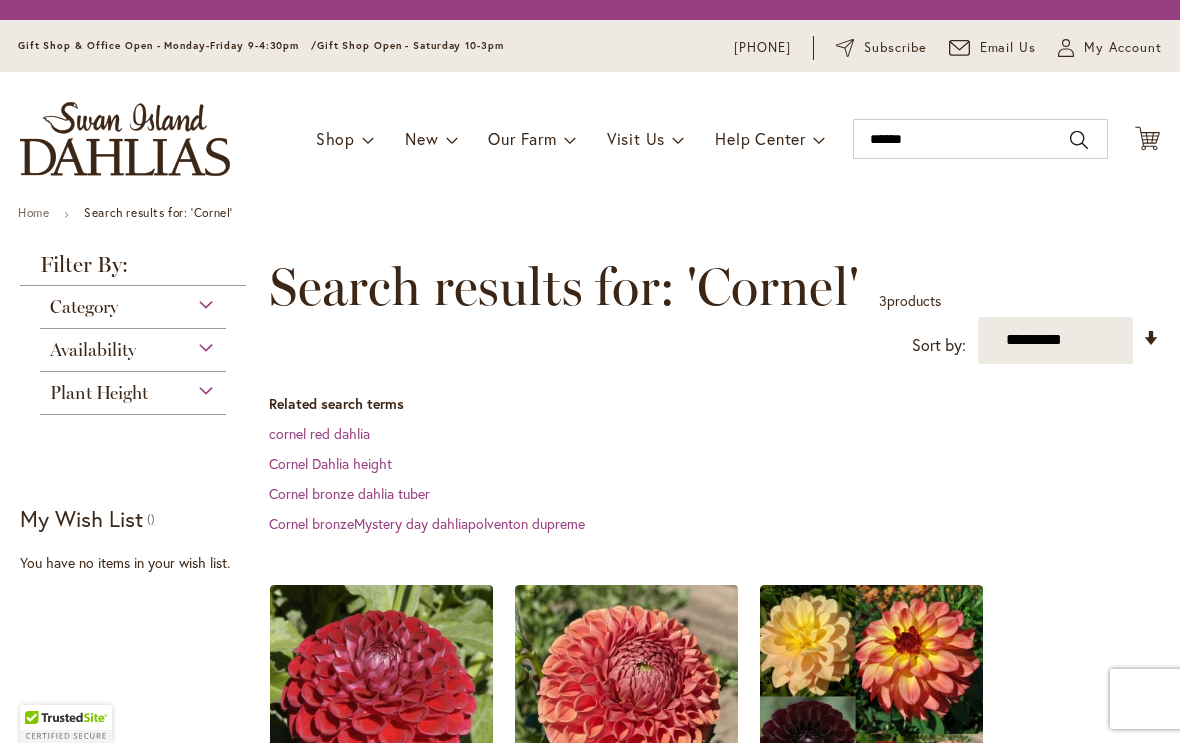 scroll, scrollTop: 0, scrollLeft: 0, axis: both 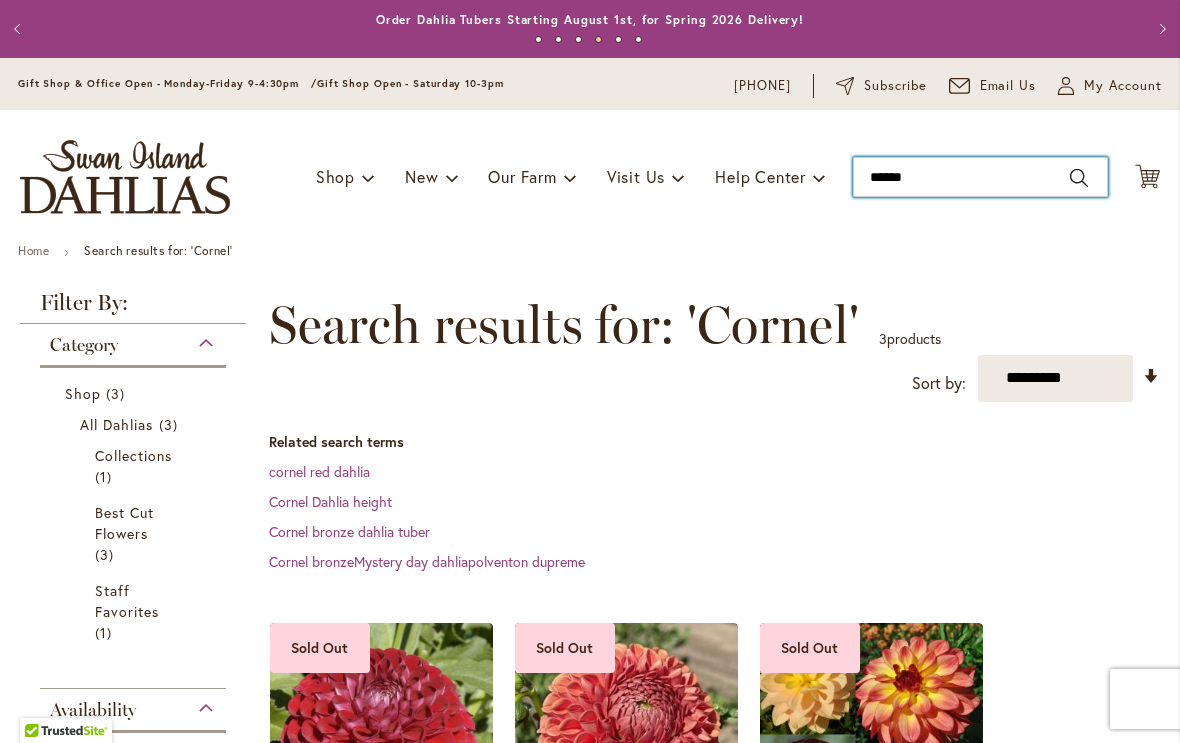 click on "******" at bounding box center (980, 177) 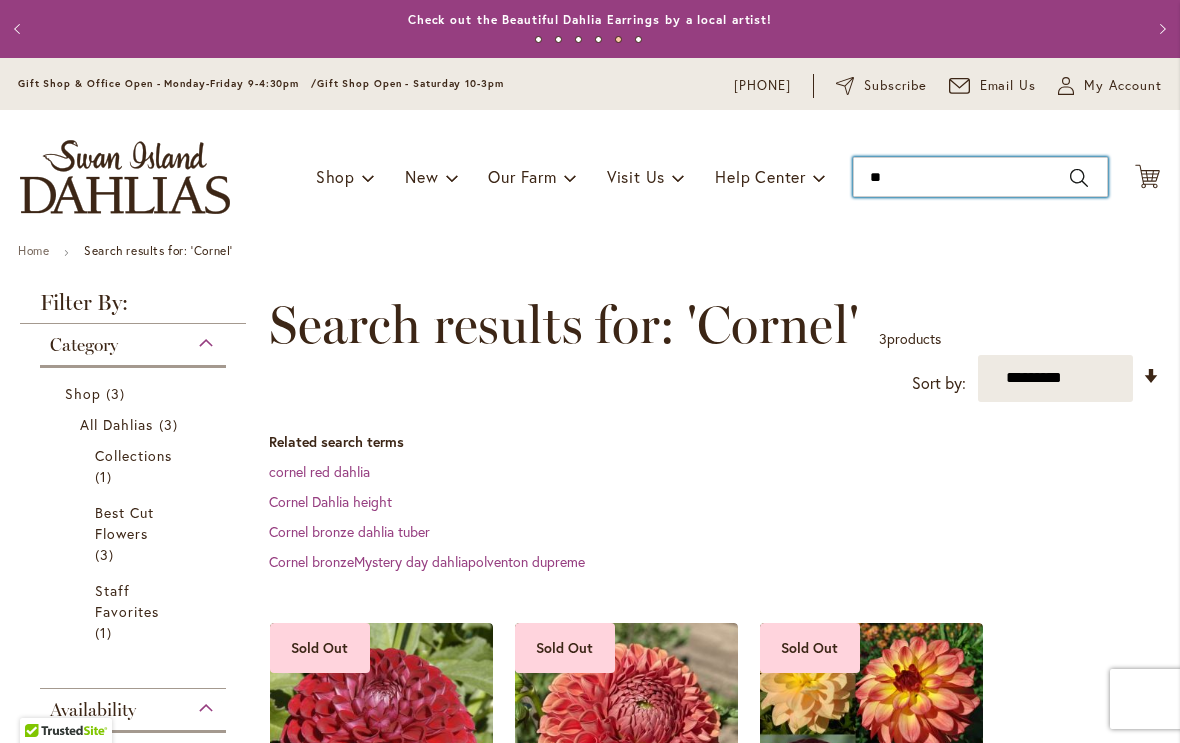 type on "*" 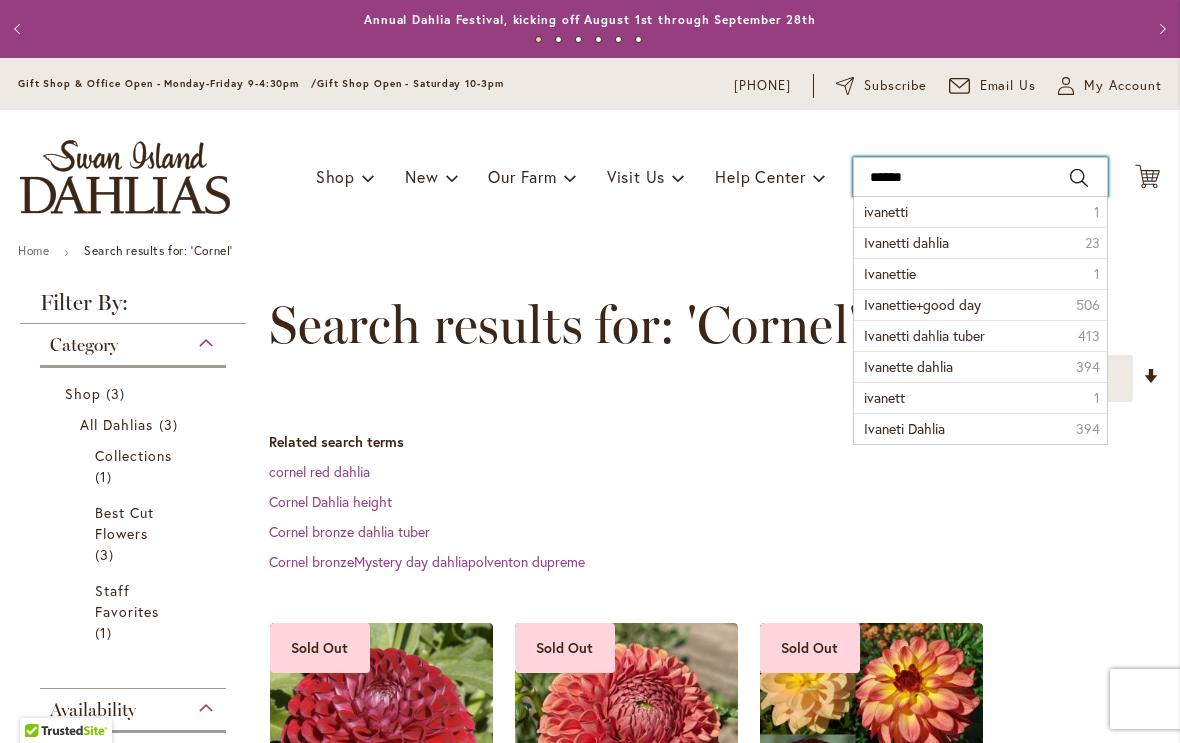 type on "*******" 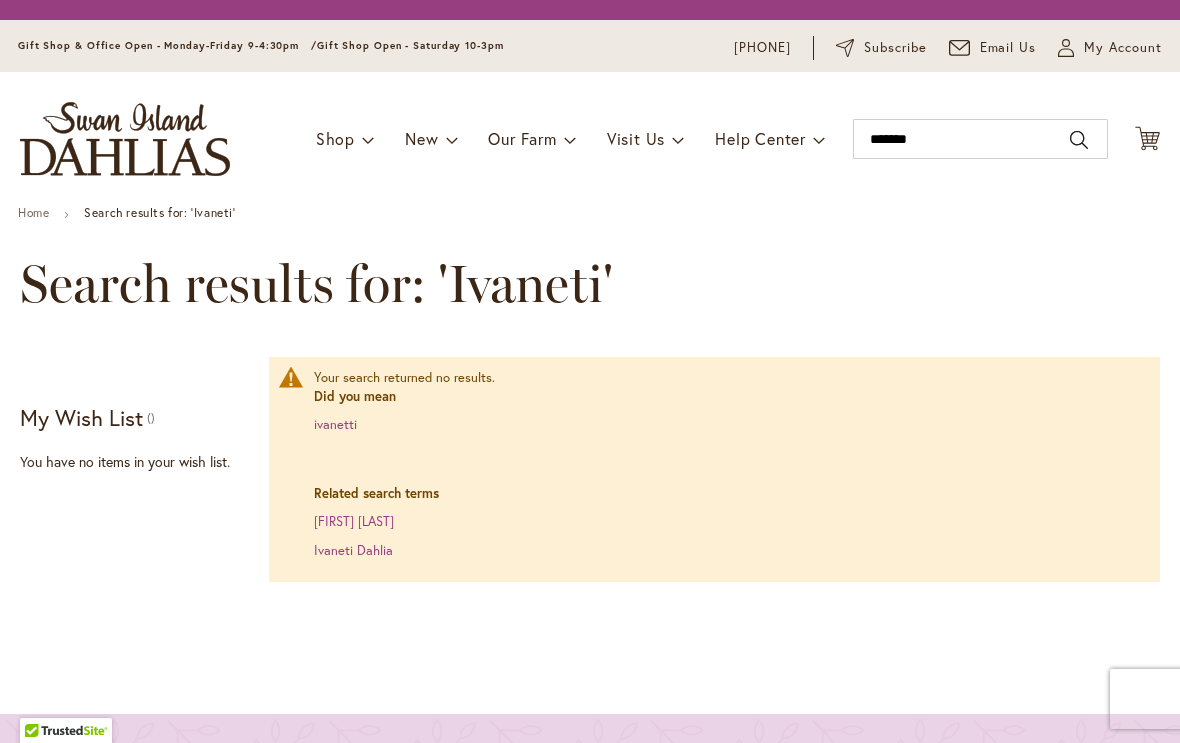 scroll, scrollTop: 0, scrollLeft: 0, axis: both 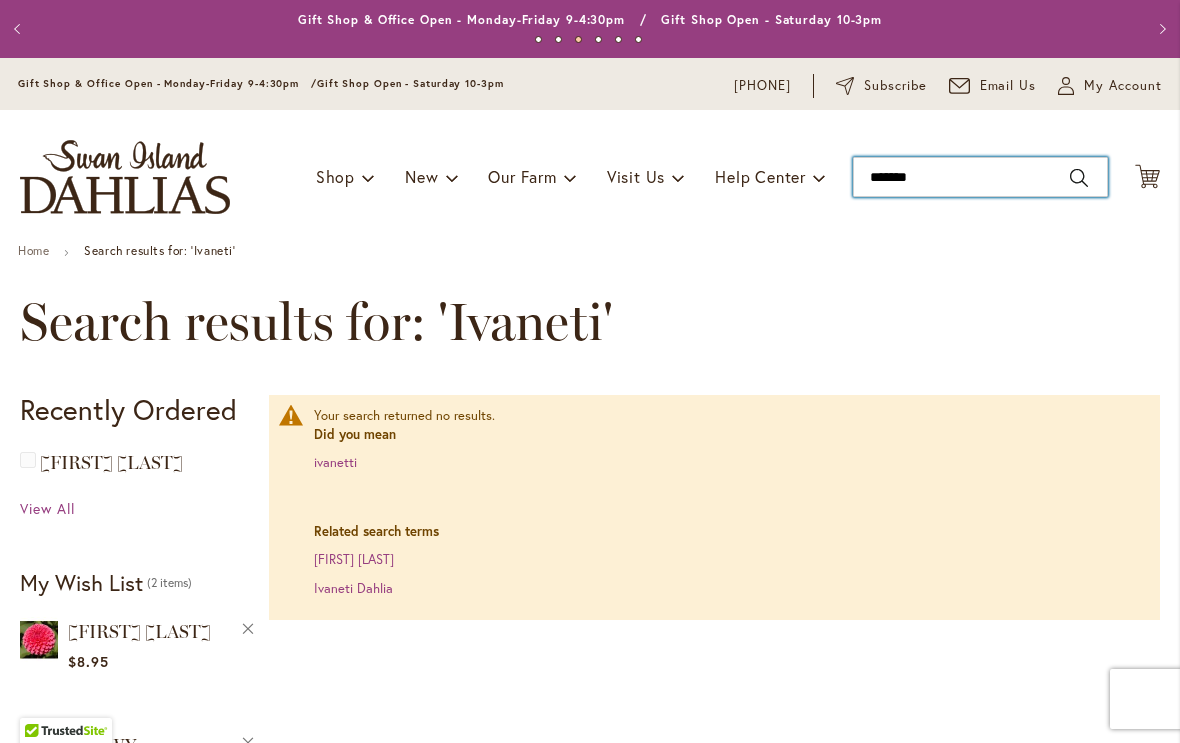 click on "*******" at bounding box center (980, 177) 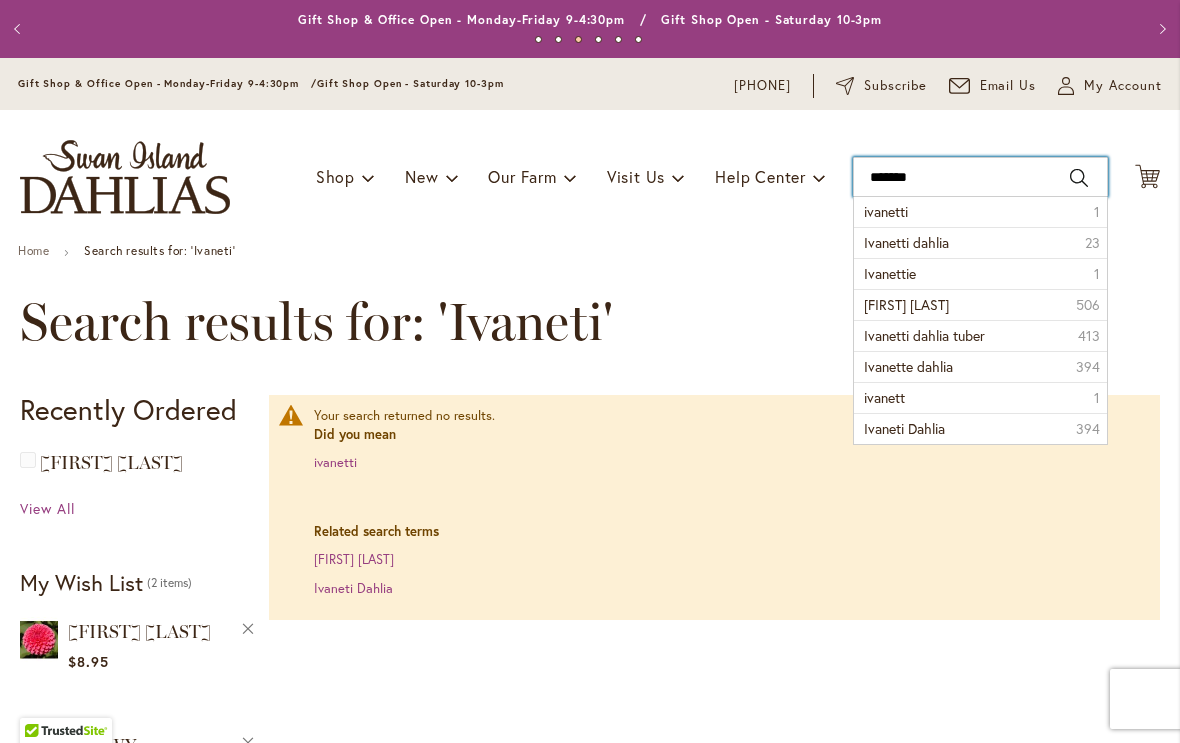 type on "********" 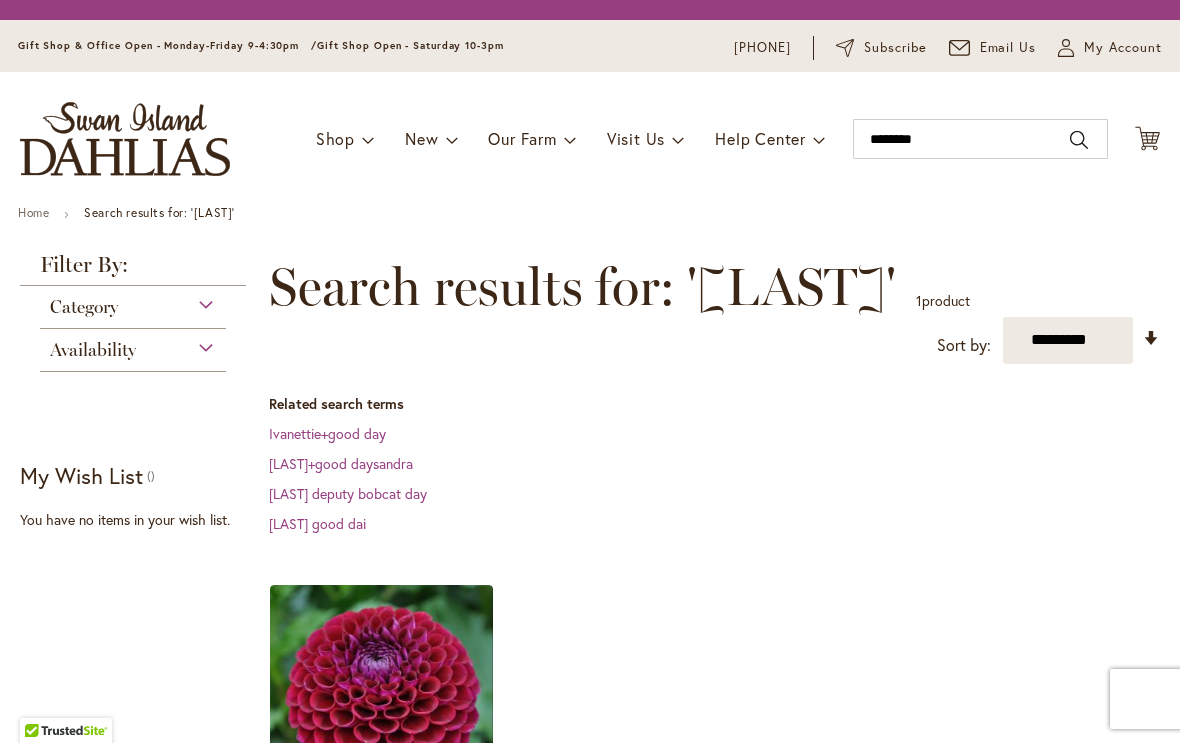 scroll, scrollTop: 0, scrollLeft: 0, axis: both 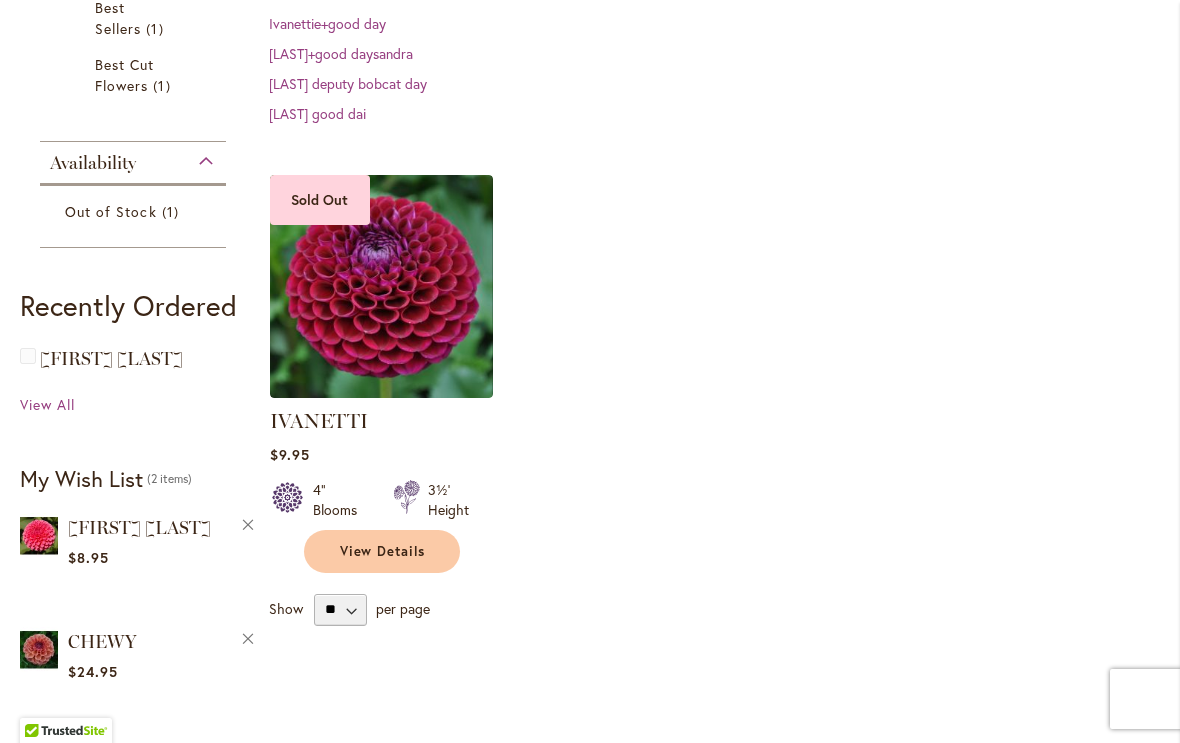 click on "View Details" at bounding box center [383, 551] 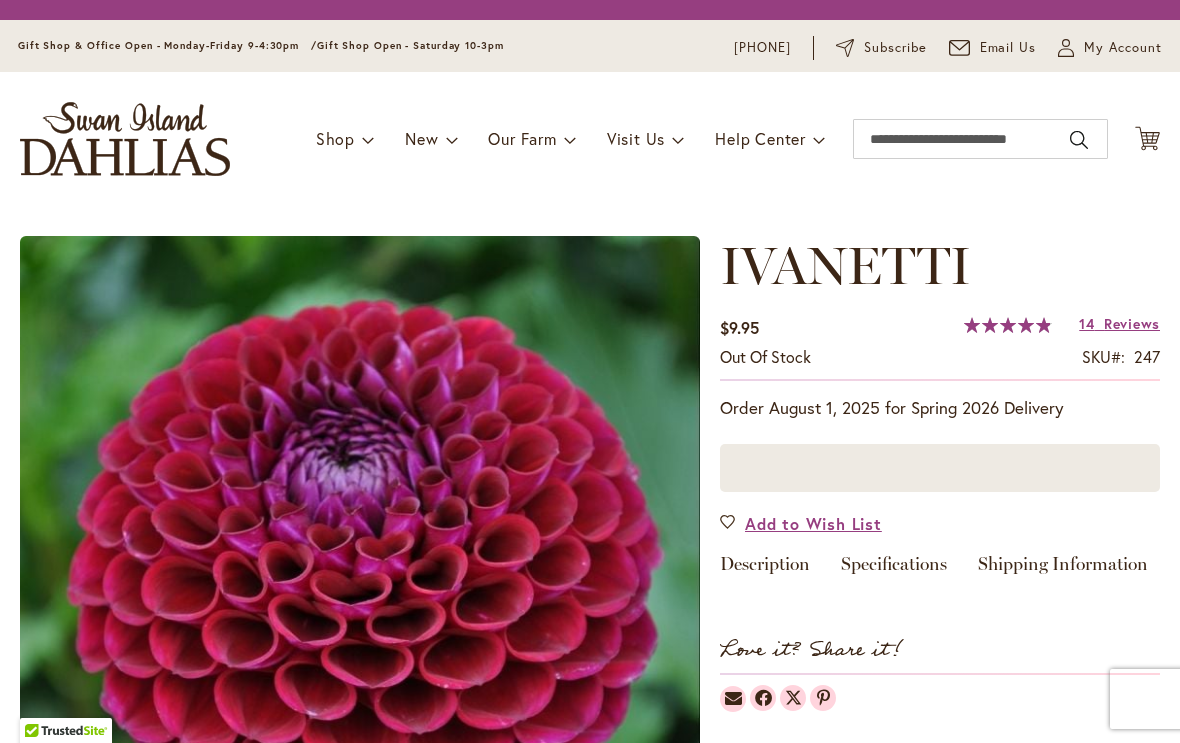 scroll, scrollTop: 0, scrollLeft: 0, axis: both 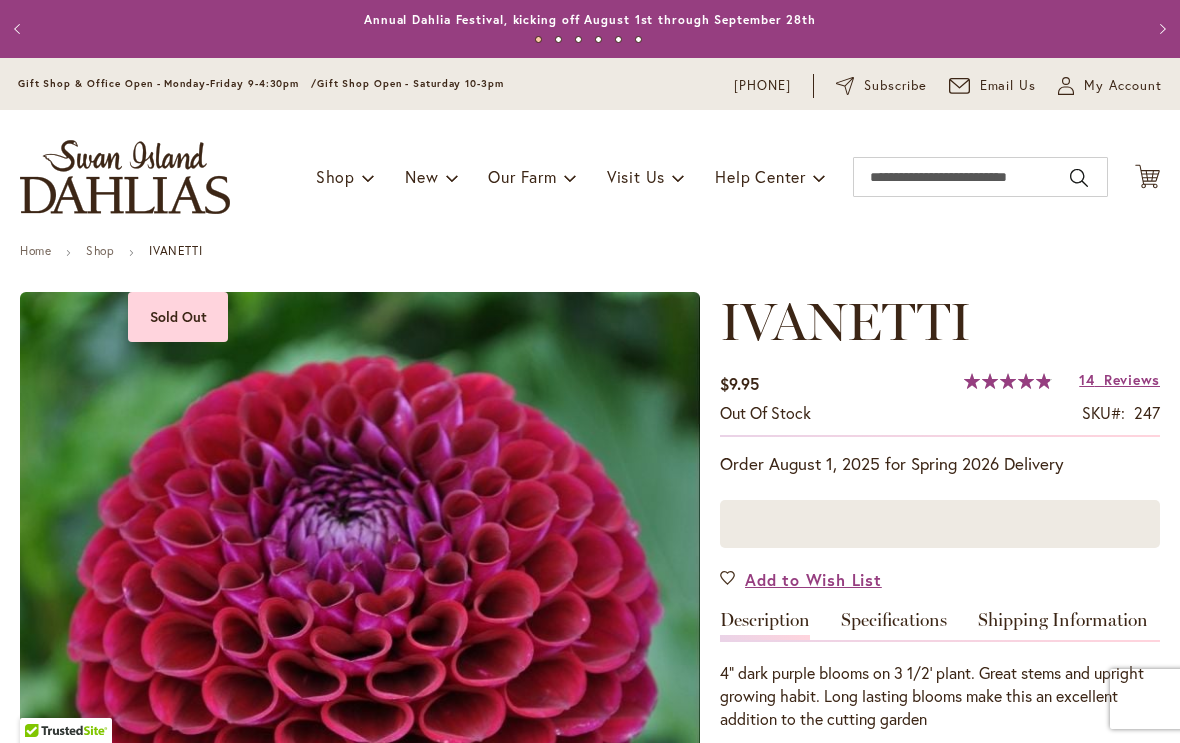 type on "*******" 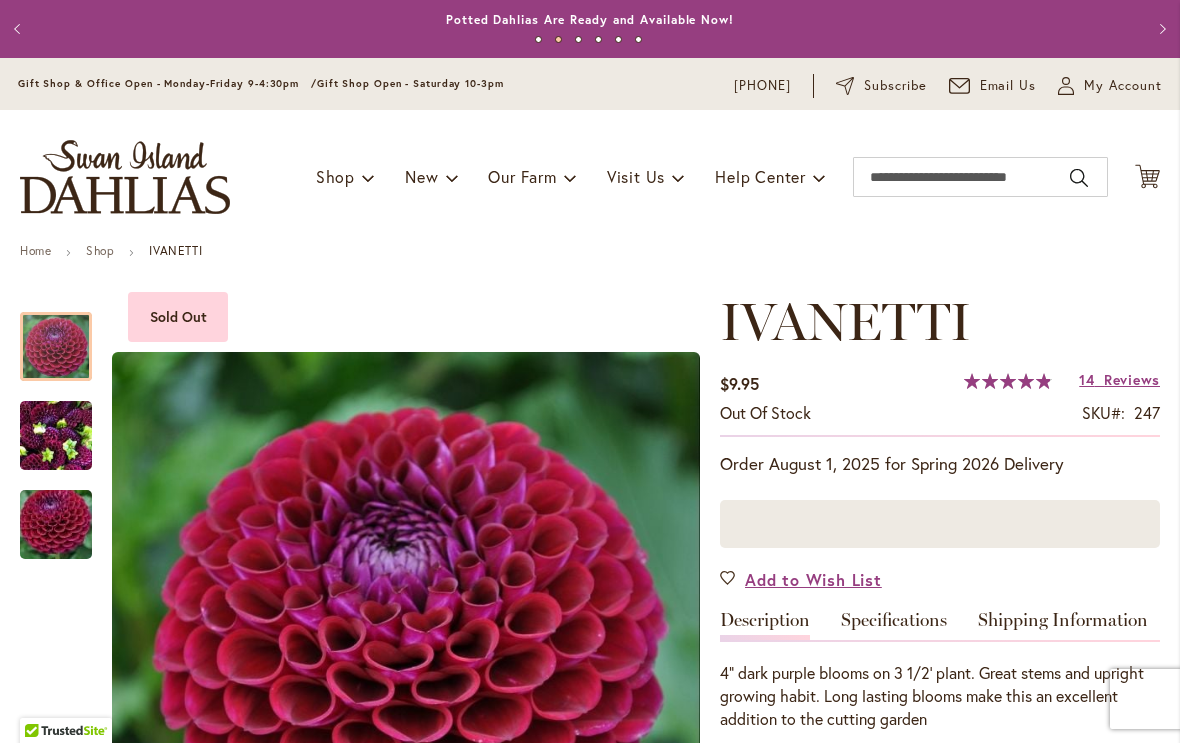 scroll, scrollTop: 0, scrollLeft: 0, axis: both 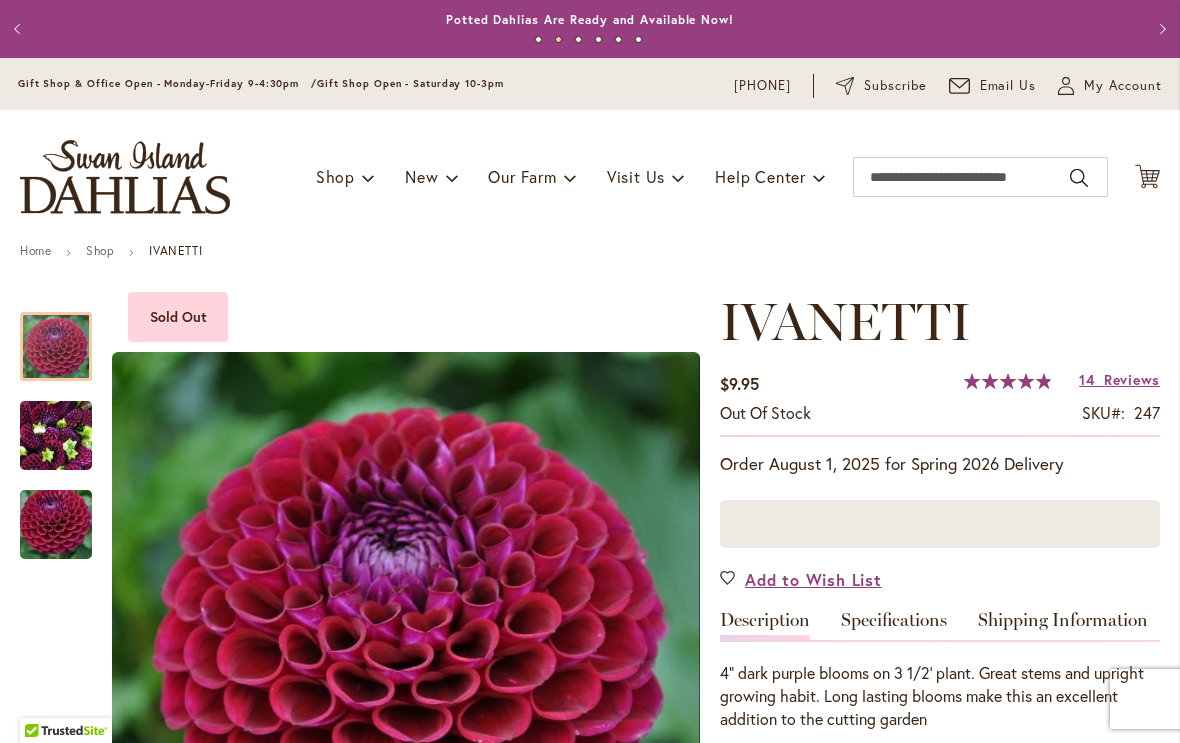 click on "My Account" at bounding box center (1123, 86) 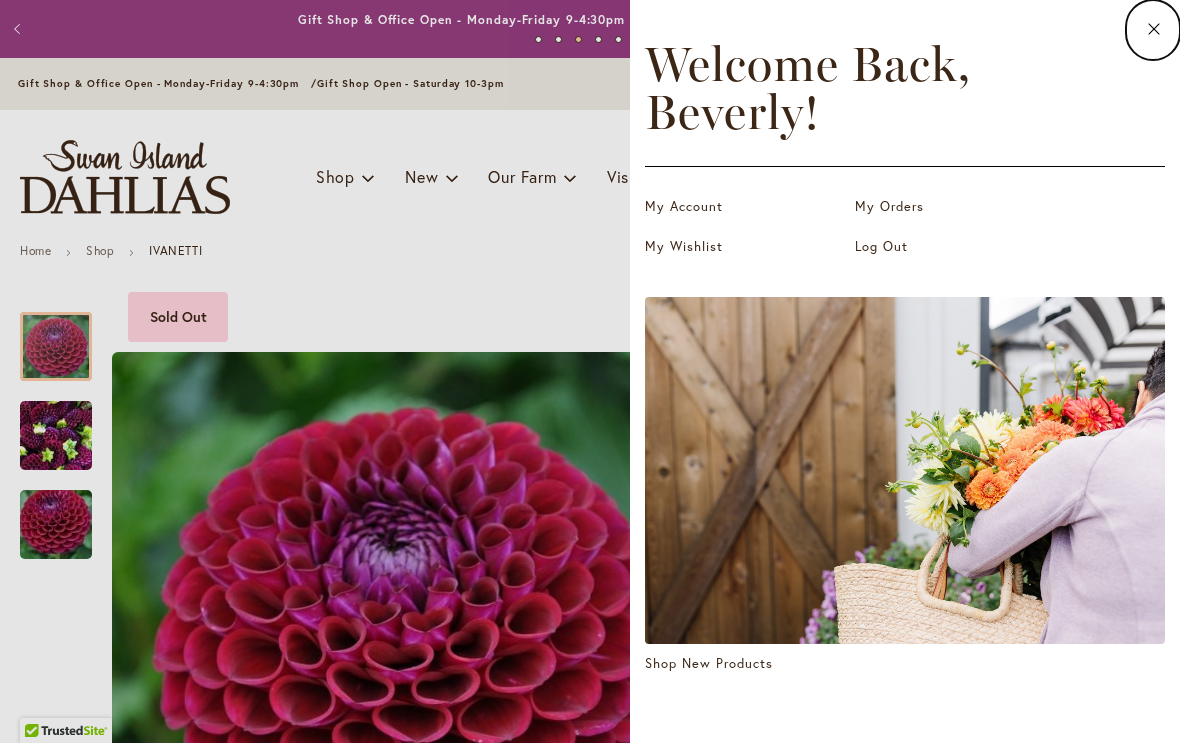 click on "My Wishlist" at bounding box center (745, 247) 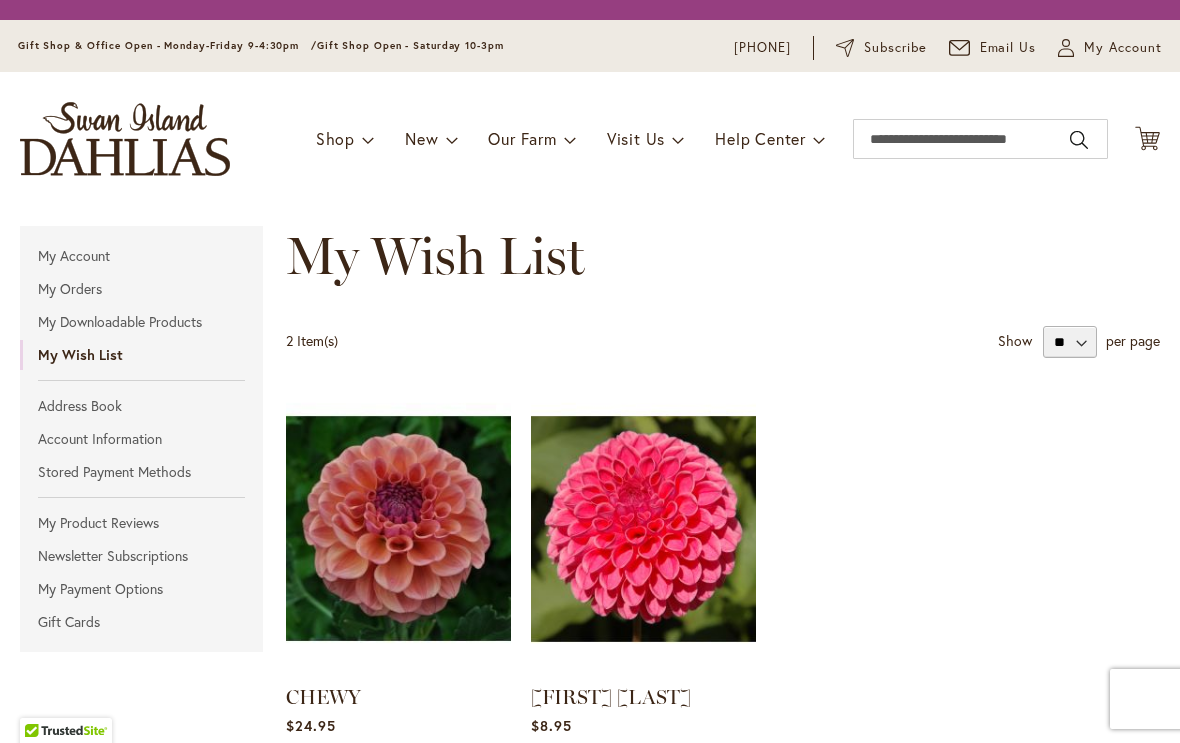 scroll, scrollTop: 0, scrollLeft: 0, axis: both 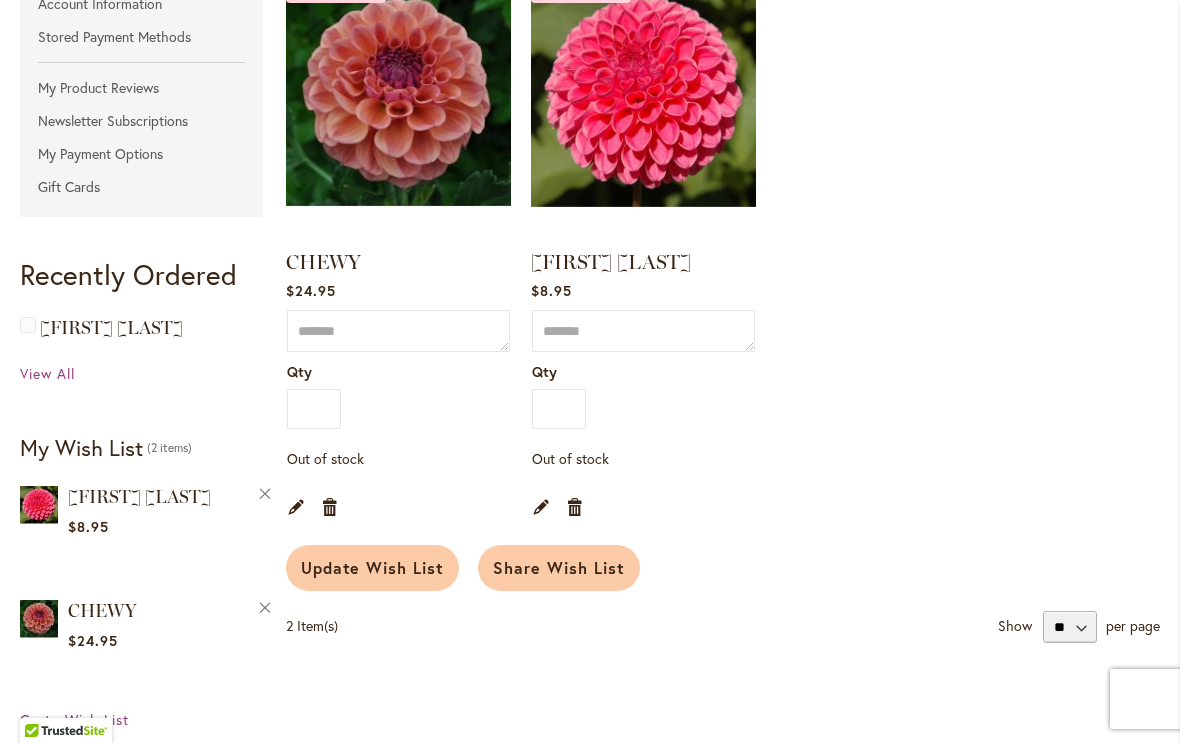 click on "[FIRST] [LAST]" at bounding box center [611, 262] 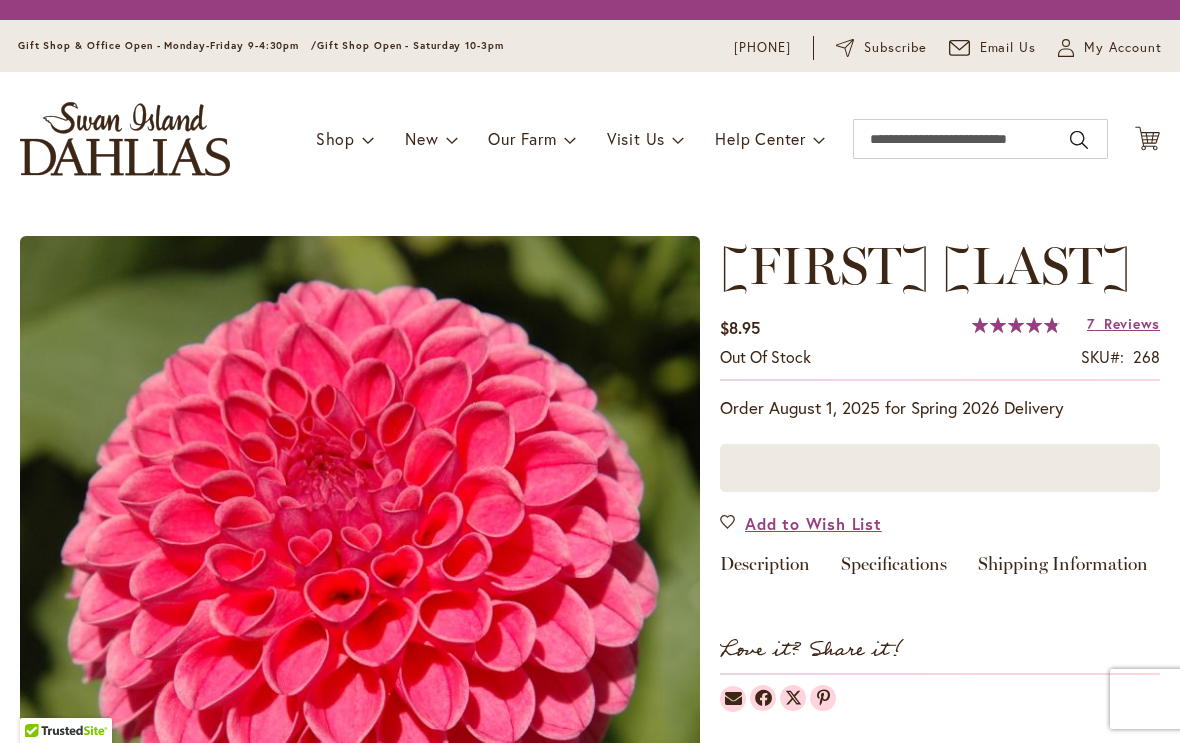 scroll, scrollTop: 0, scrollLeft: 0, axis: both 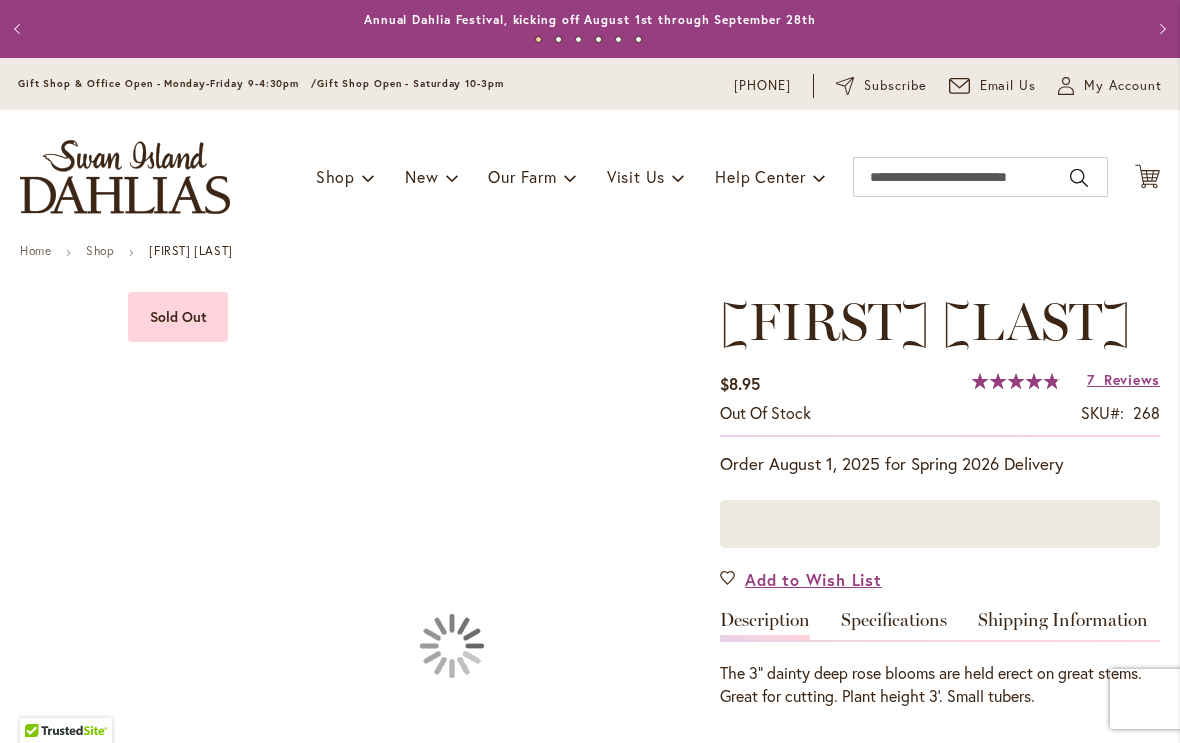 type on "*******" 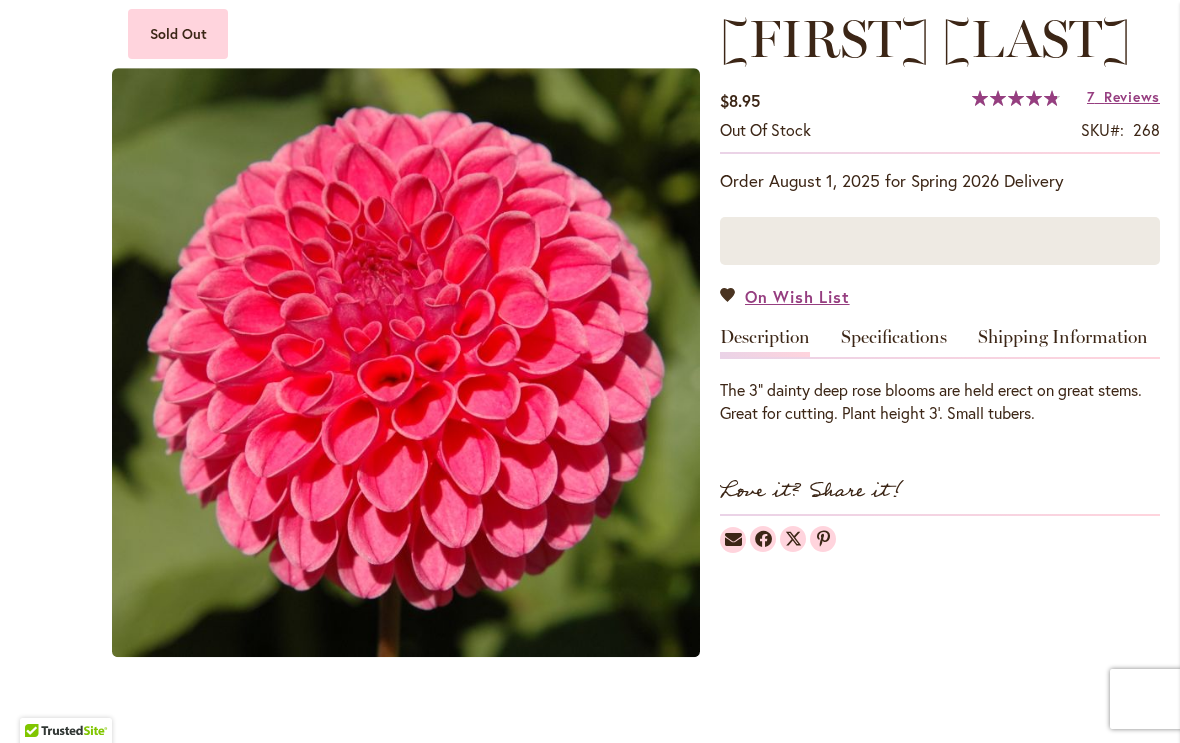 scroll, scrollTop: 285, scrollLeft: 0, axis: vertical 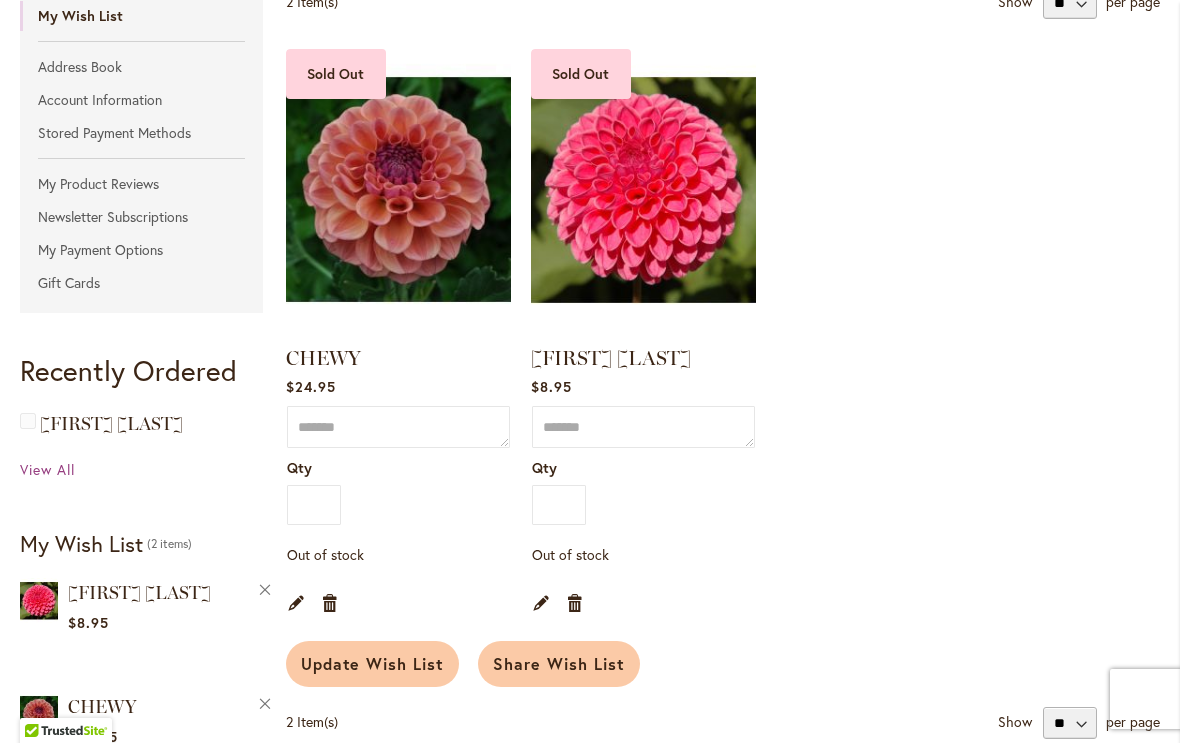 click on "Update Wish List" at bounding box center (373, 663) 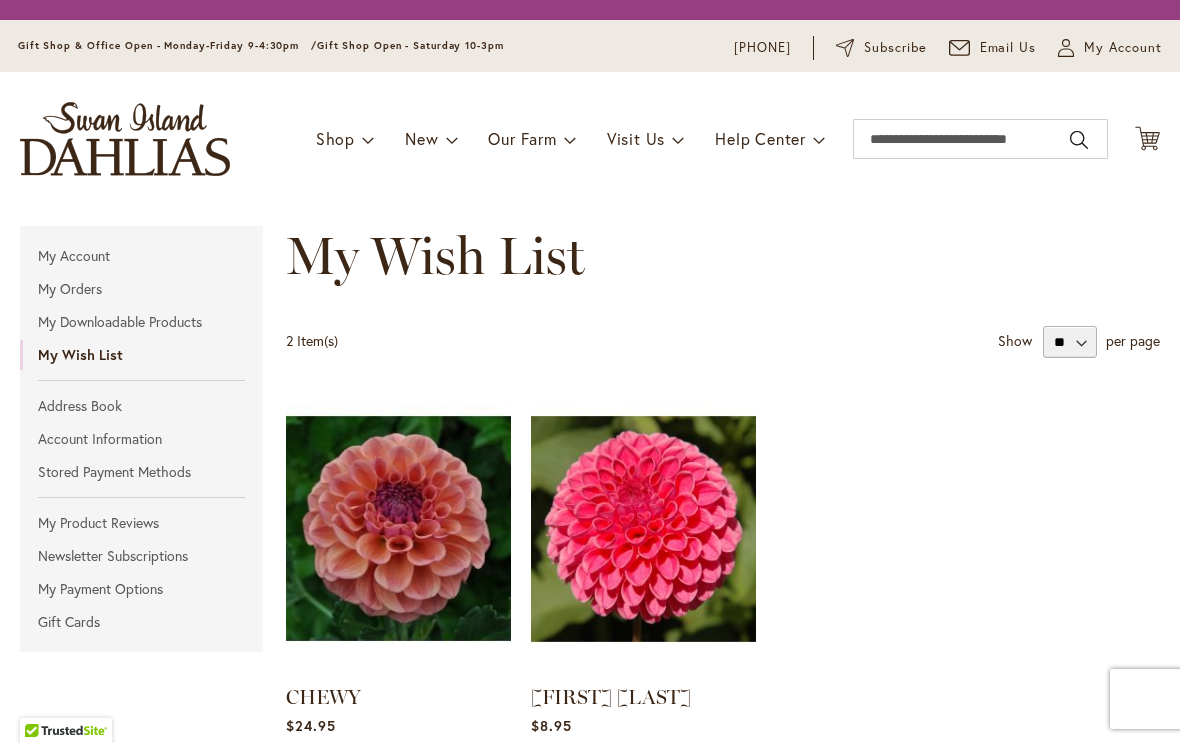 scroll, scrollTop: 0, scrollLeft: 0, axis: both 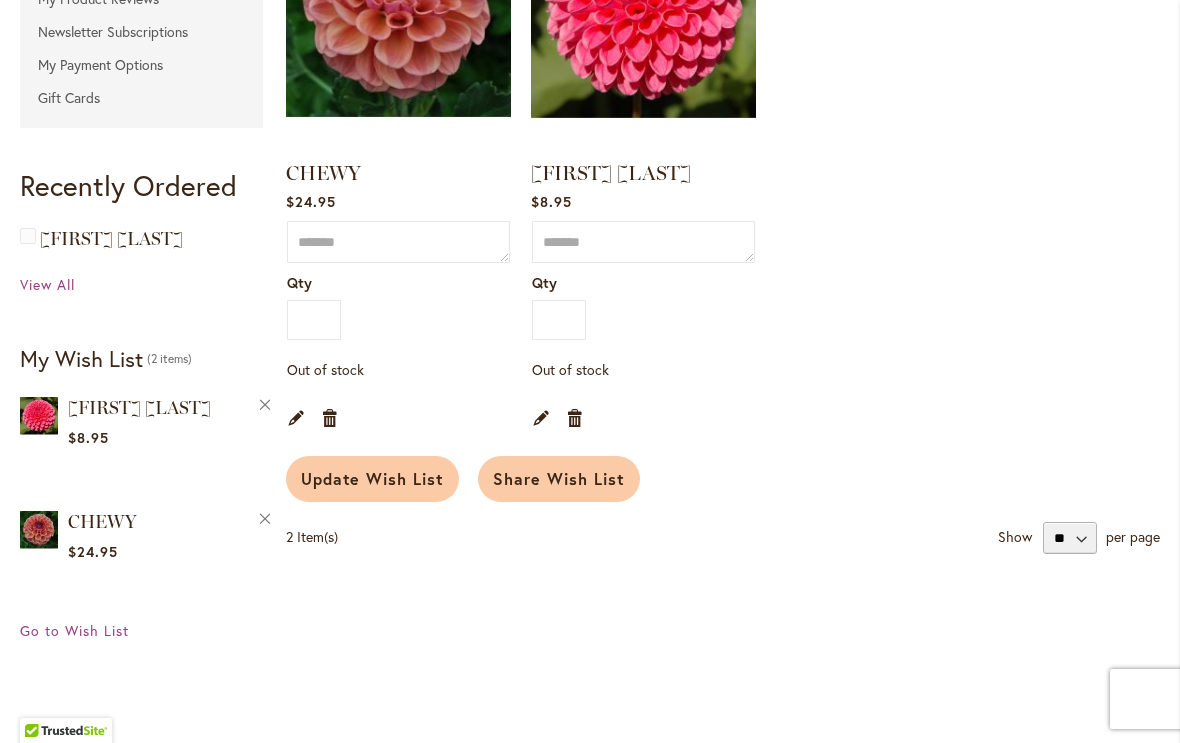 click on "Update Wish List" at bounding box center [373, 478] 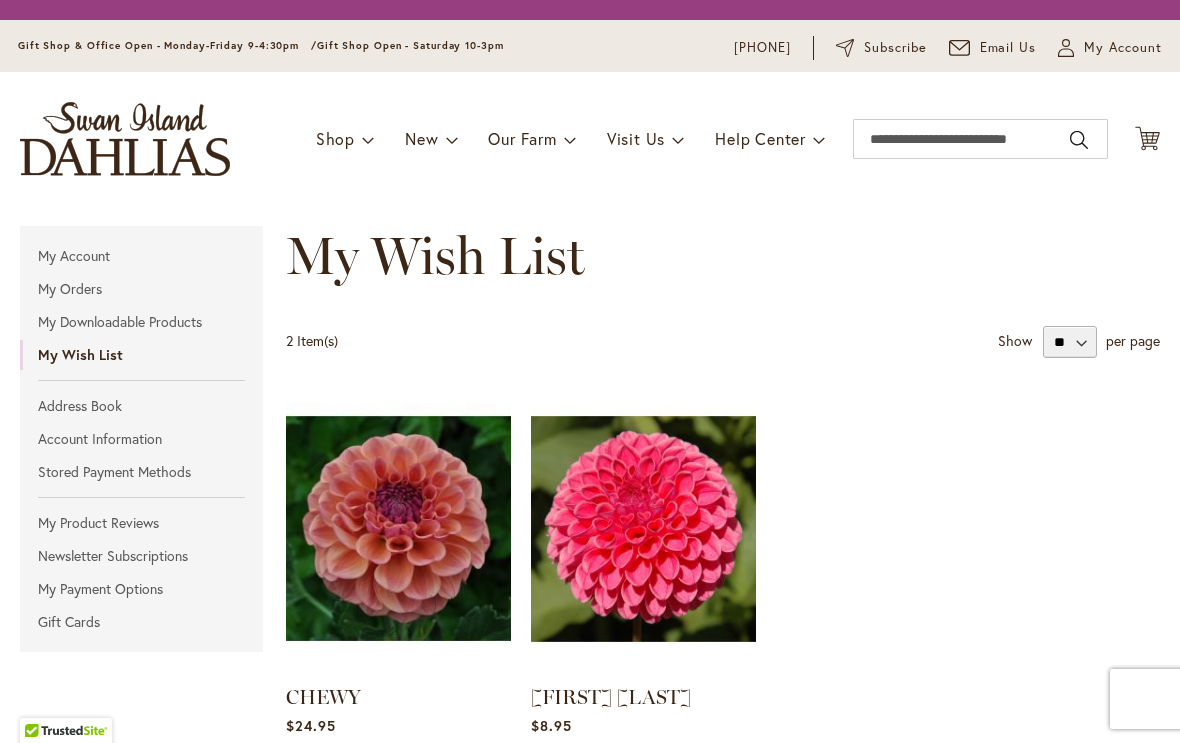 scroll, scrollTop: 0, scrollLeft: 0, axis: both 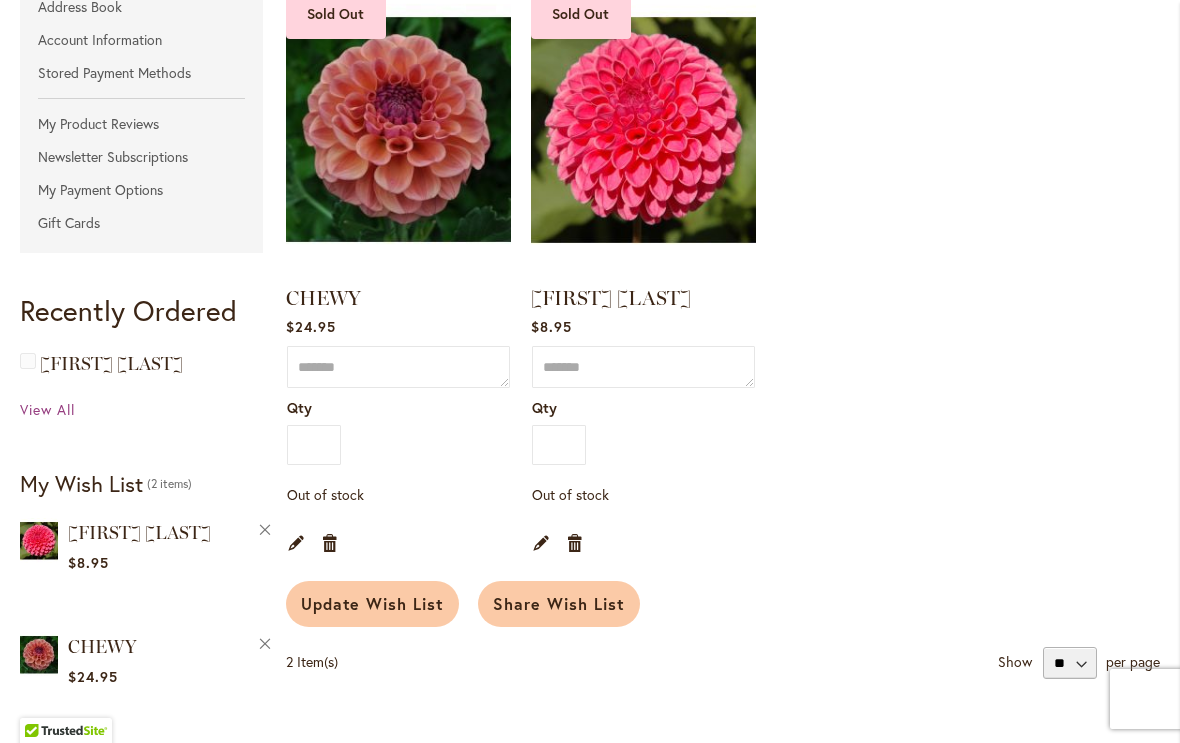 click on "CHEWY" at bounding box center (323, 298) 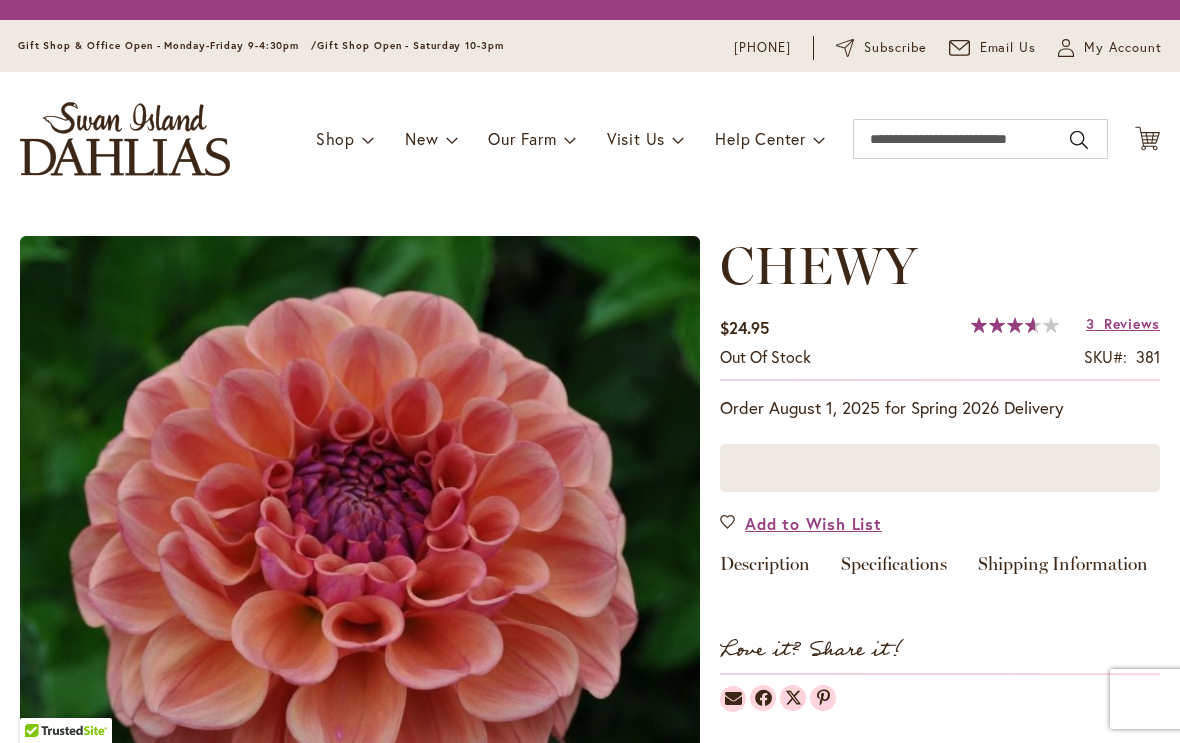scroll, scrollTop: 0, scrollLeft: 0, axis: both 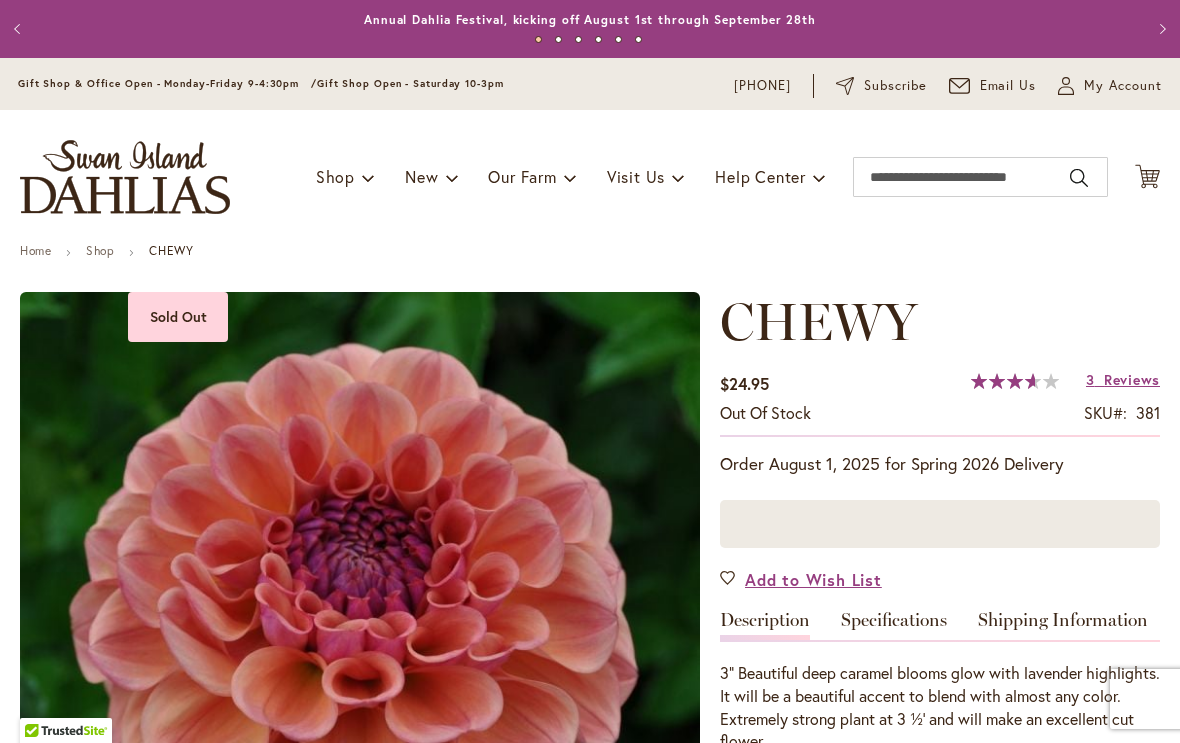 type on "*******" 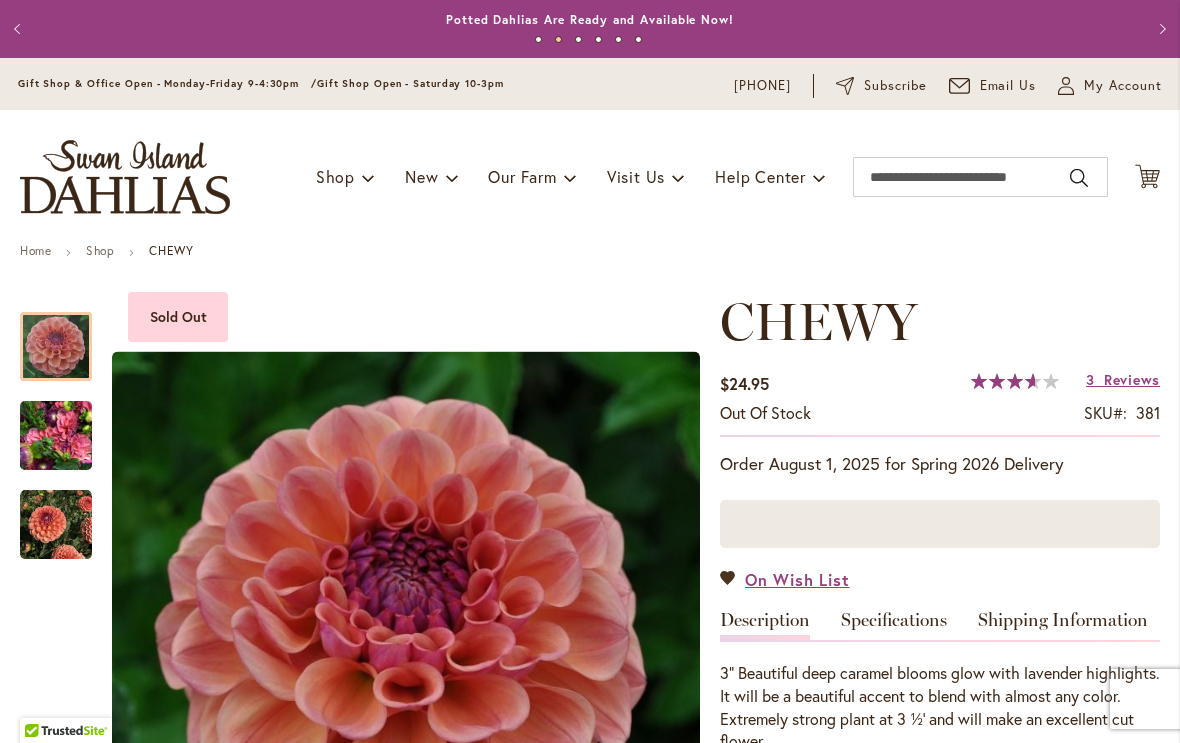 scroll, scrollTop: 0, scrollLeft: 0, axis: both 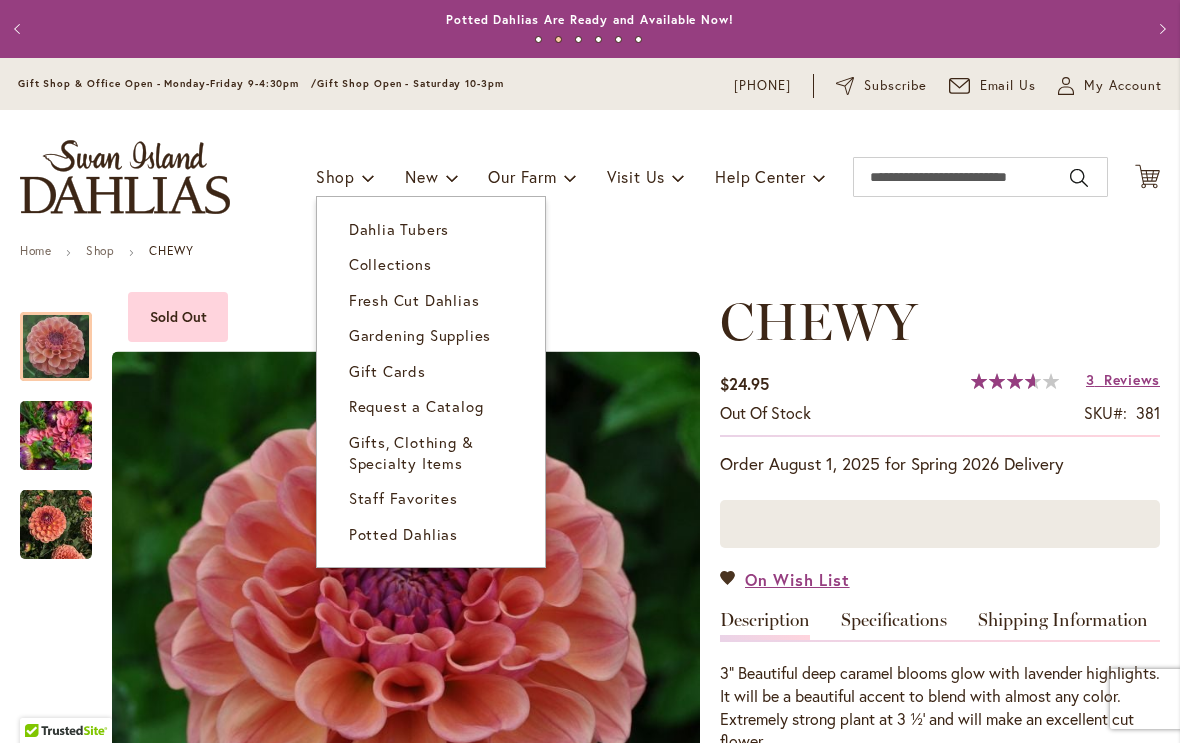 click on "Dahlia Tubers" at bounding box center (431, 229) 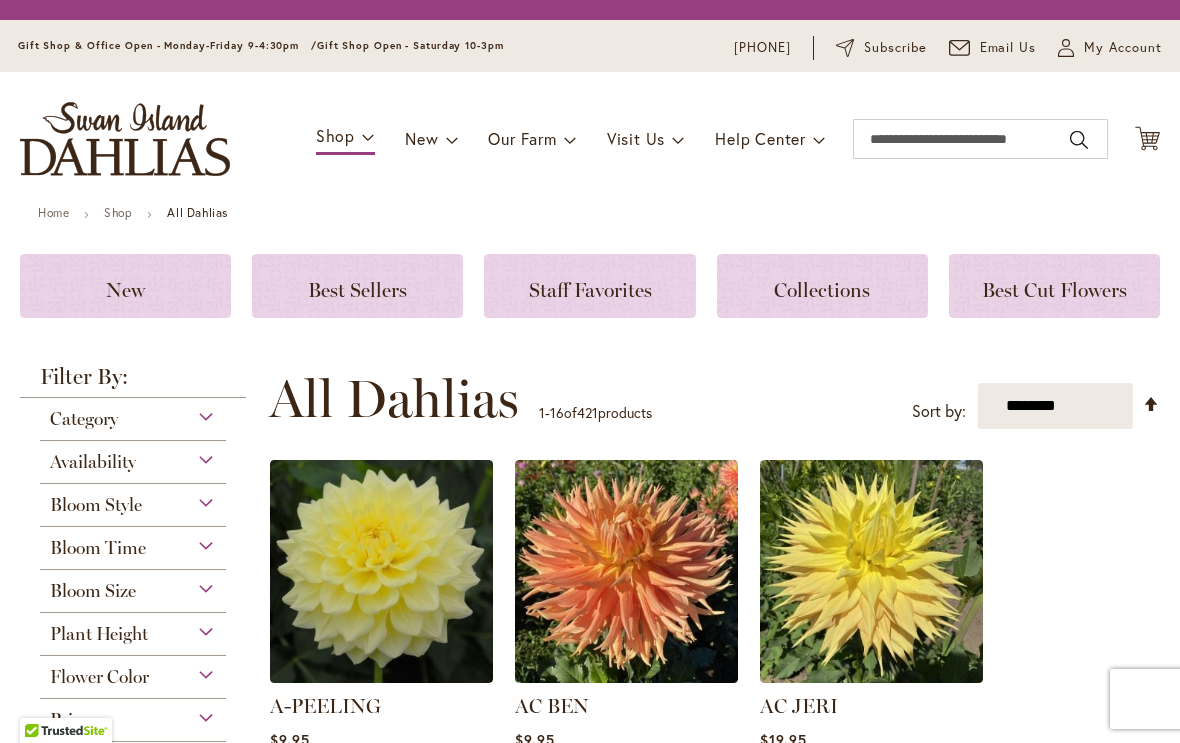 scroll, scrollTop: 0, scrollLeft: 0, axis: both 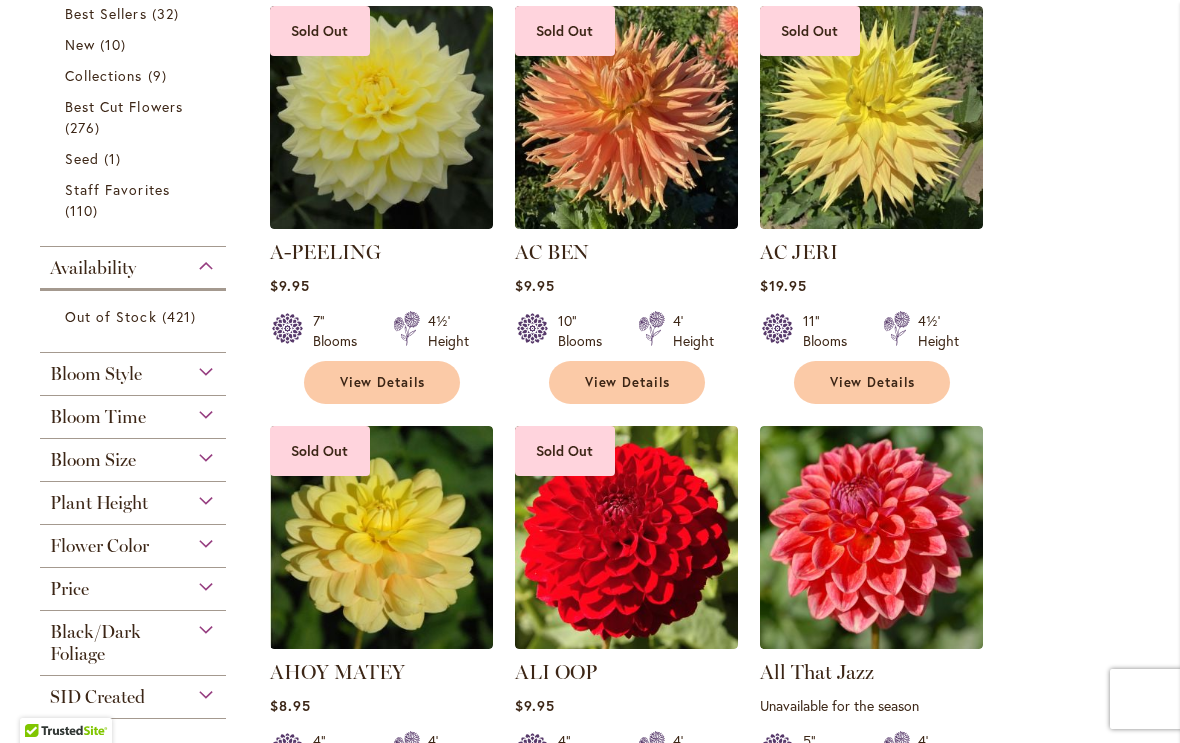 click on "Plant Height" at bounding box center [133, 498] 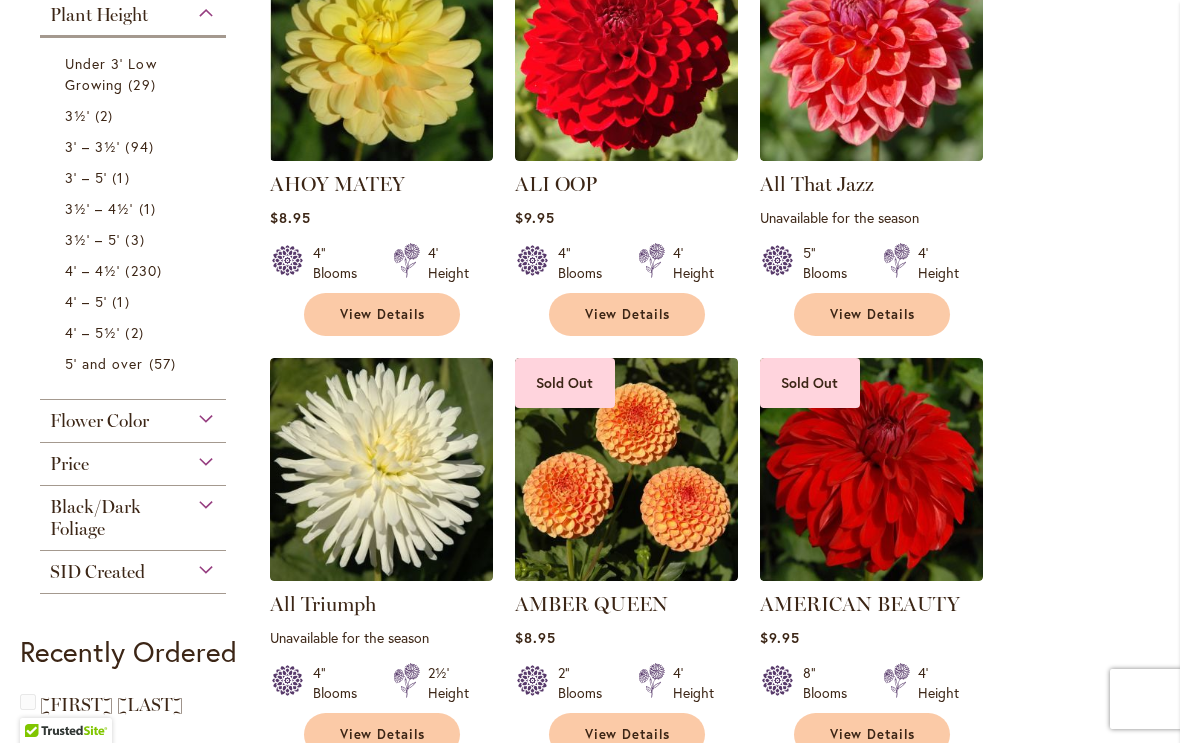 click on "94
items" at bounding box center [141, 146] 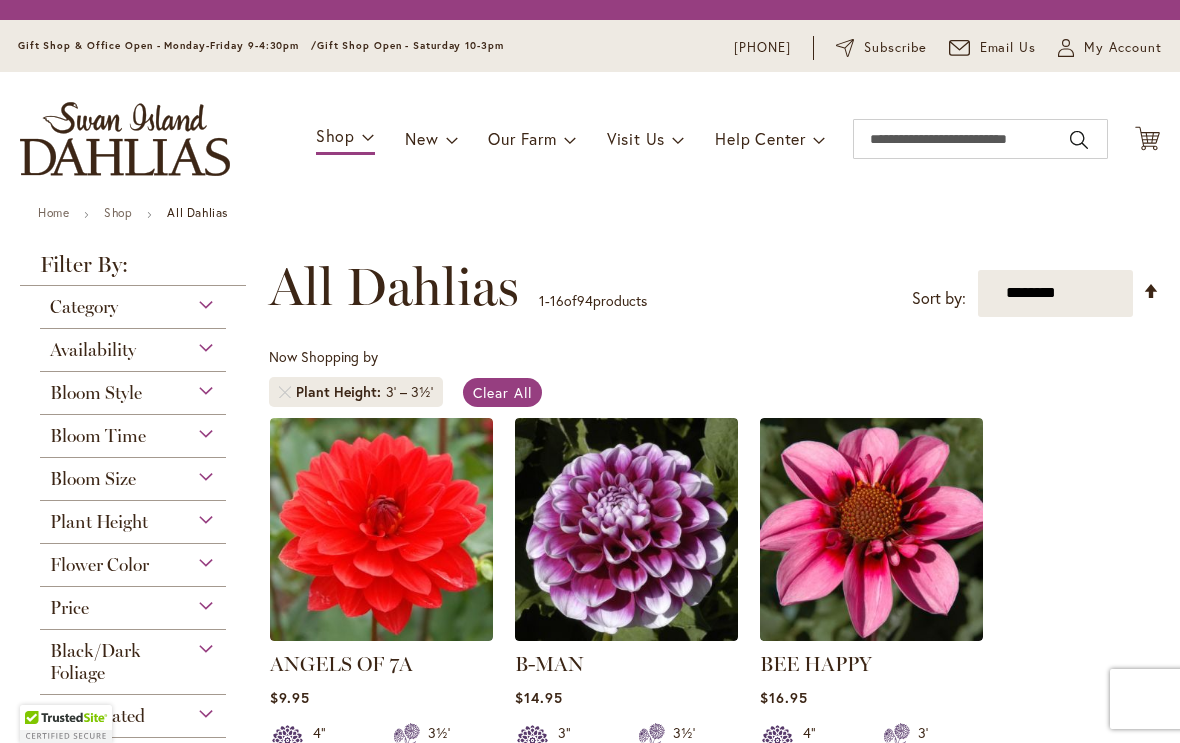 scroll, scrollTop: 0, scrollLeft: 0, axis: both 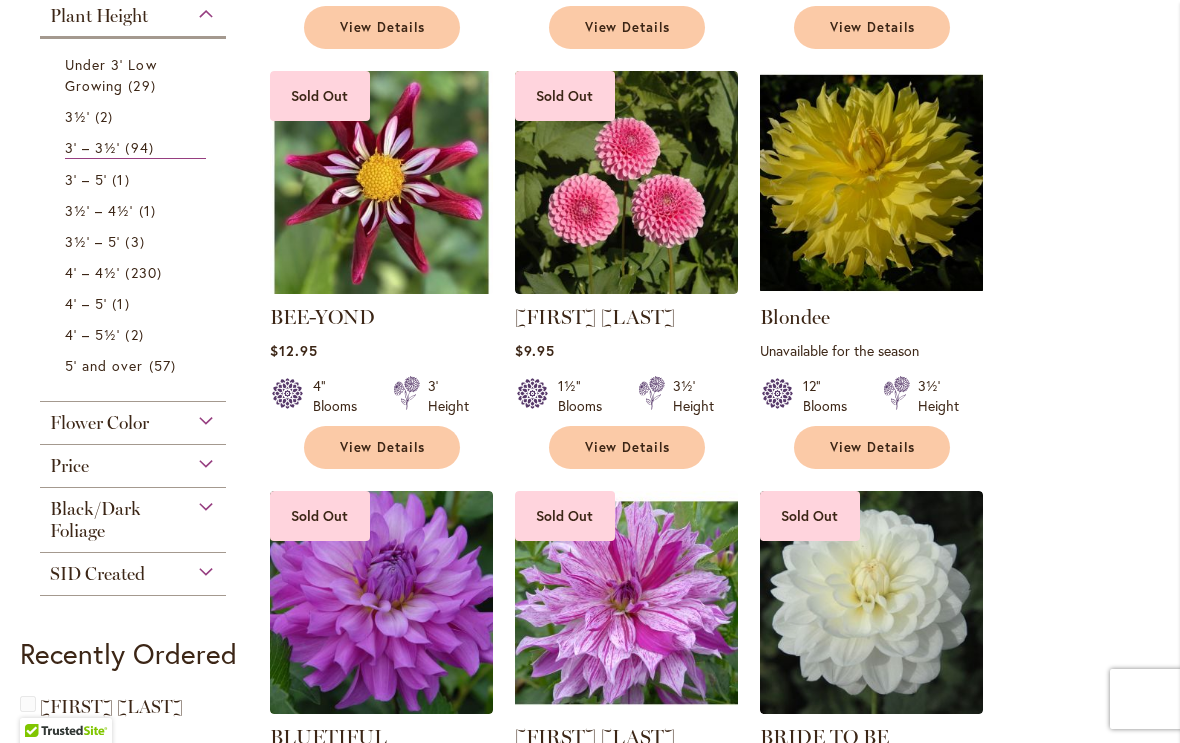 click on "View Details" at bounding box center (628, 447) 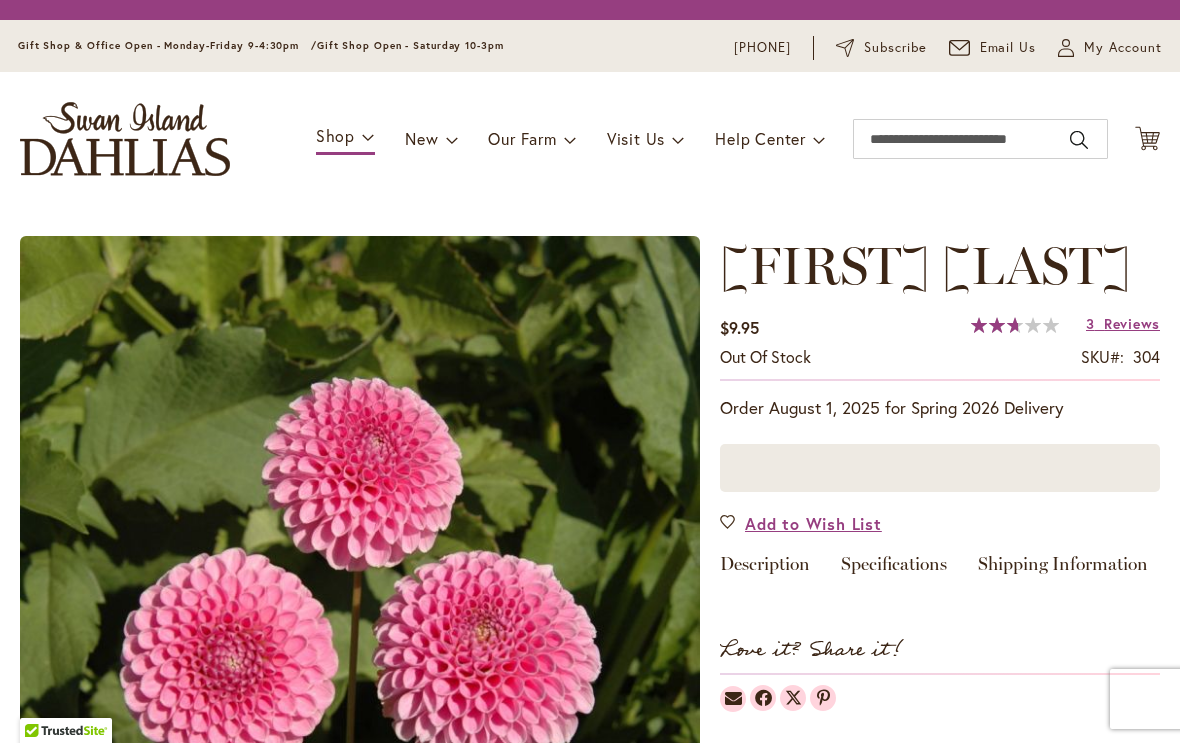 scroll, scrollTop: 0, scrollLeft: 0, axis: both 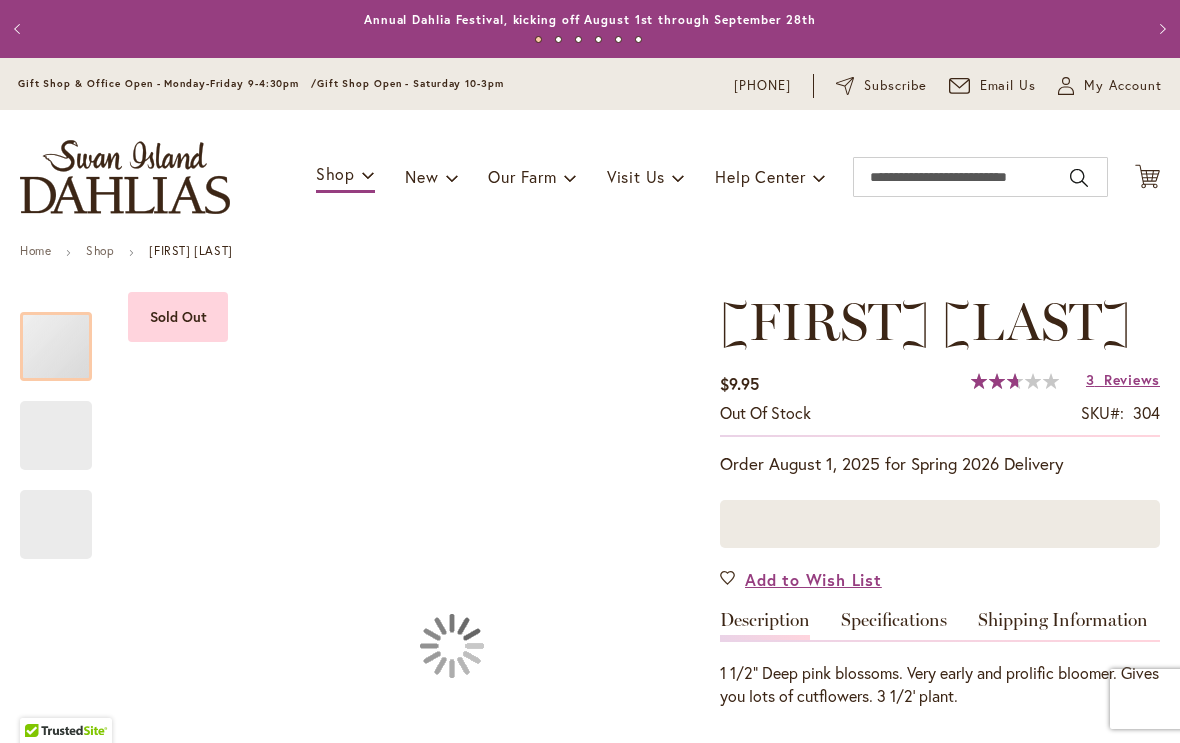 type on "*******" 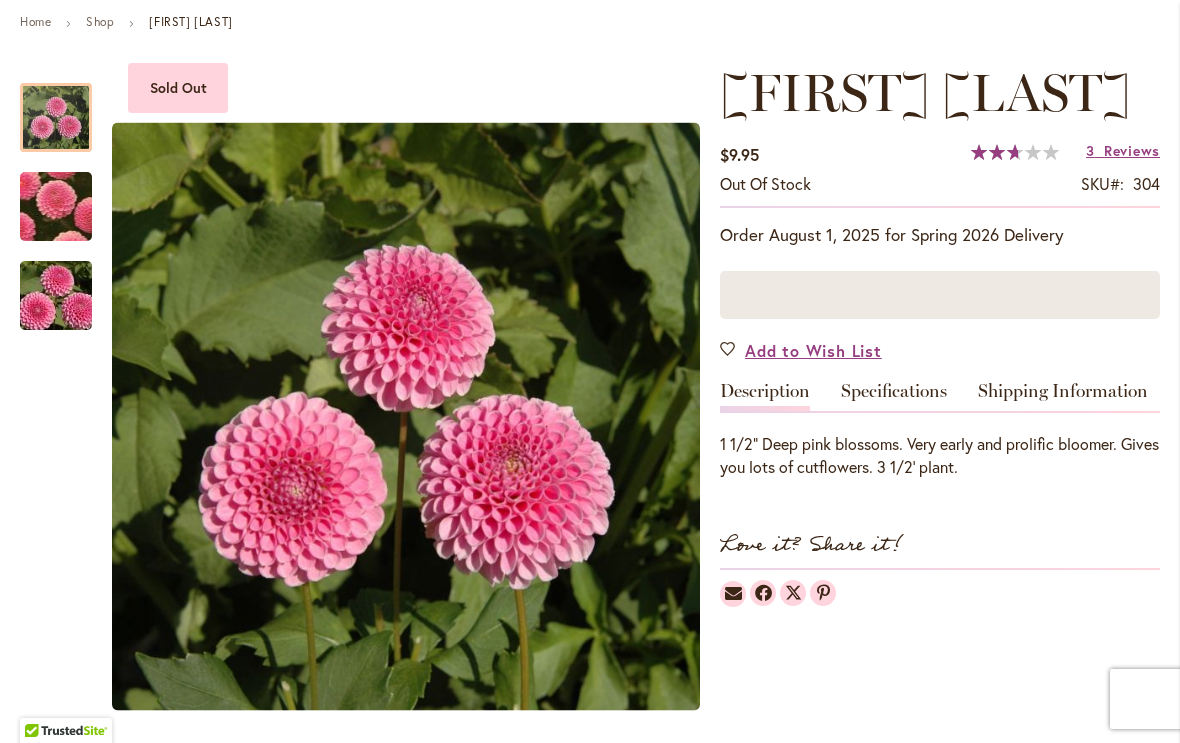 scroll, scrollTop: 233, scrollLeft: 0, axis: vertical 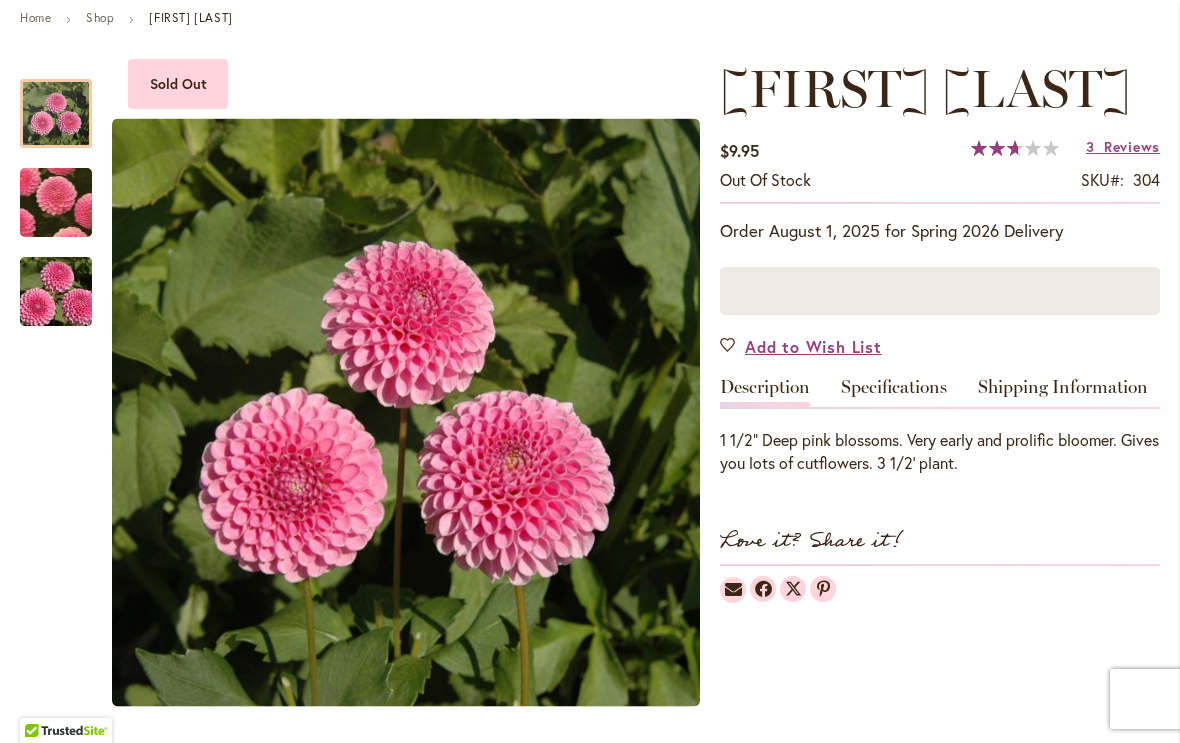 click at bounding box center (56, 292) 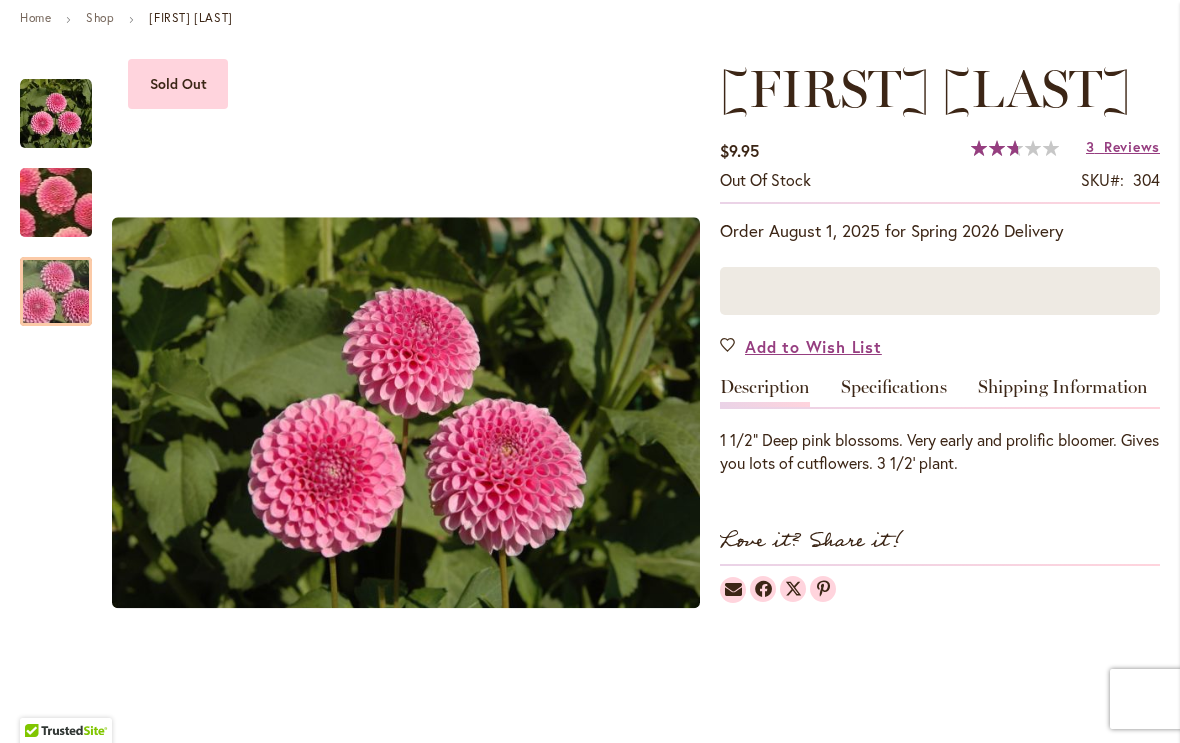 click at bounding box center [56, 292] 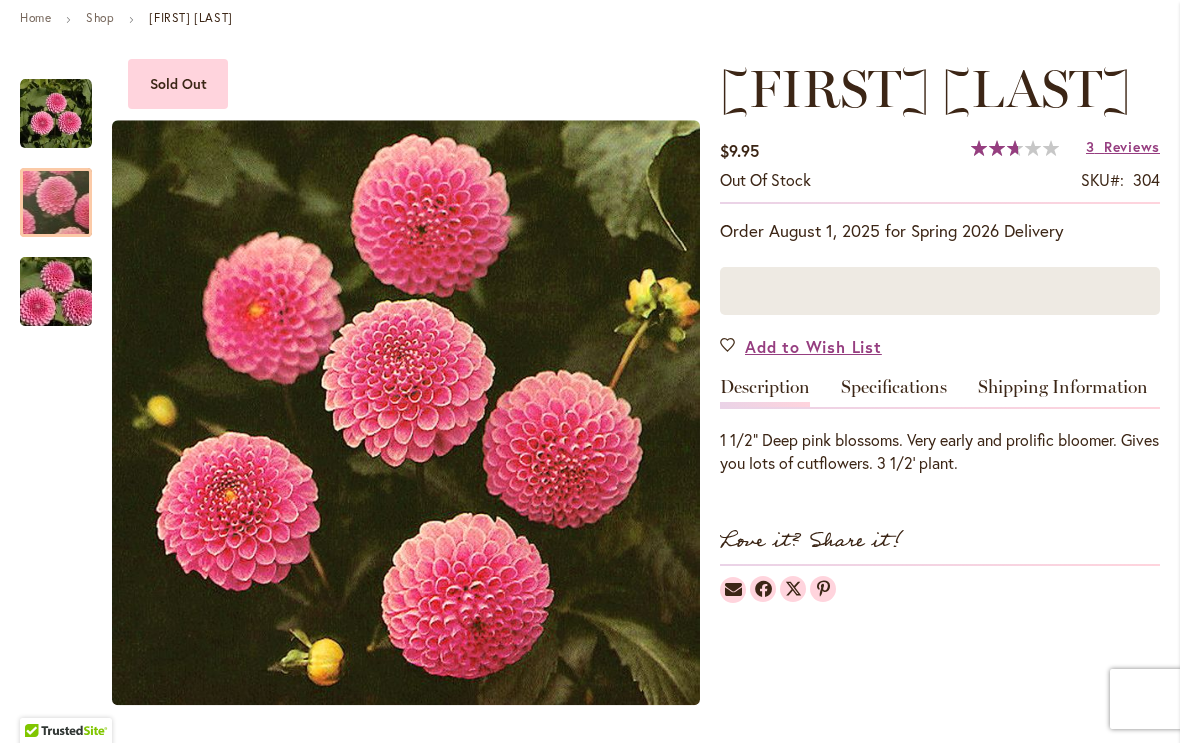 click on "Add to Wish List" at bounding box center (813, 346) 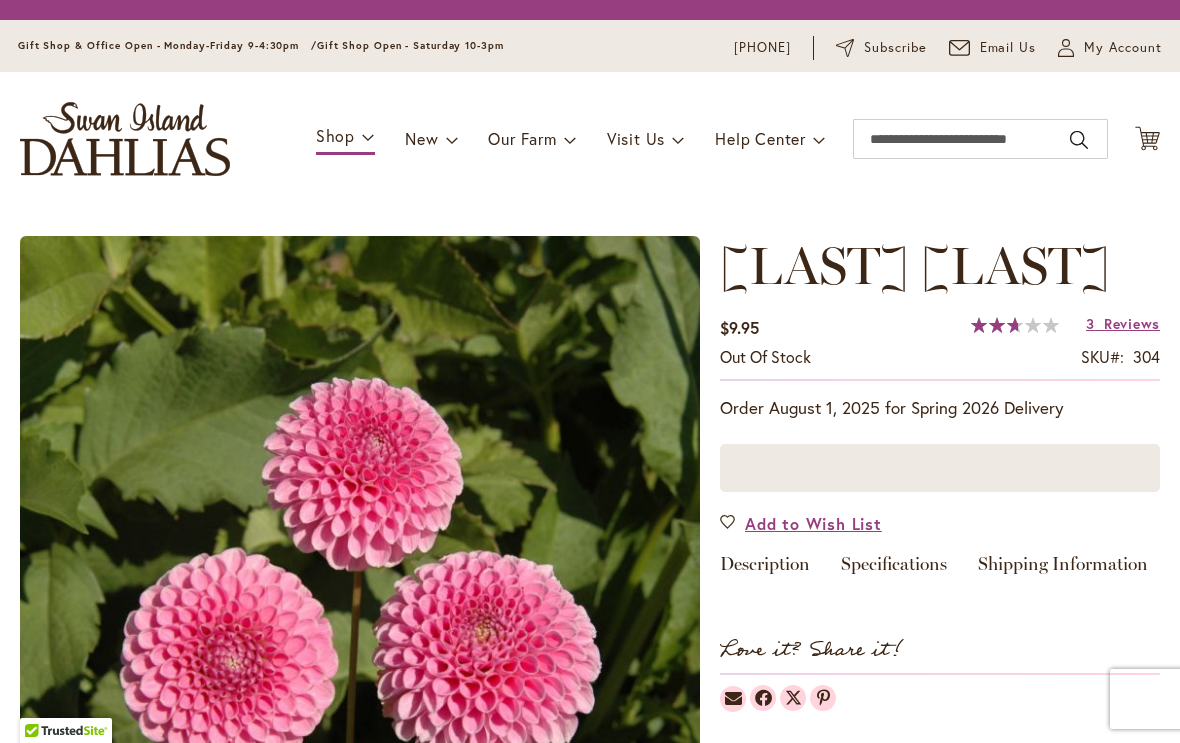 scroll, scrollTop: 0, scrollLeft: 0, axis: both 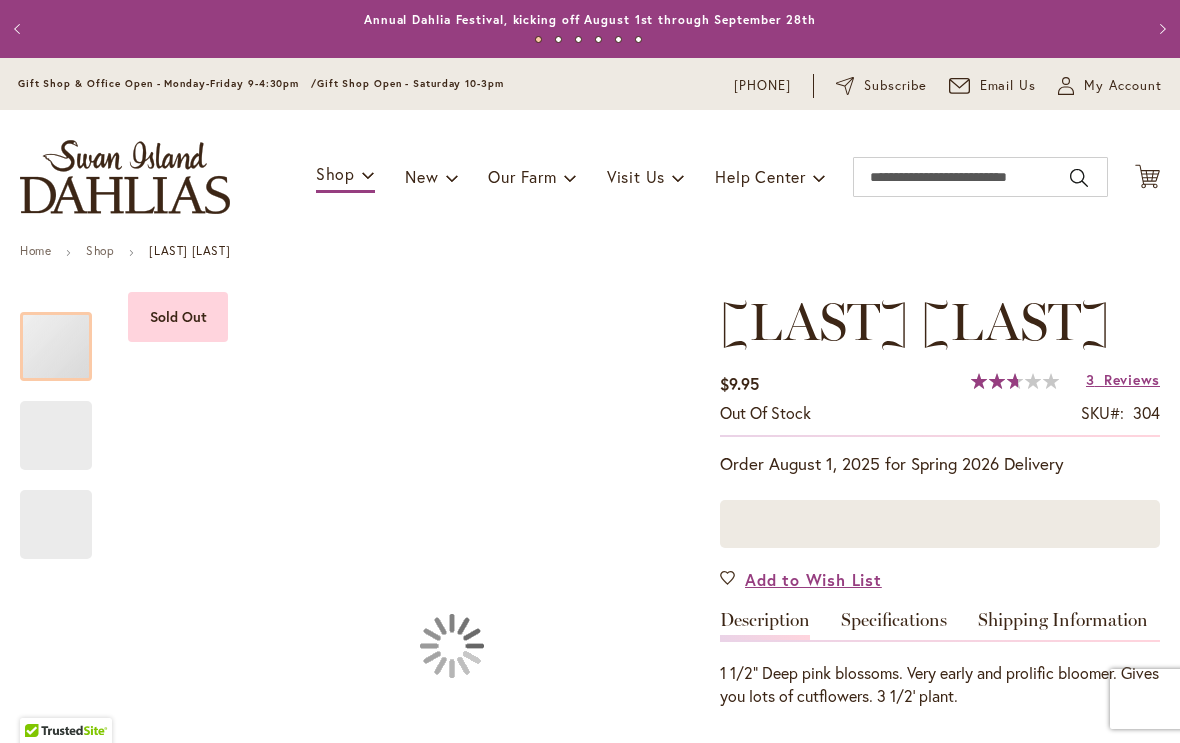 type on "*******" 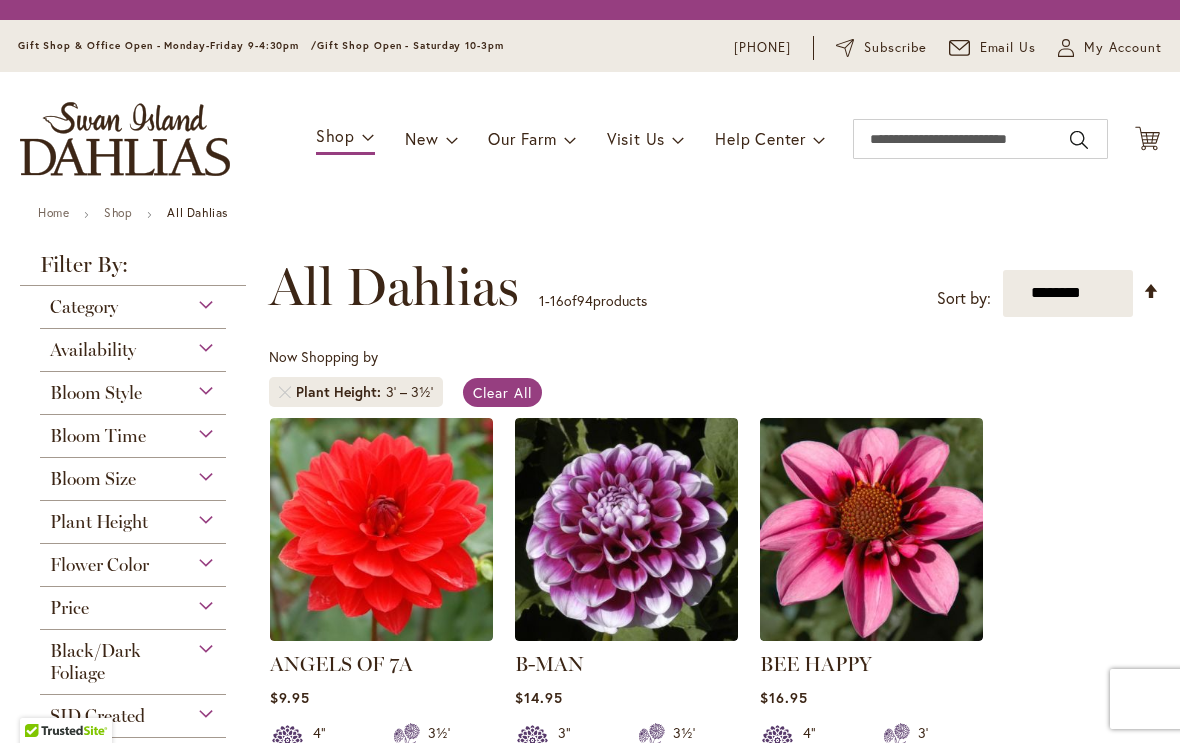 scroll, scrollTop: 0, scrollLeft: 0, axis: both 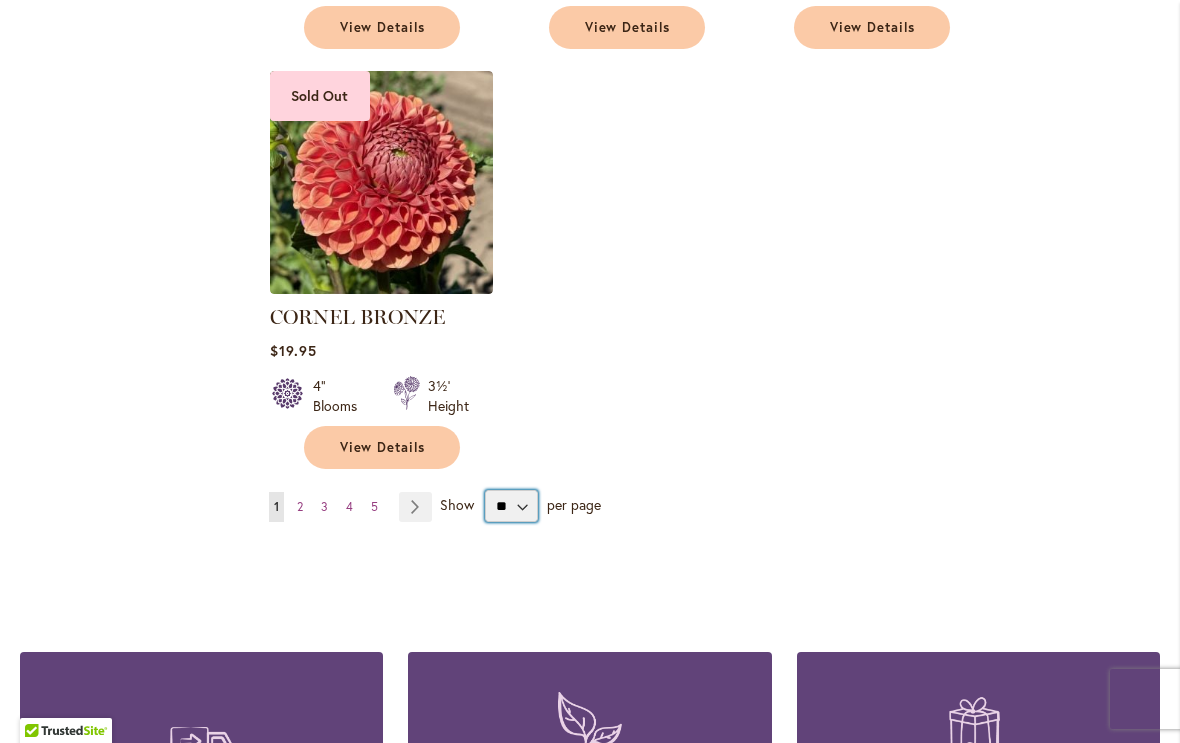 click on "**
**
**
**" at bounding box center [511, 506] 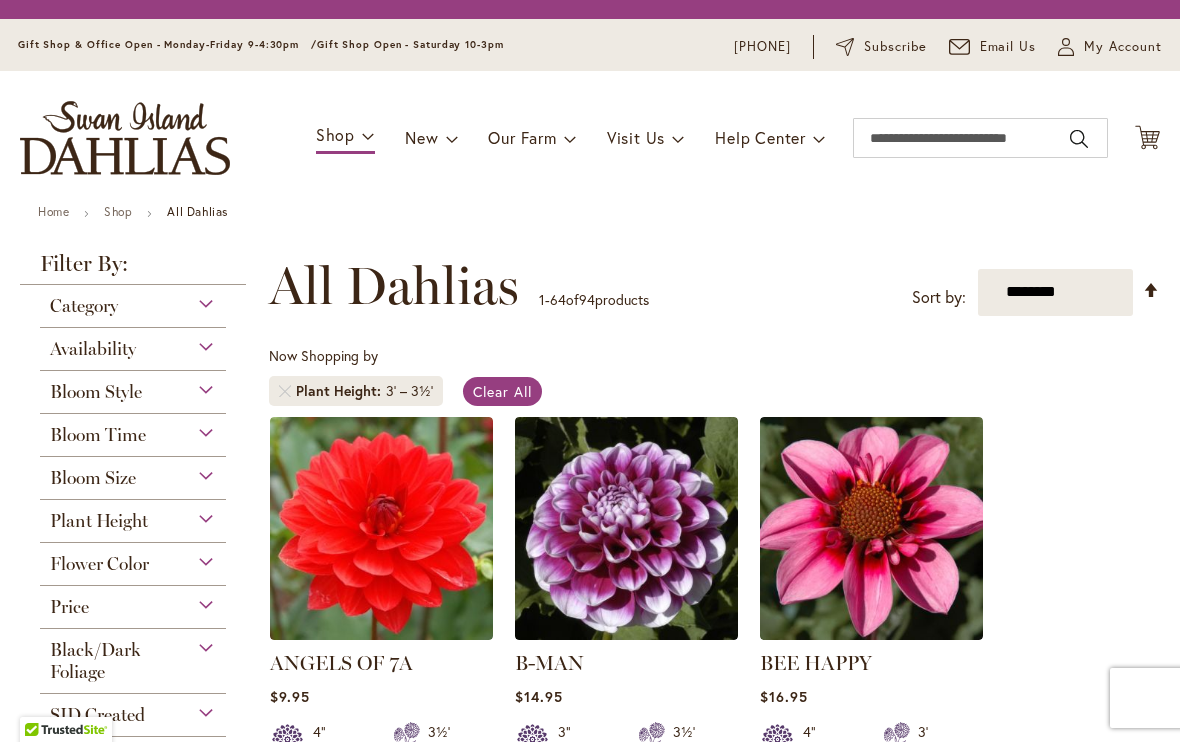 scroll, scrollTop: 1, scrollLeft: 0, axis: vertical 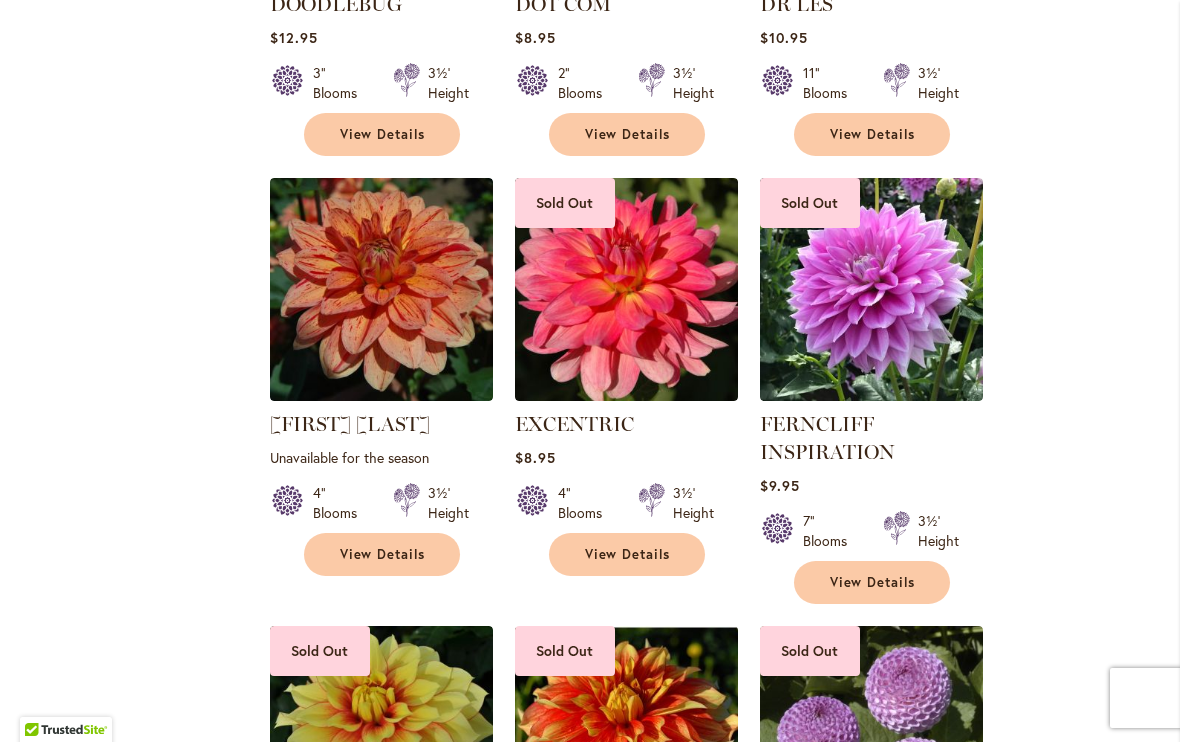 click on "View Details" at bounding box center (383, 555) 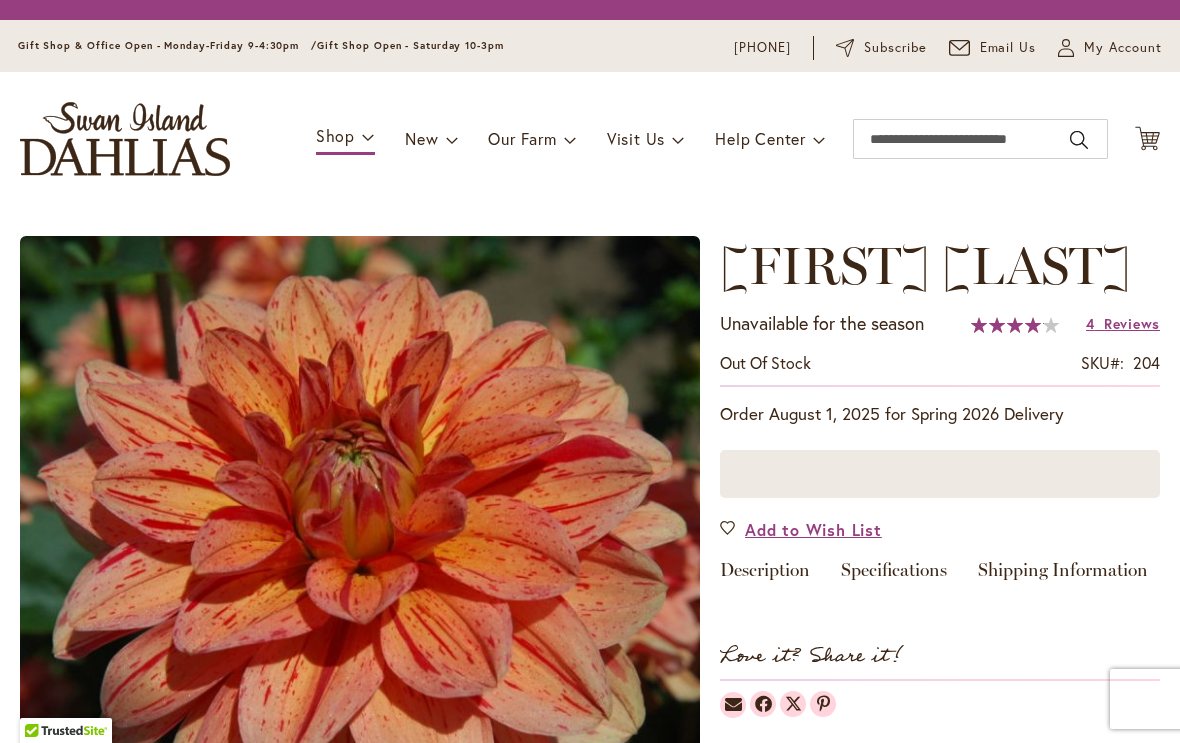 scroll, scrollTop: 0, scrollLeft: 0, axis: both 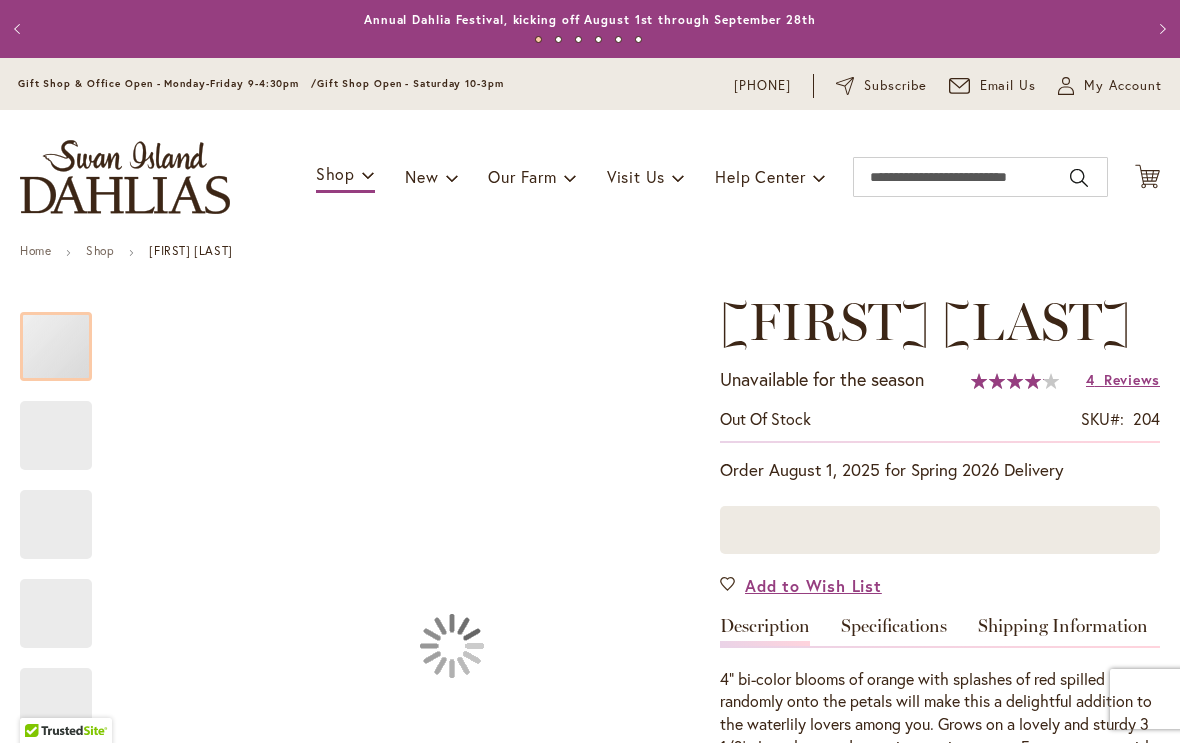 type on "*******" 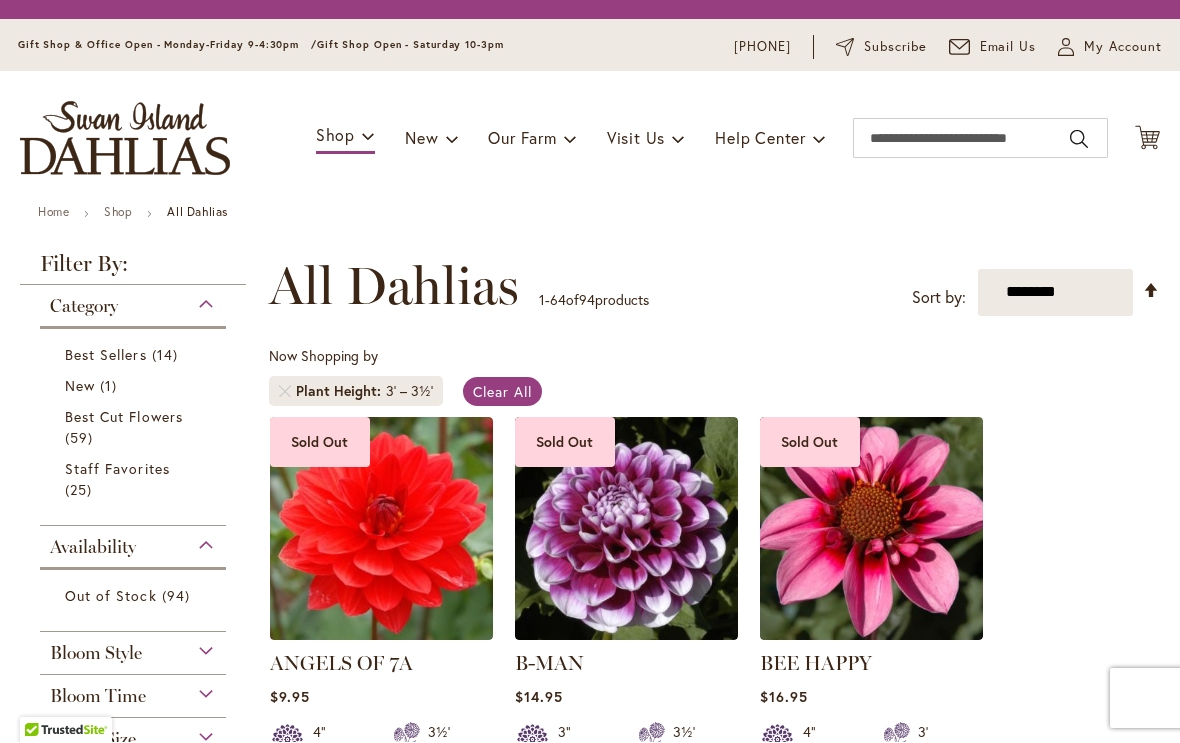 scroll, scrollTop: 1, scrollLeft: 0, axis: vertical 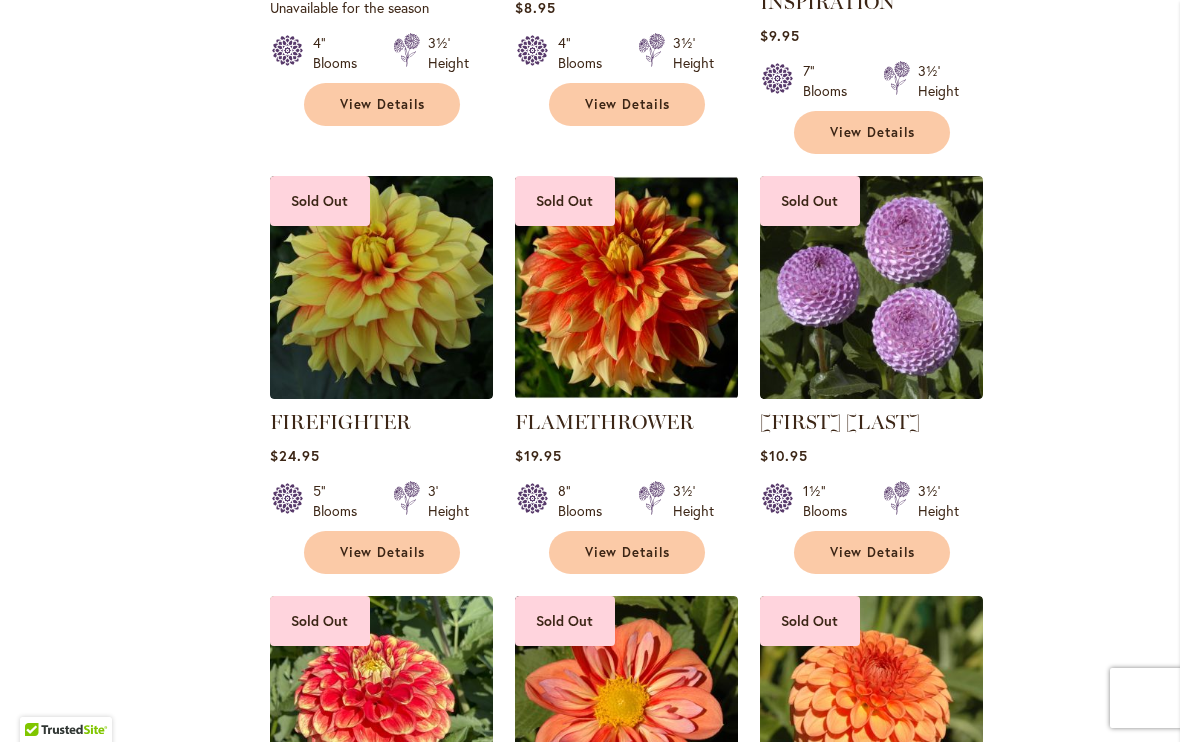 click on "View Details" at bounding box center (873, 553) 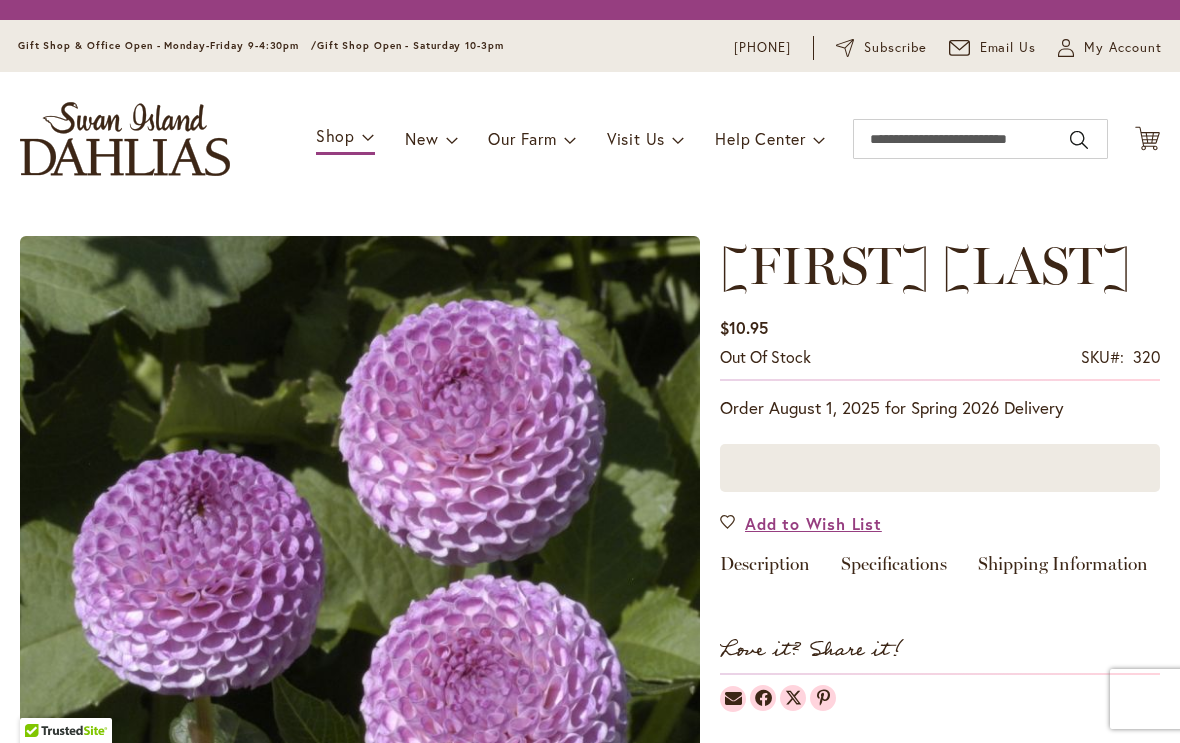 scroll, scrollTop: 0, scrollLeft: 0, axis: both 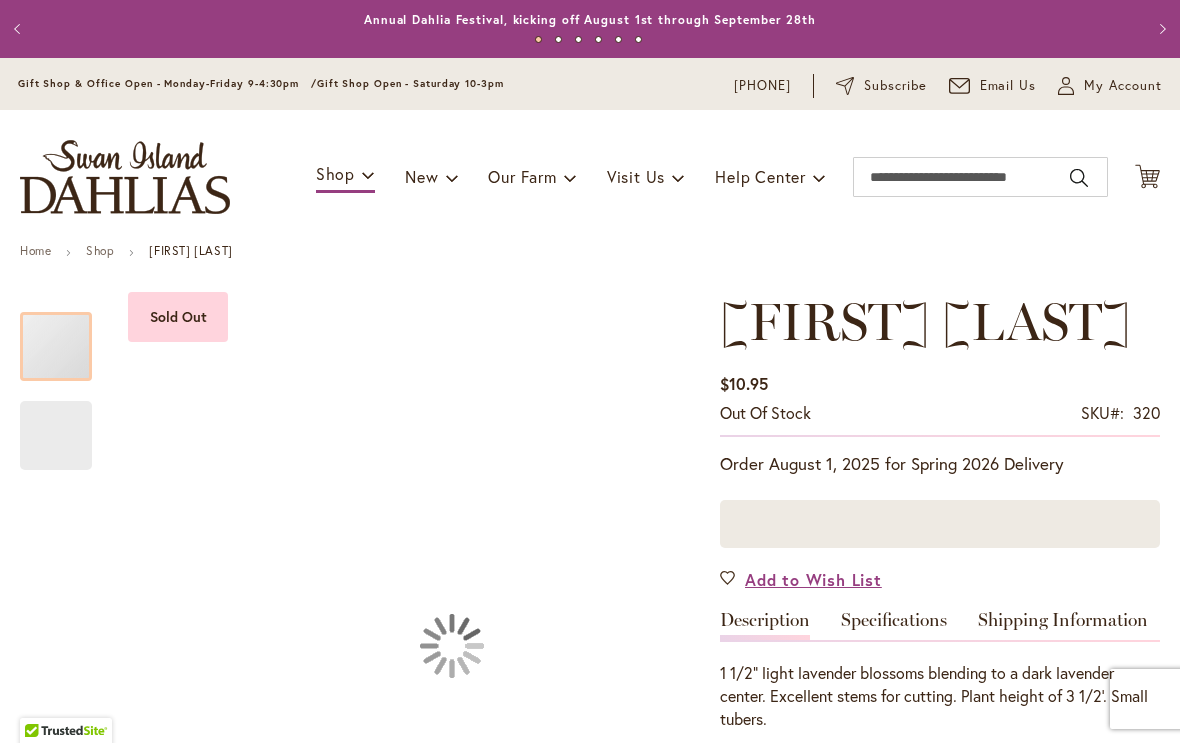 type on "*******" 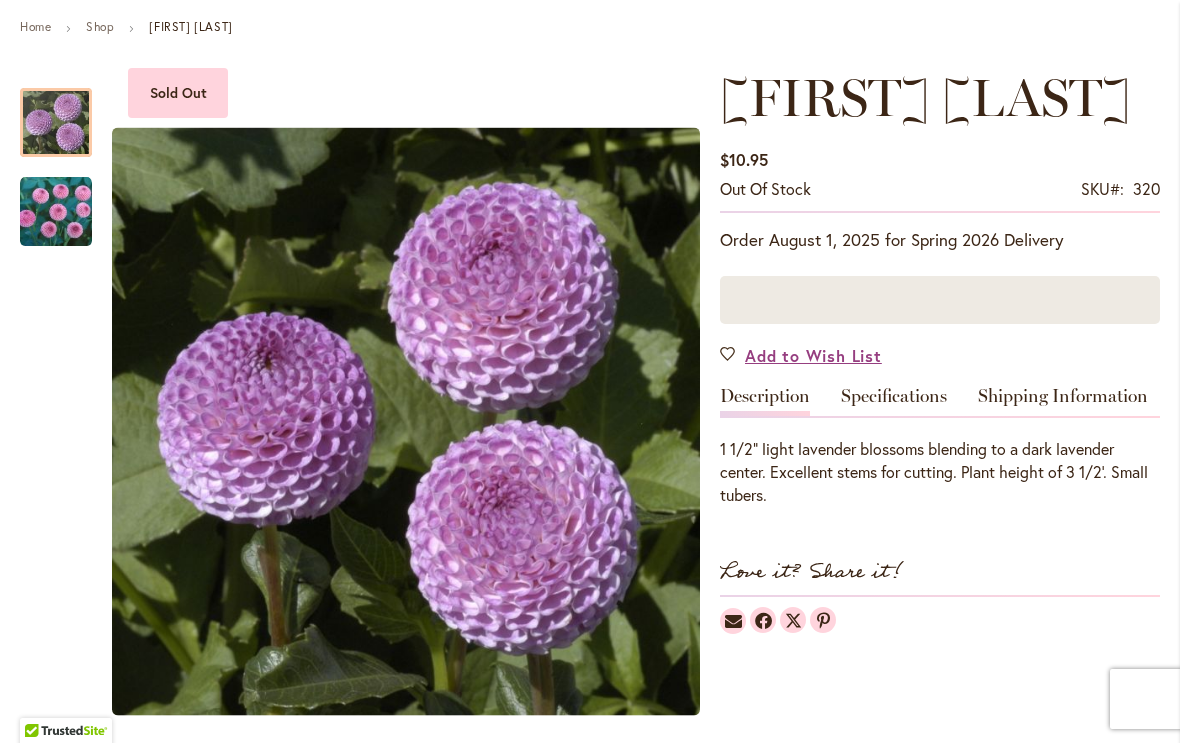 scroll, scrollTop: 225, scrollLeft: 0, axis: vertical 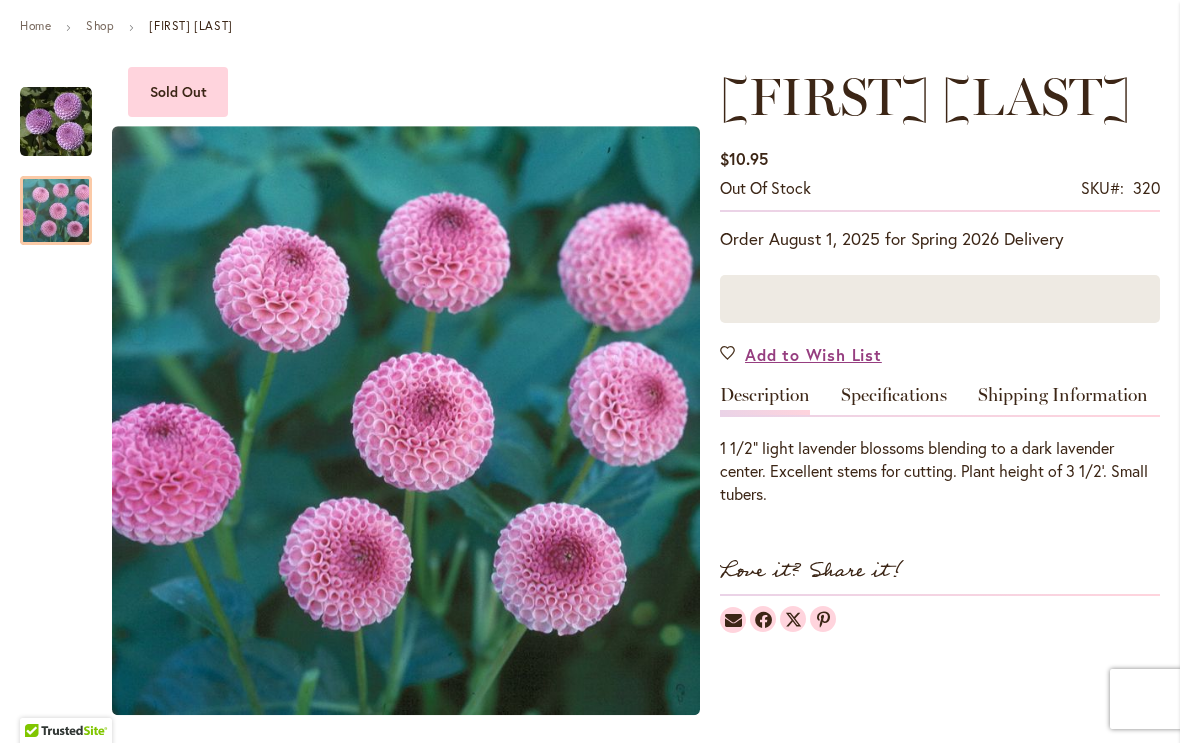click at bounding box center [56, 211] 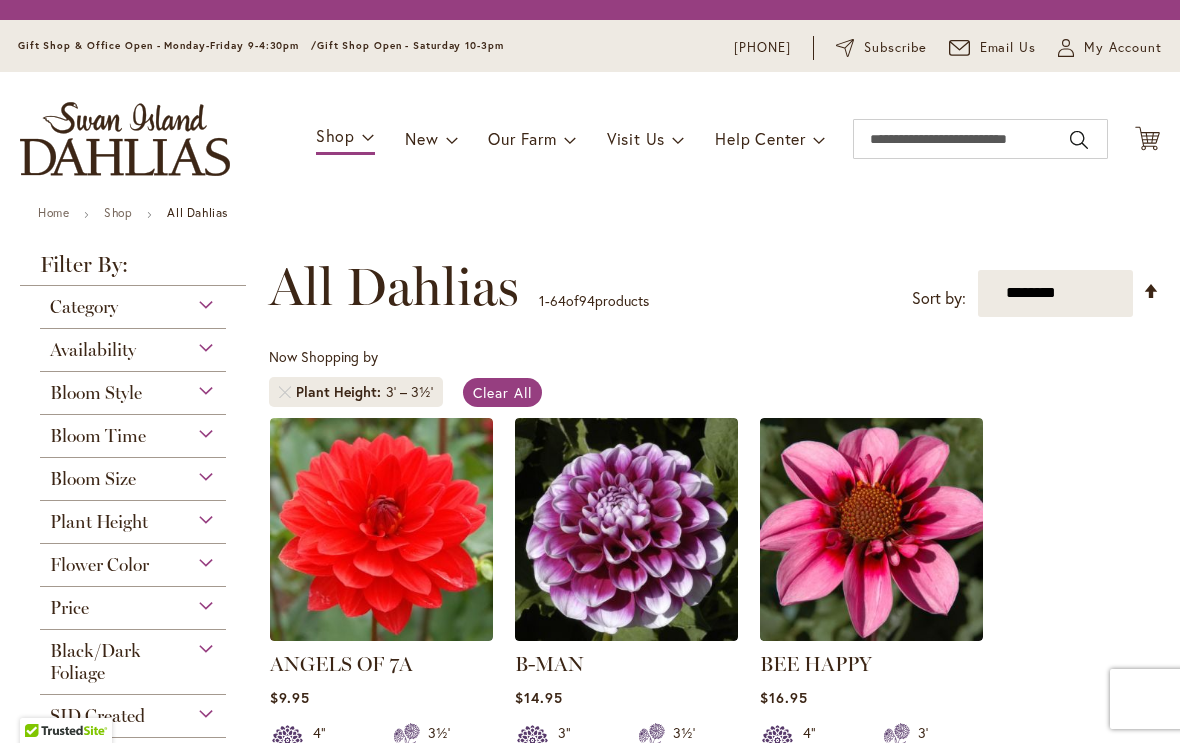 scroll, scrollTop: 1, scrollLeft: 0, axis: vertical 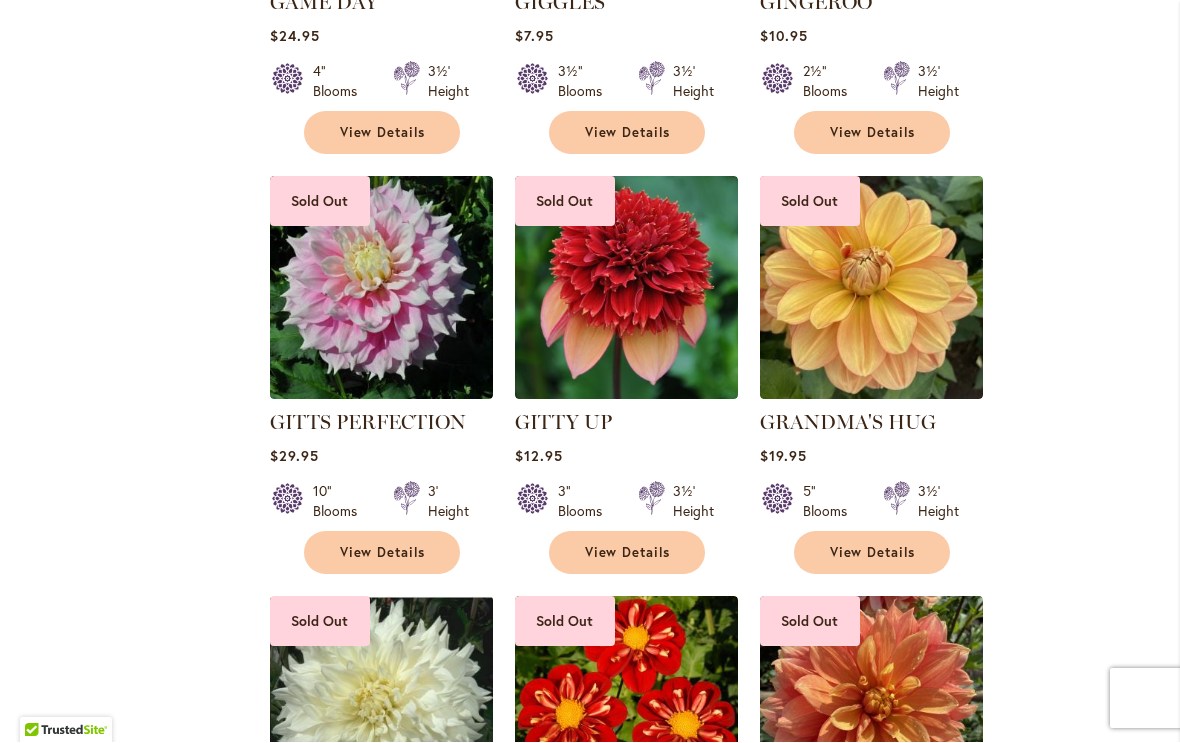 click on "View Details" at bounding box center (383, 553) 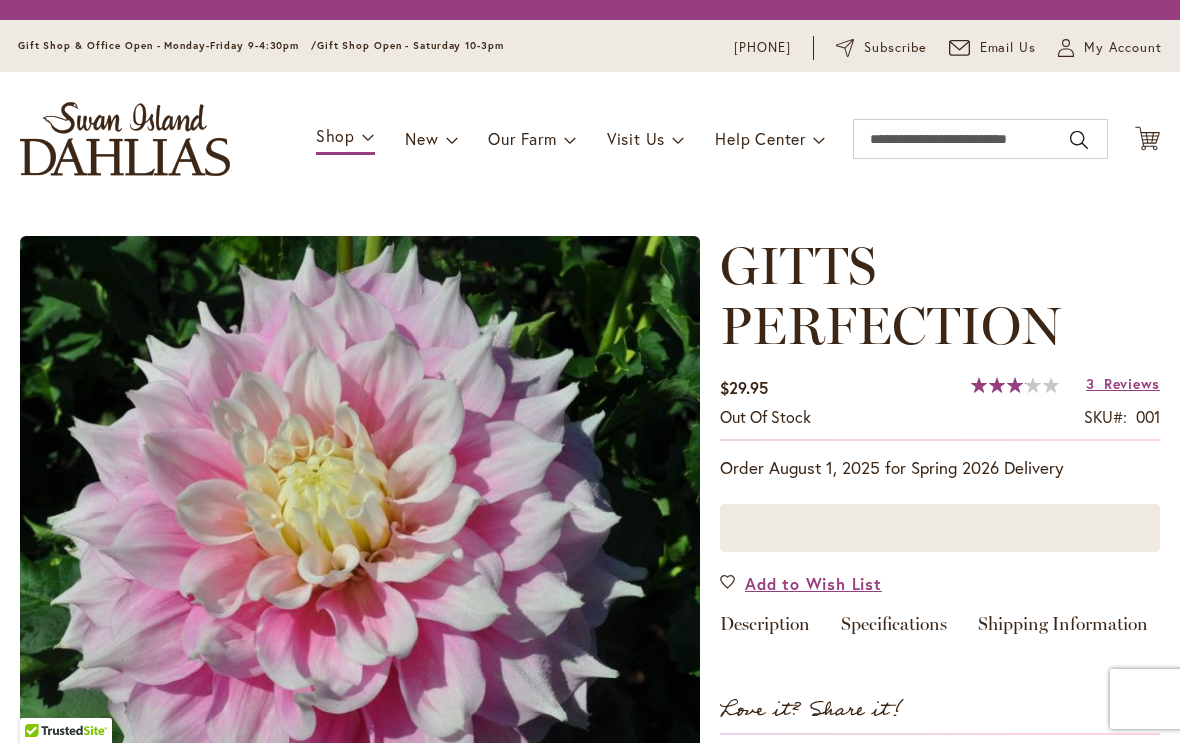 scroll, scrollTop: 0, scrollLeft: 0, axis: both 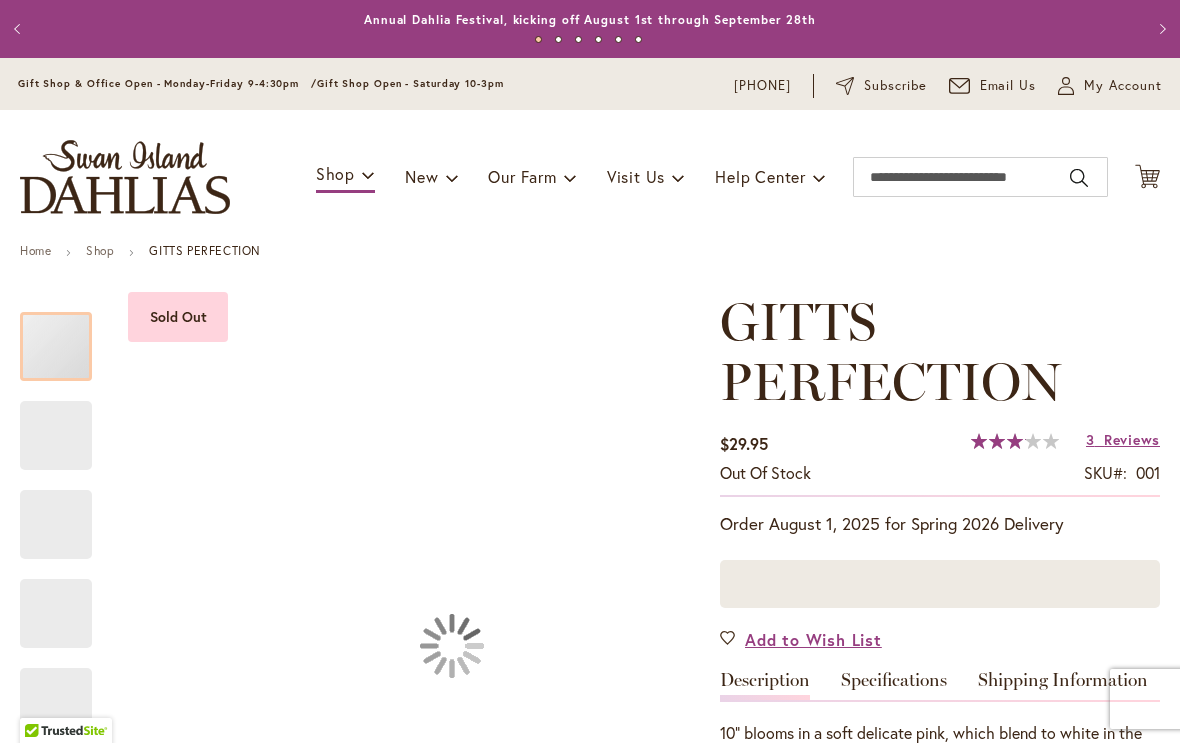 type on "*******" 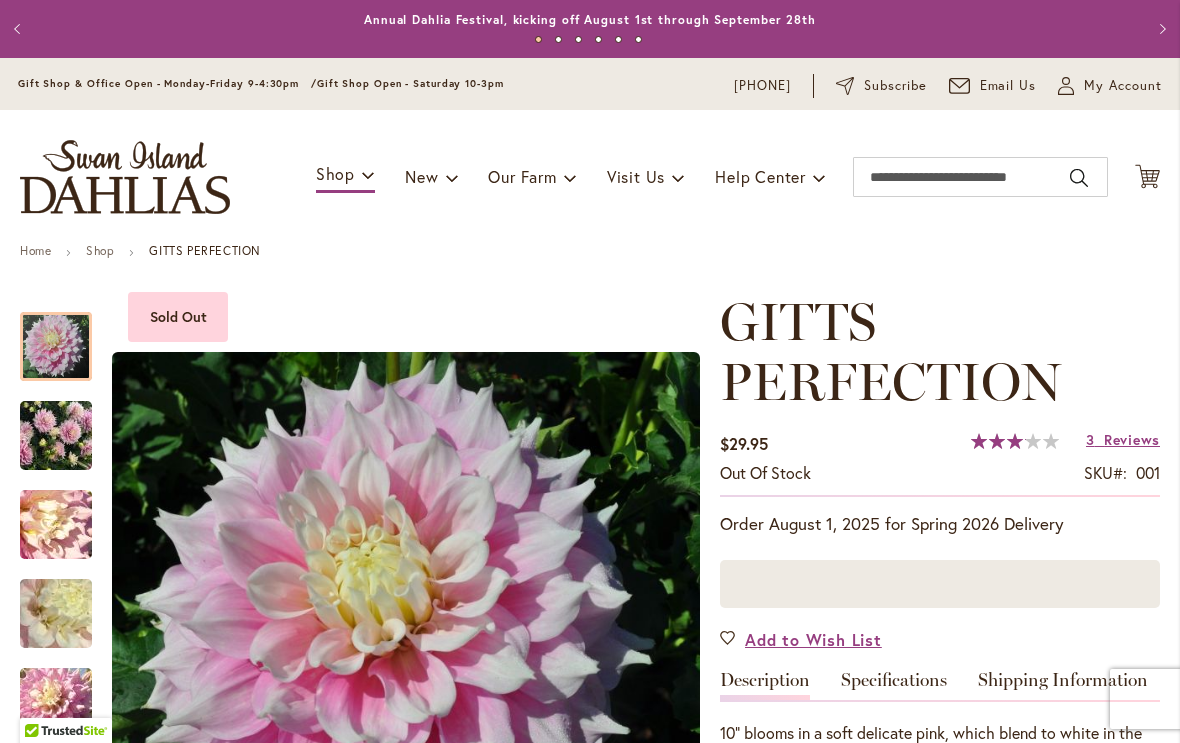 click at bounding box center [56, 525] 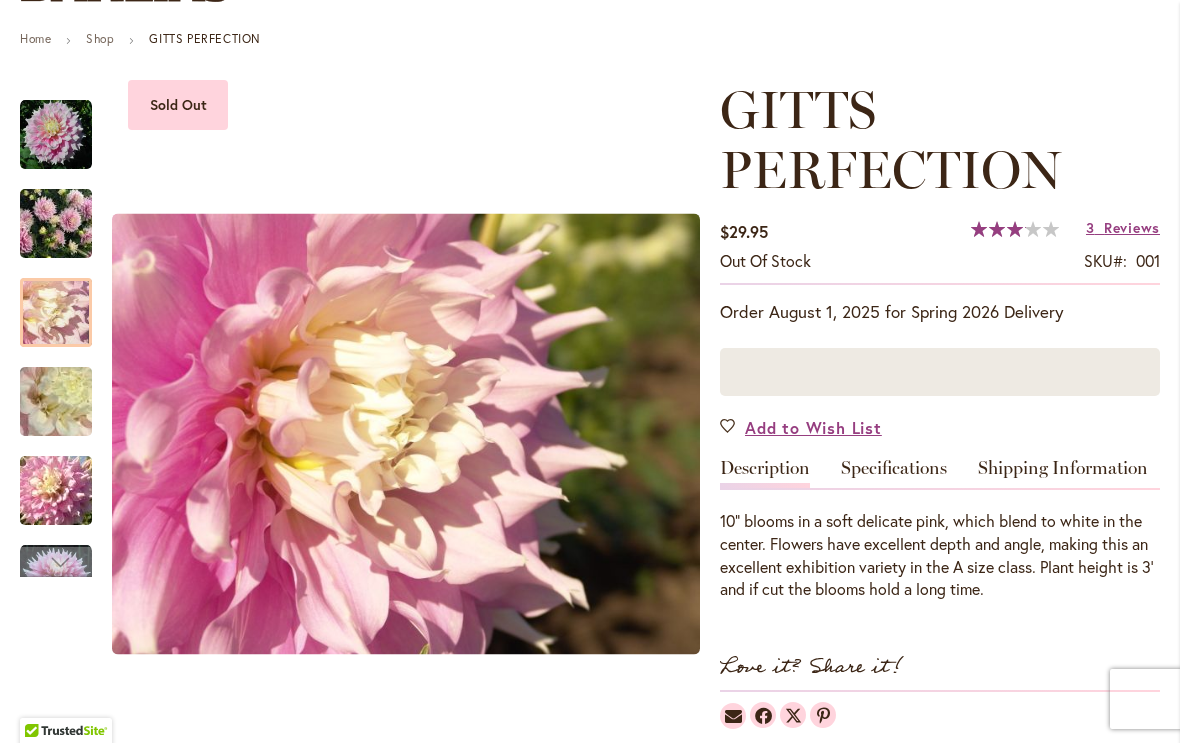 scroll, scrollTop: 226, scrollLeft: 0, axis: vertical 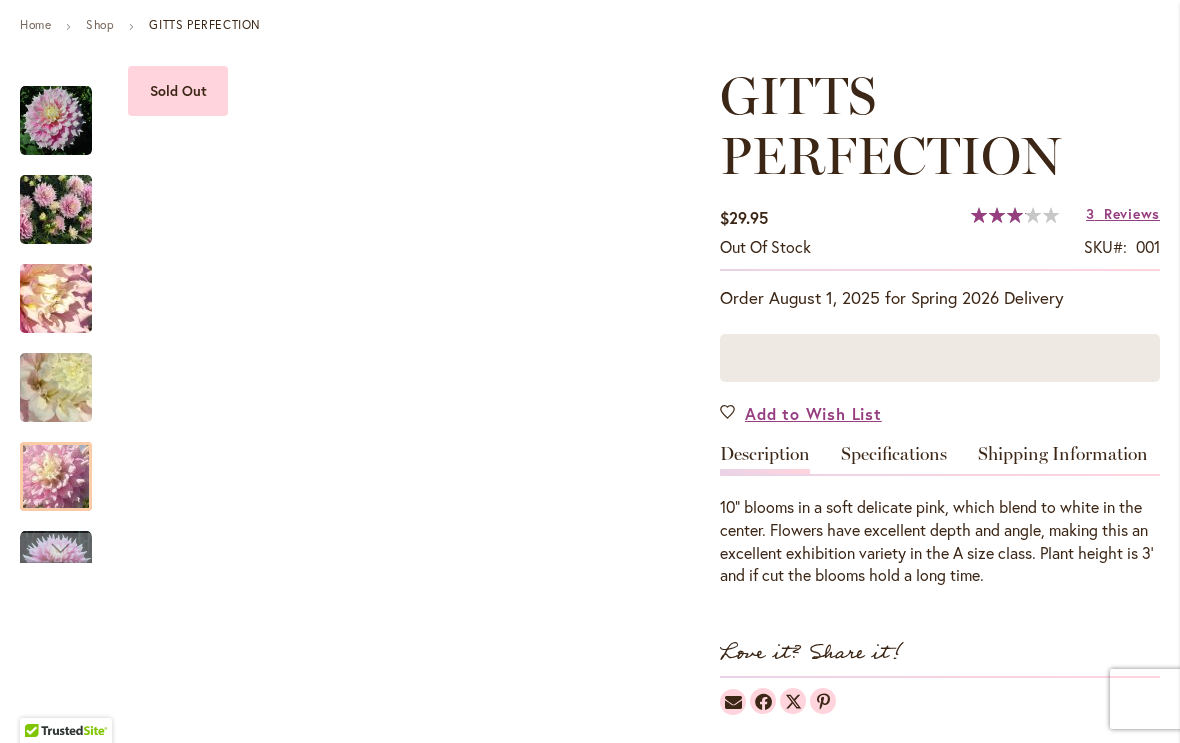 click at bounding box center [56, 477] 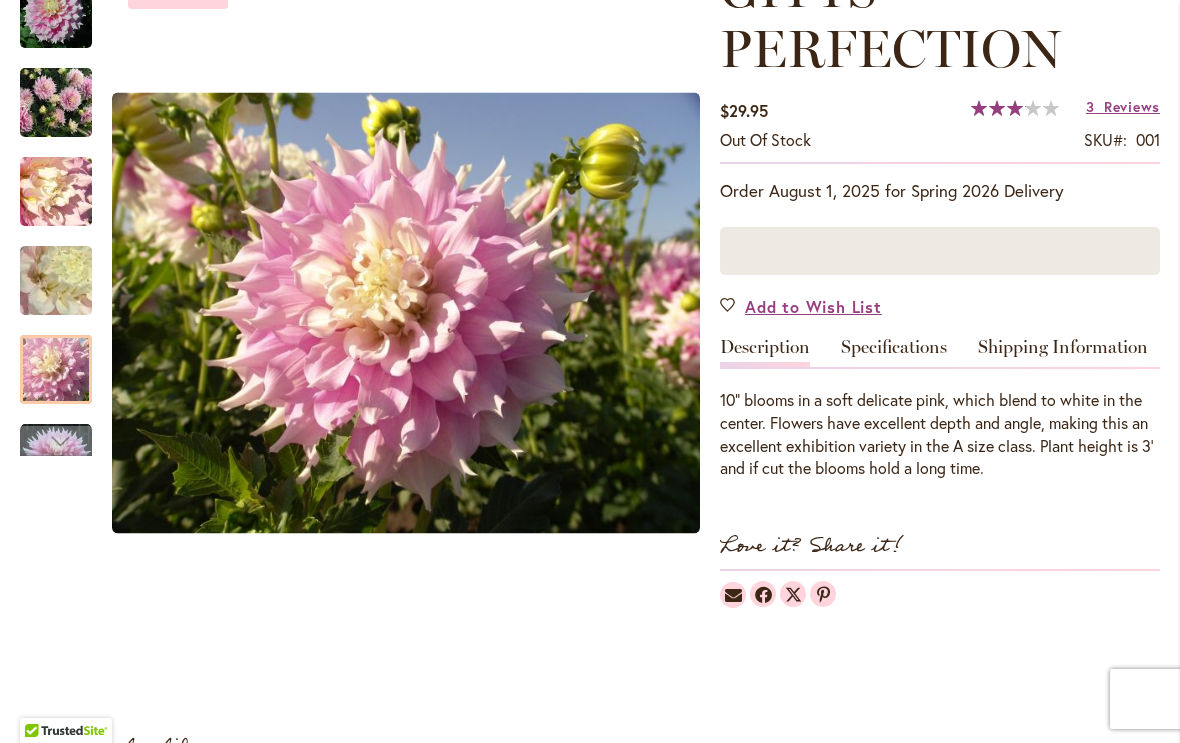 scroll, scrollTop: 332, scrollLeft: 0, axis: vertical 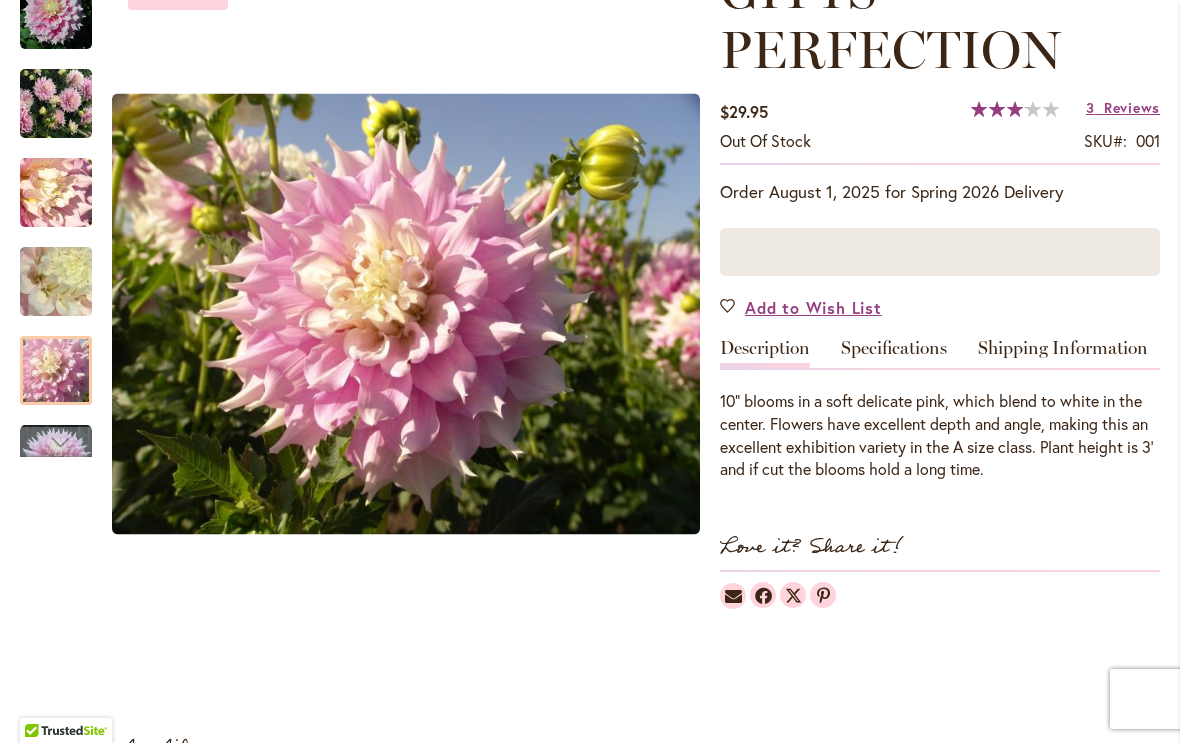 click at bounding box center (56, 442) 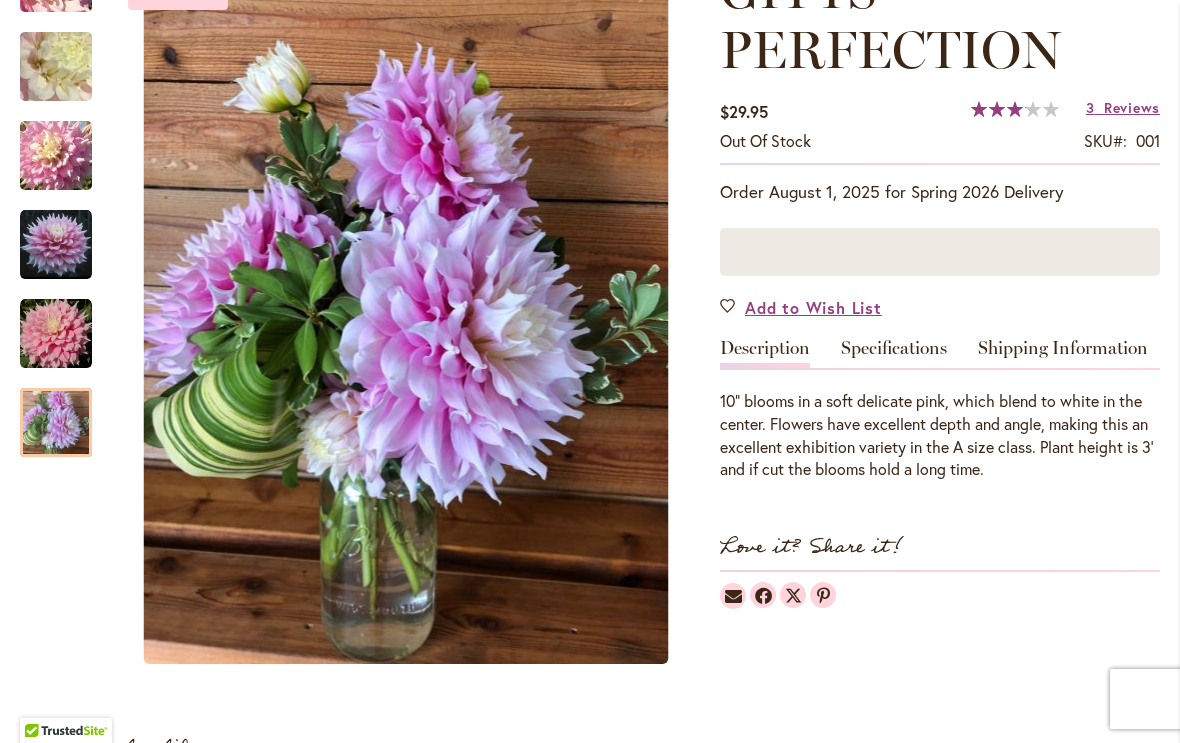 click at bounding box center [56, 423] 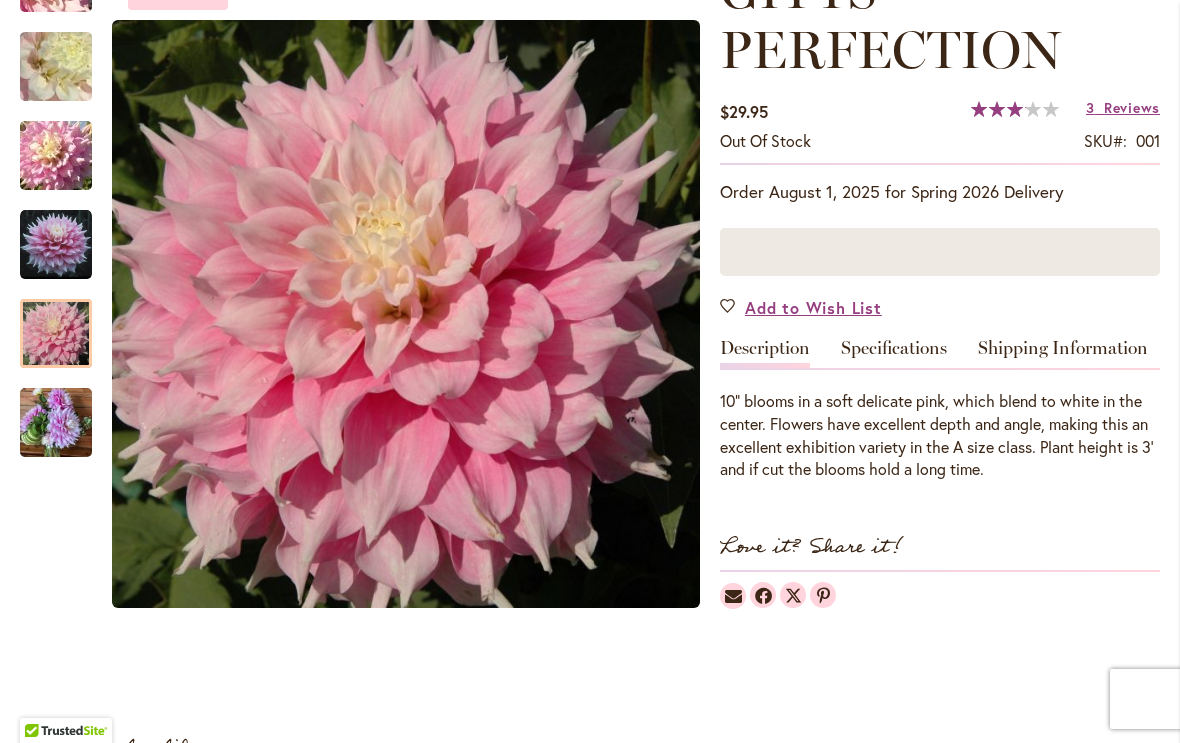 click at bounding box center [56, 334] 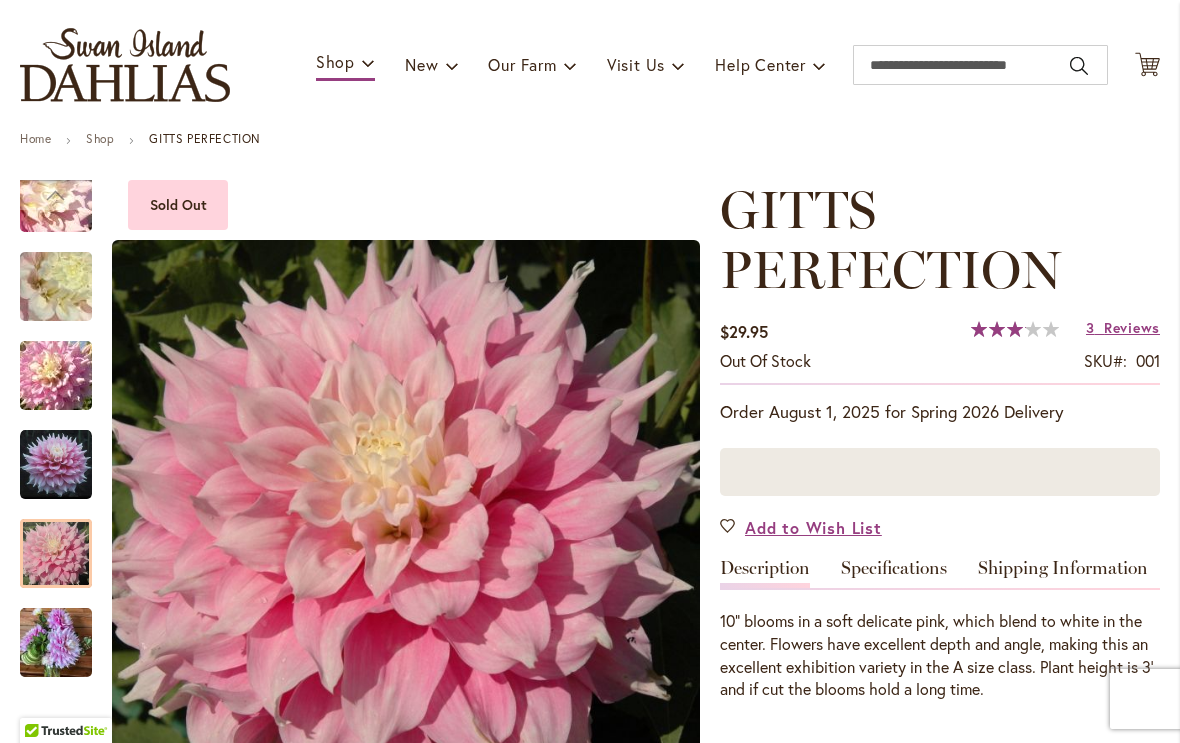 scroll, scrollTop: 136, scrollLeft: 0, axis: vertical 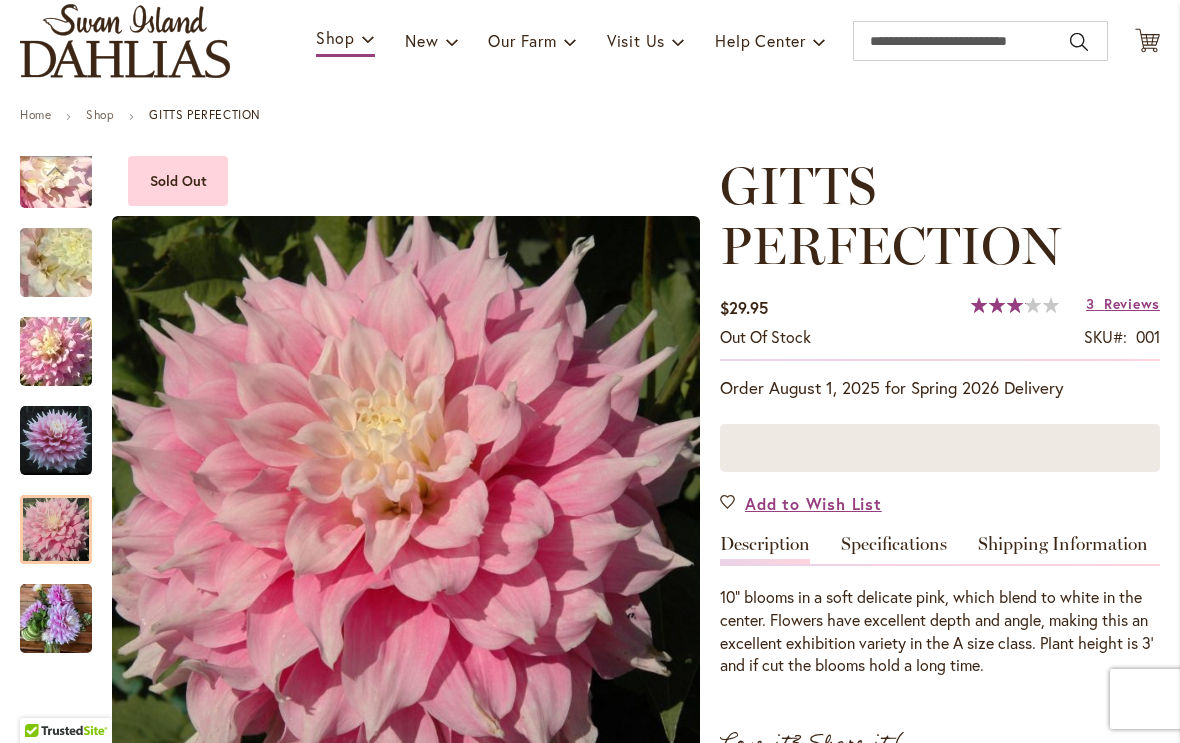 click on "Add to Wish List" at bounding box center [801, 503] 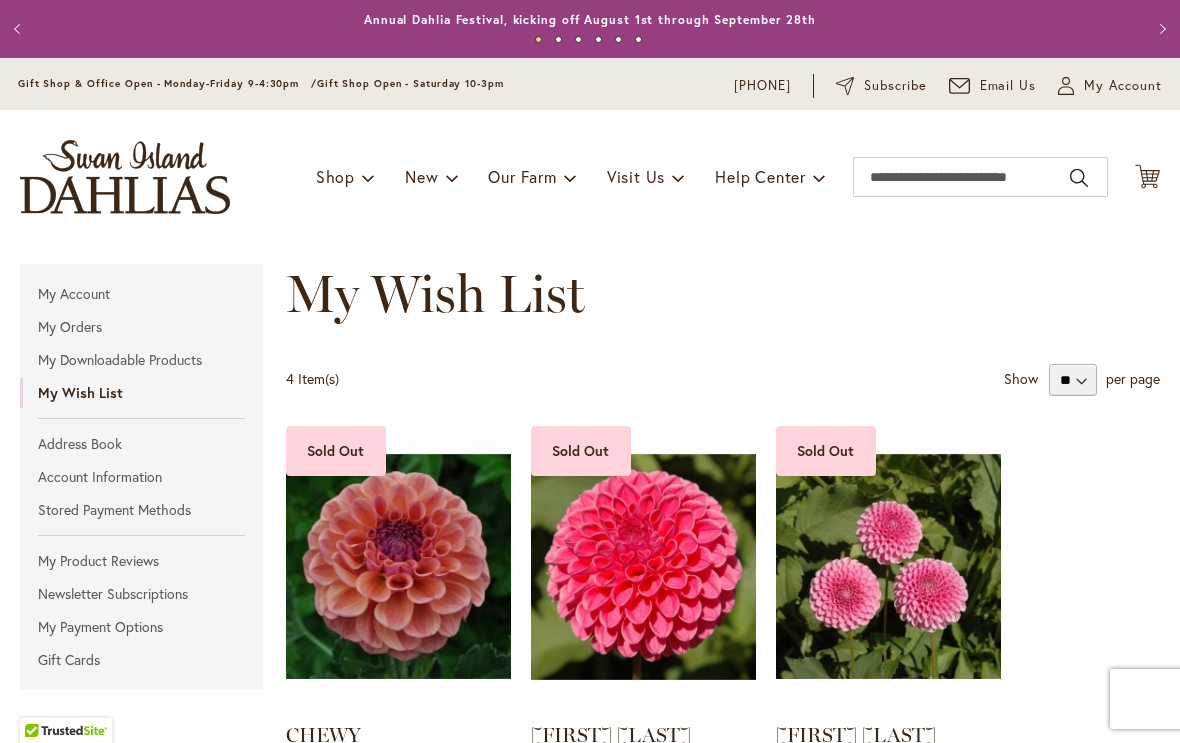 scroll, scrollTop: 0, scrollLeft: 0, axis: both 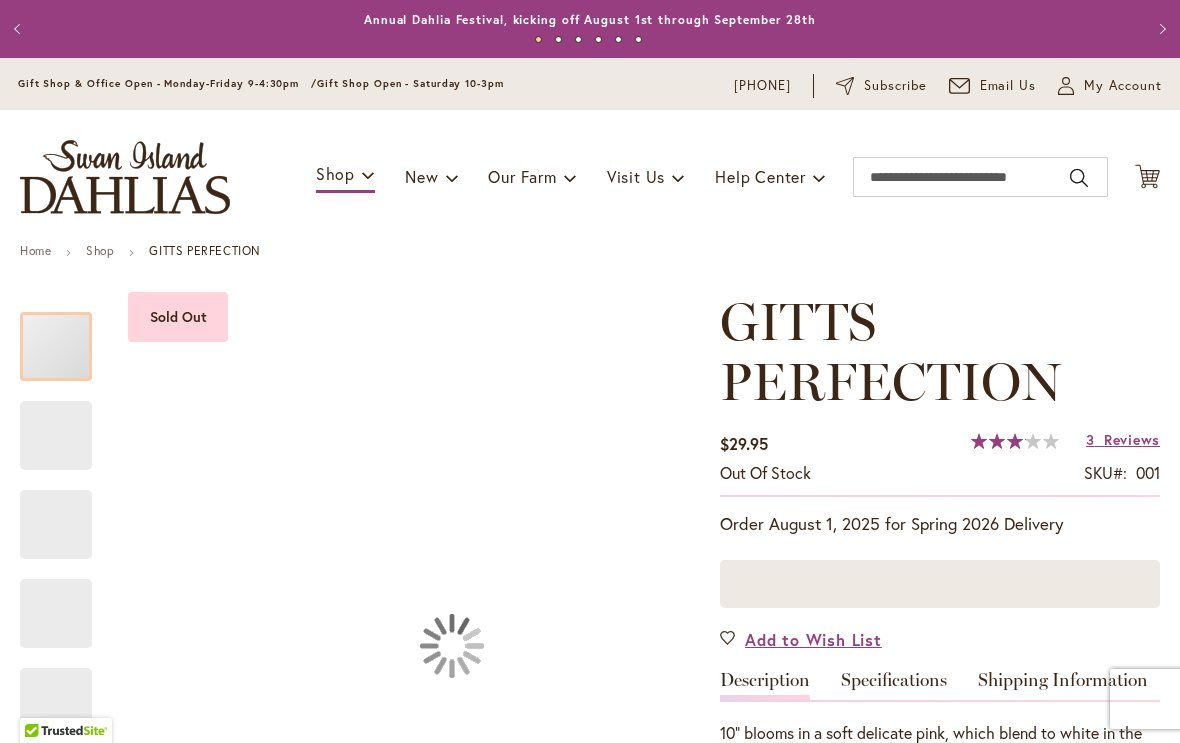type on "*******" 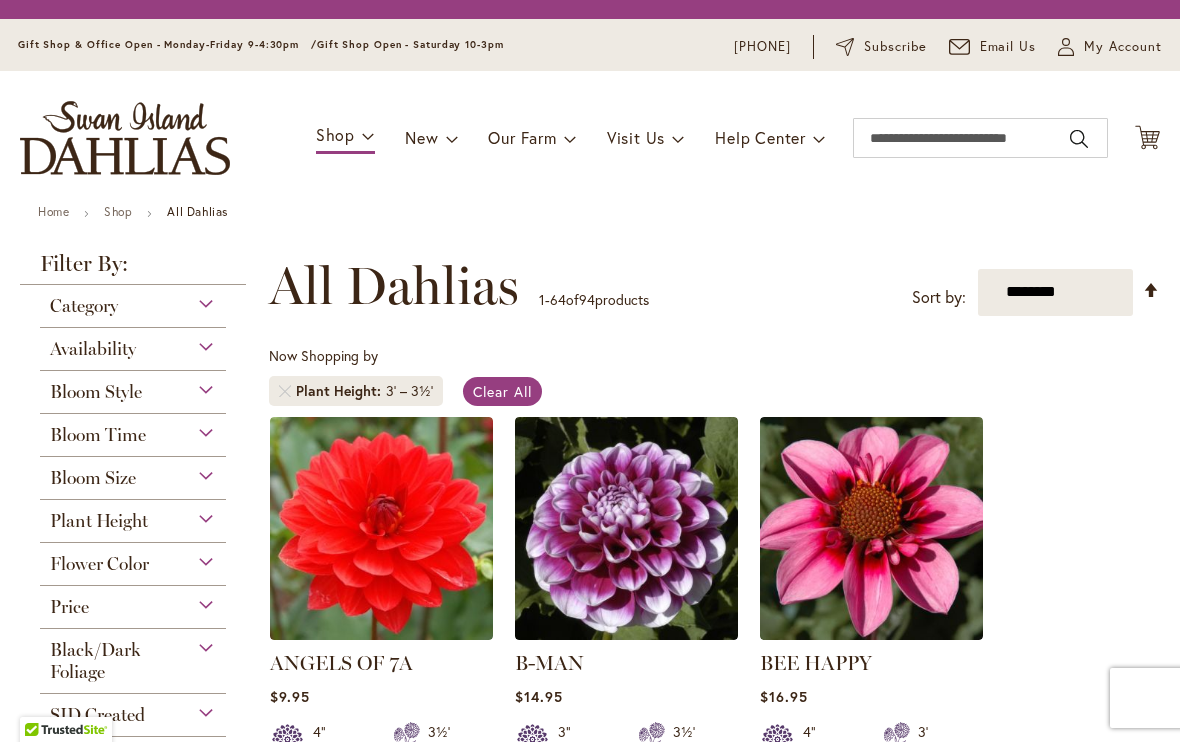 scroll, scrollTop: 1, scrollLeft: 0, axis: vertical 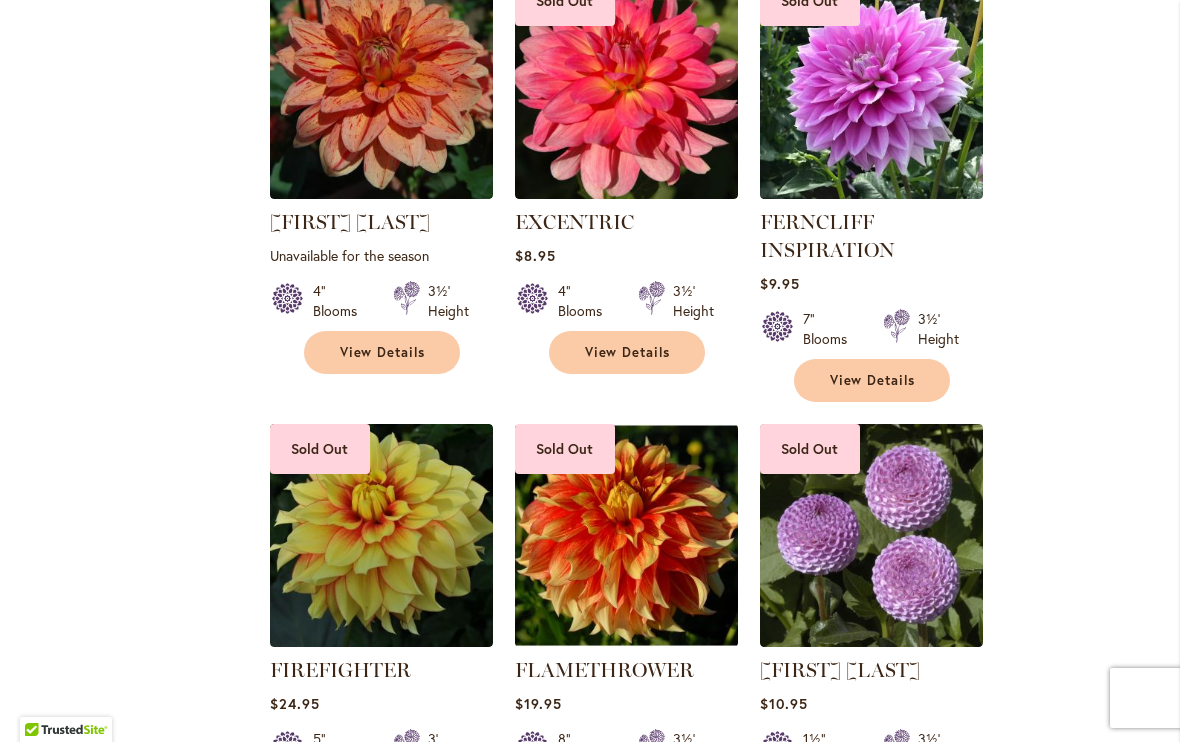 click on "View Details" at bounding box center (872, 381) 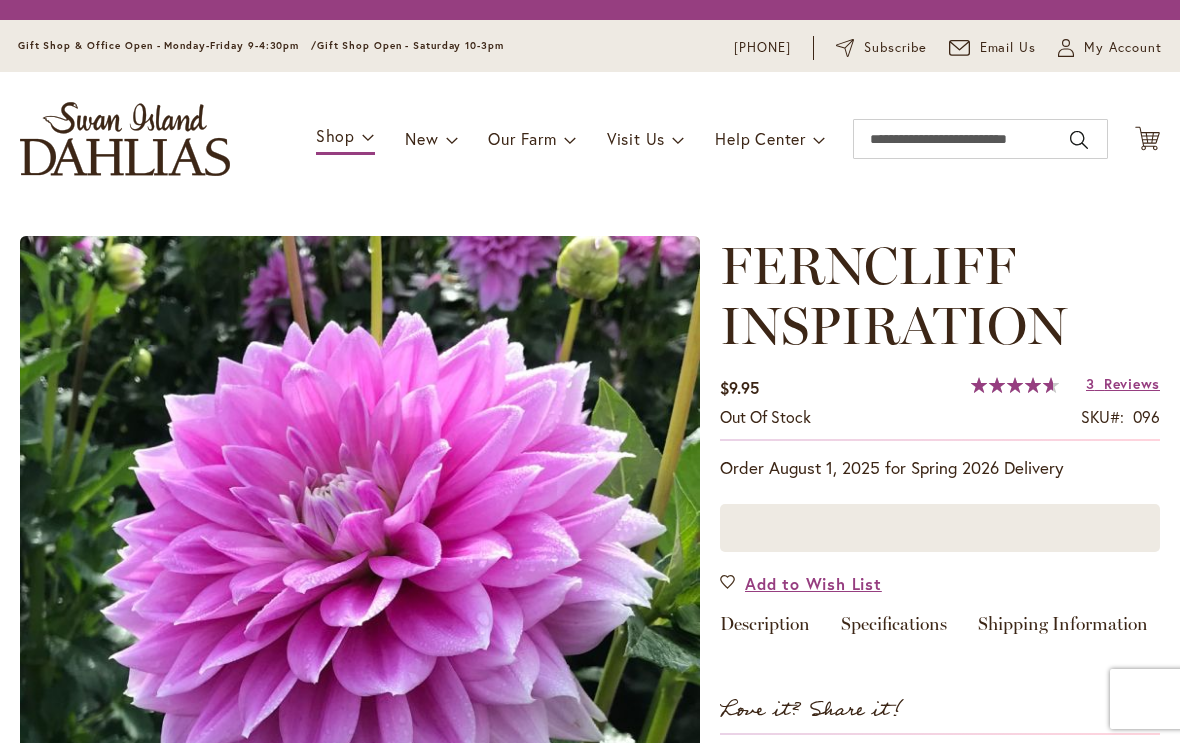 scroll, scrollTop: 0, scrollLeft: 0, axis: both 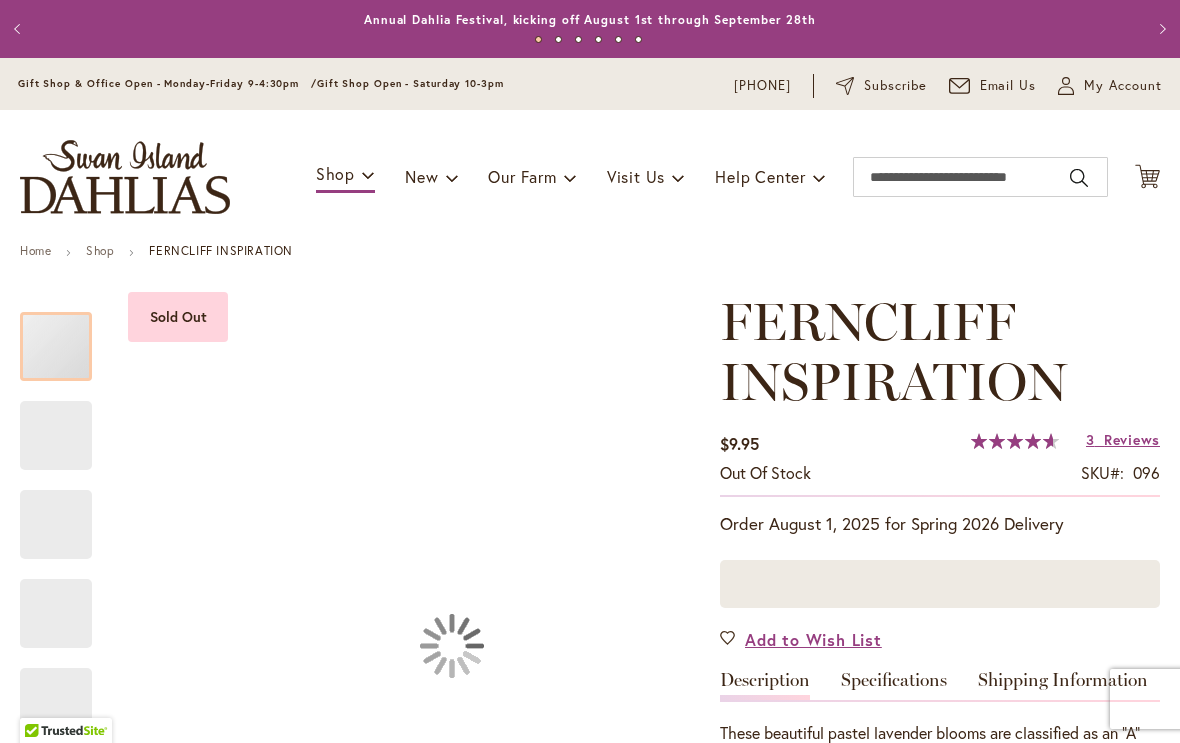 type on "*******" 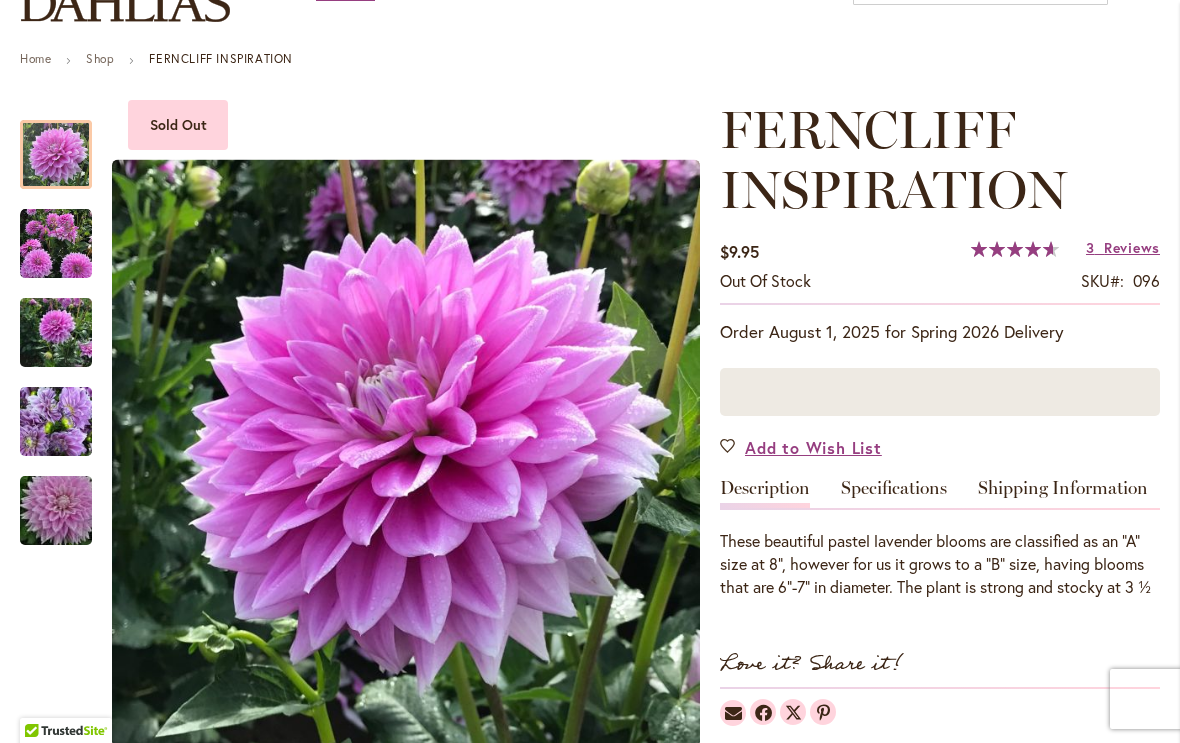 scroll, scrollTop: 228, scrollLeft: 0, axis: vertical 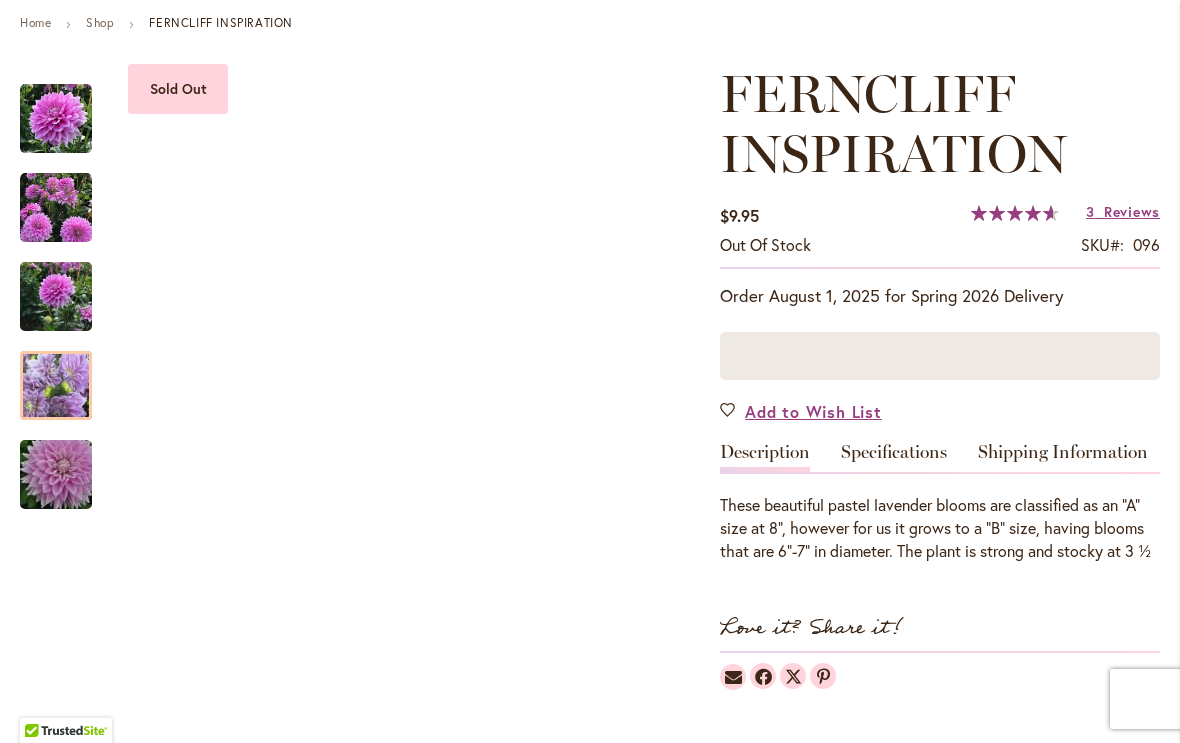 click at bounding box center [56, 386] 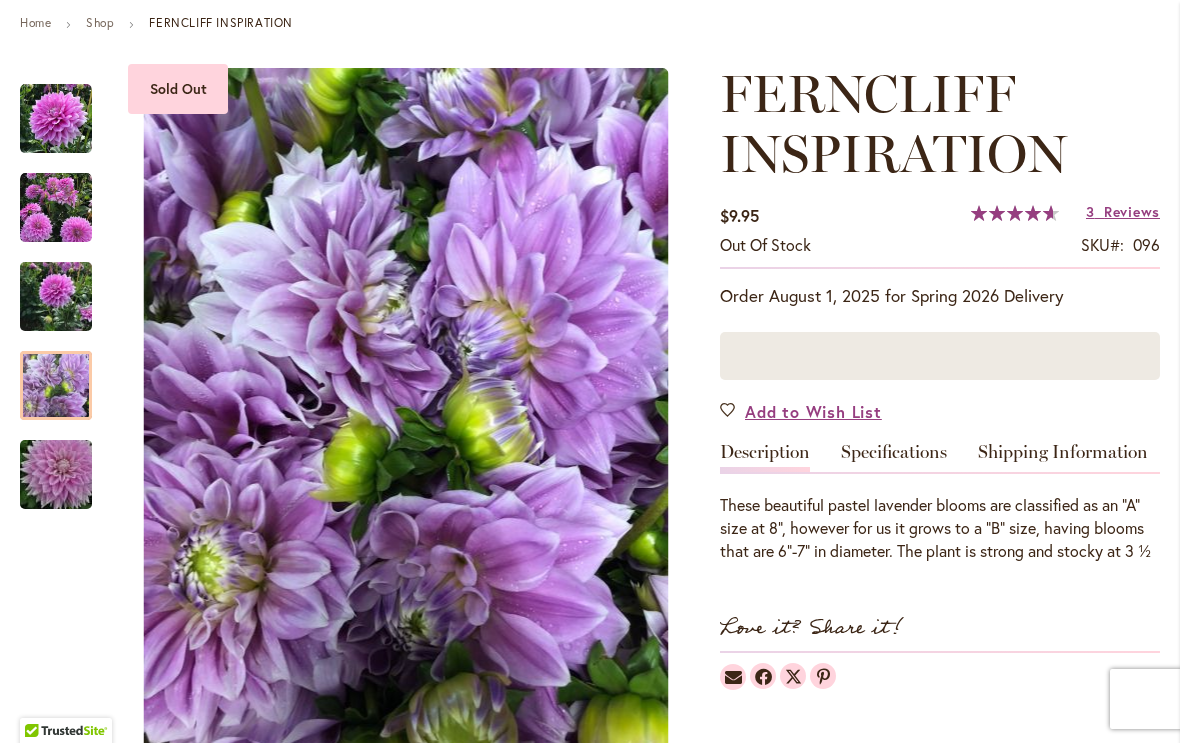 click on "Add to Wish List" at bounding box center [801, 411] 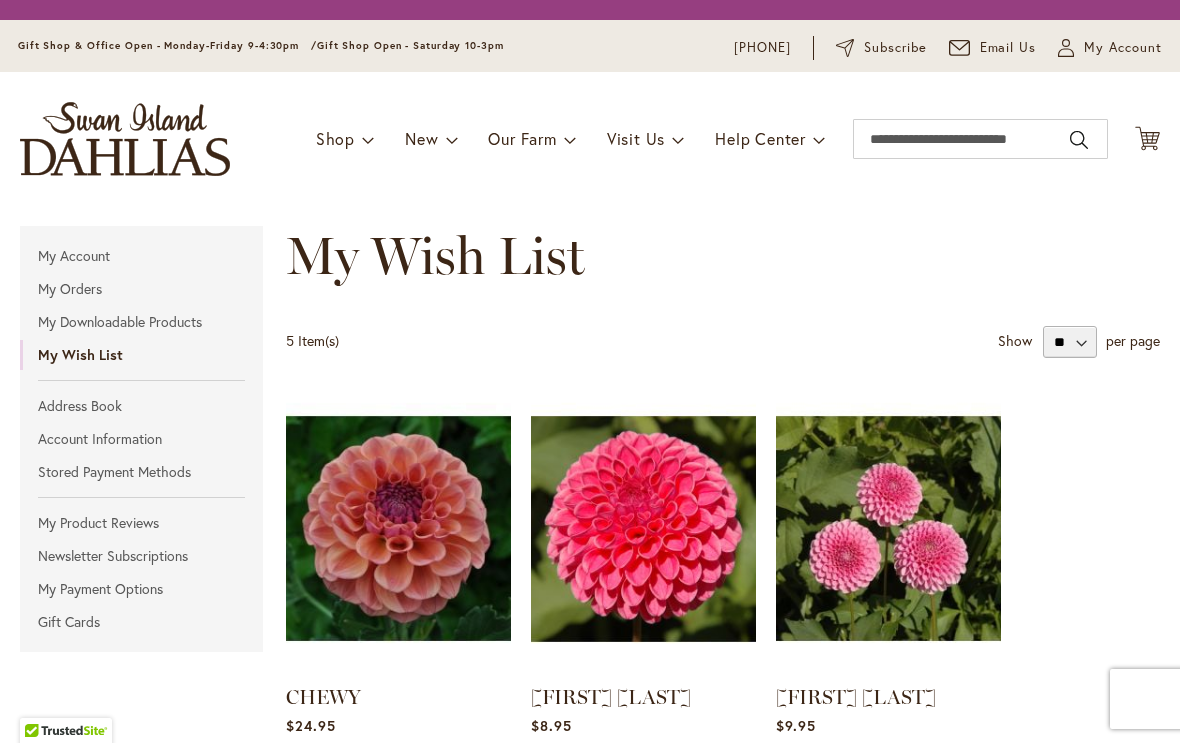 scroll, scrollTop: 0, scrollLeft: 0, axis: both 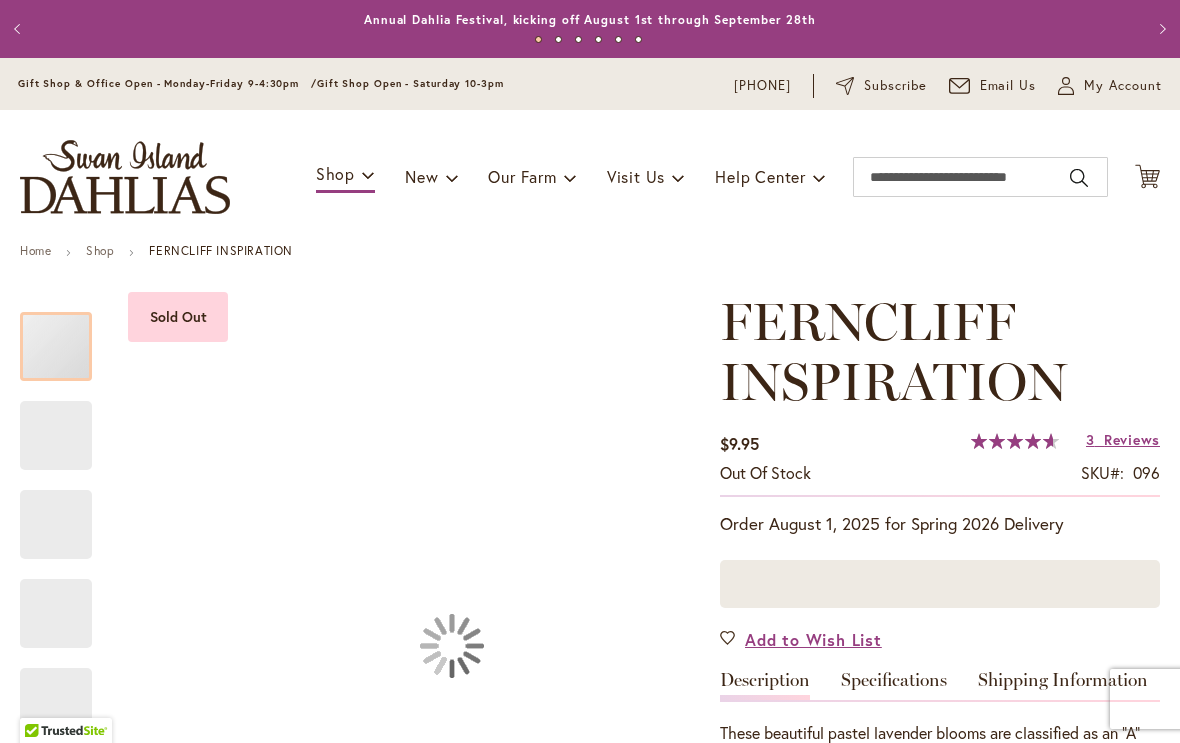 type on "*******" 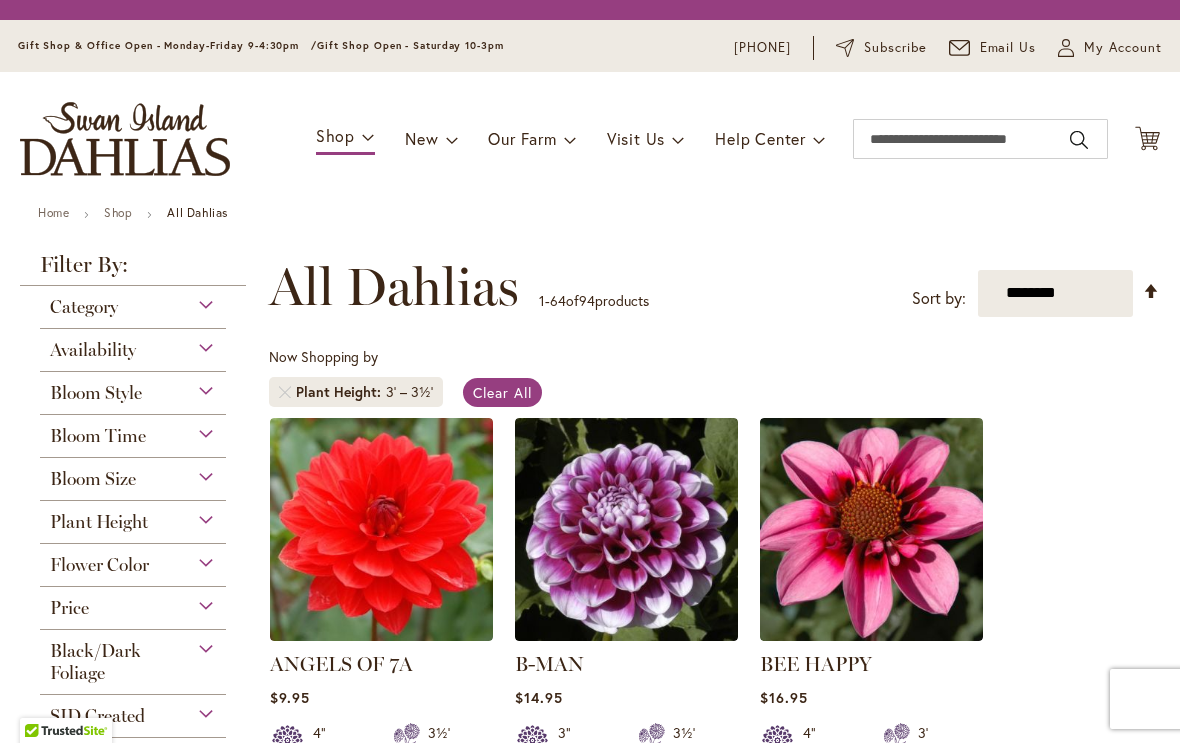 scroll, scrollTop: 1, scrollLeft: 0, axis: vertical 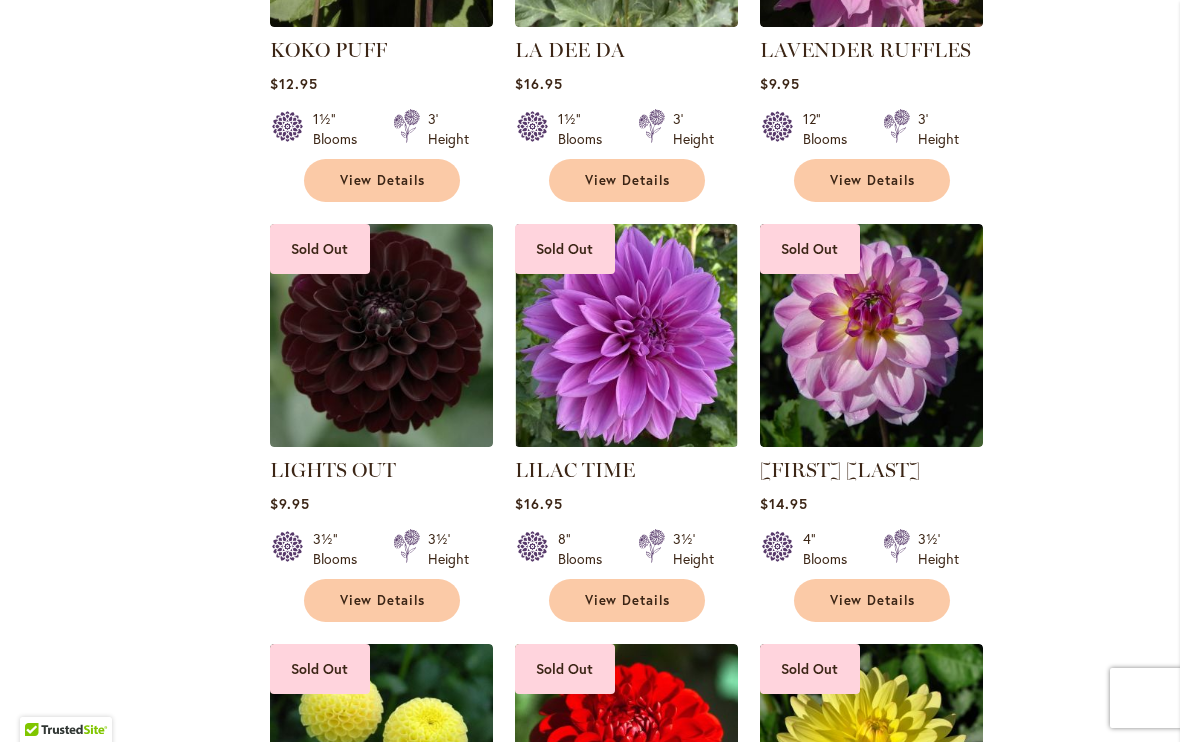 click on "View Details" at bounding box center (628, 601) 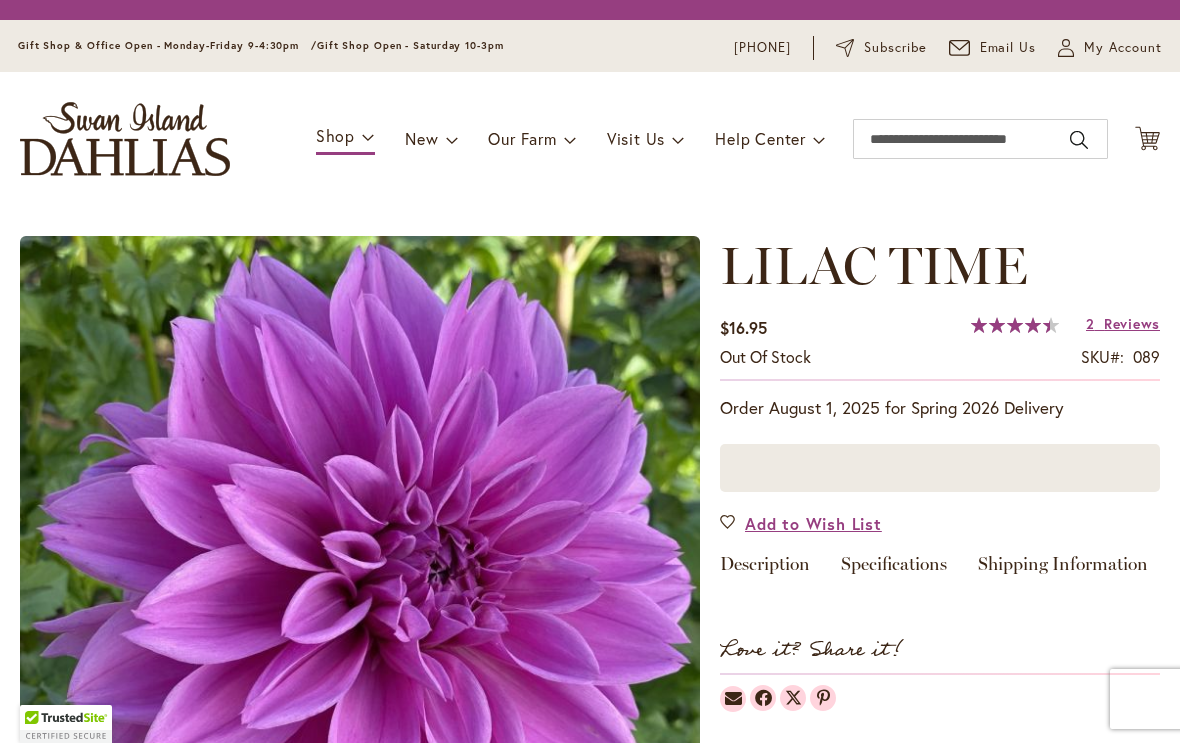 scroll, scrollTop: 0, scrollLeft: 0, axis: both 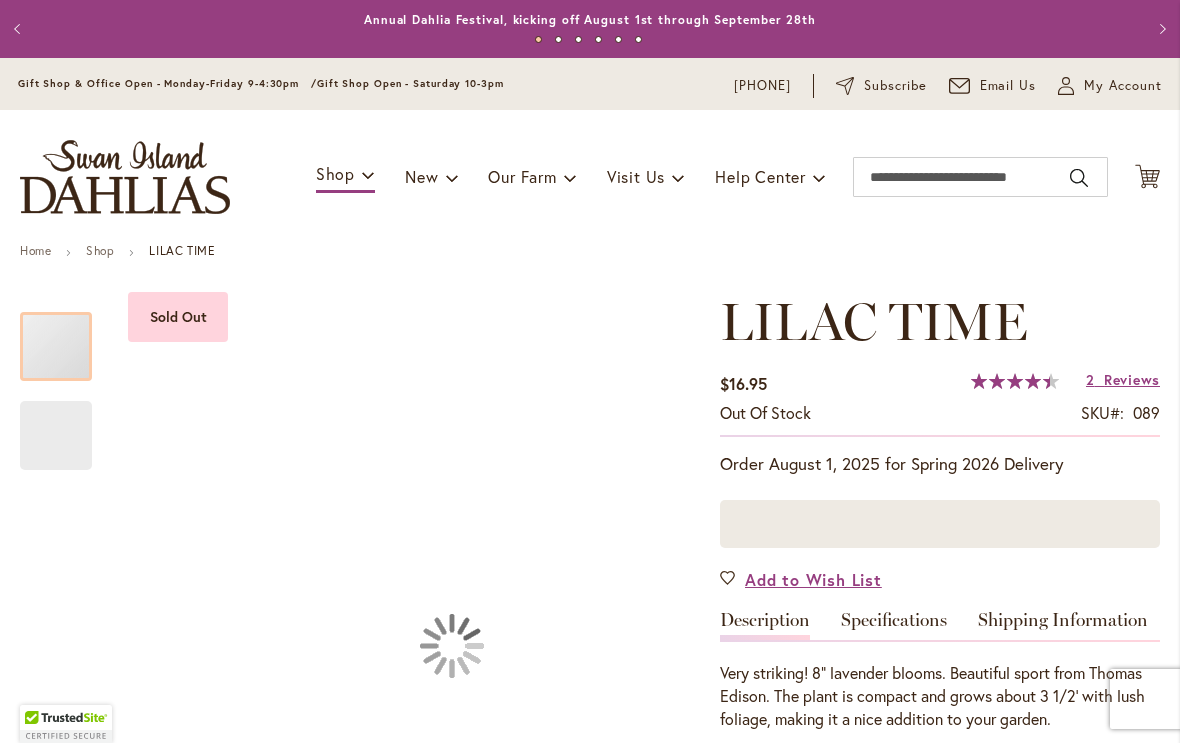 type on "*******" 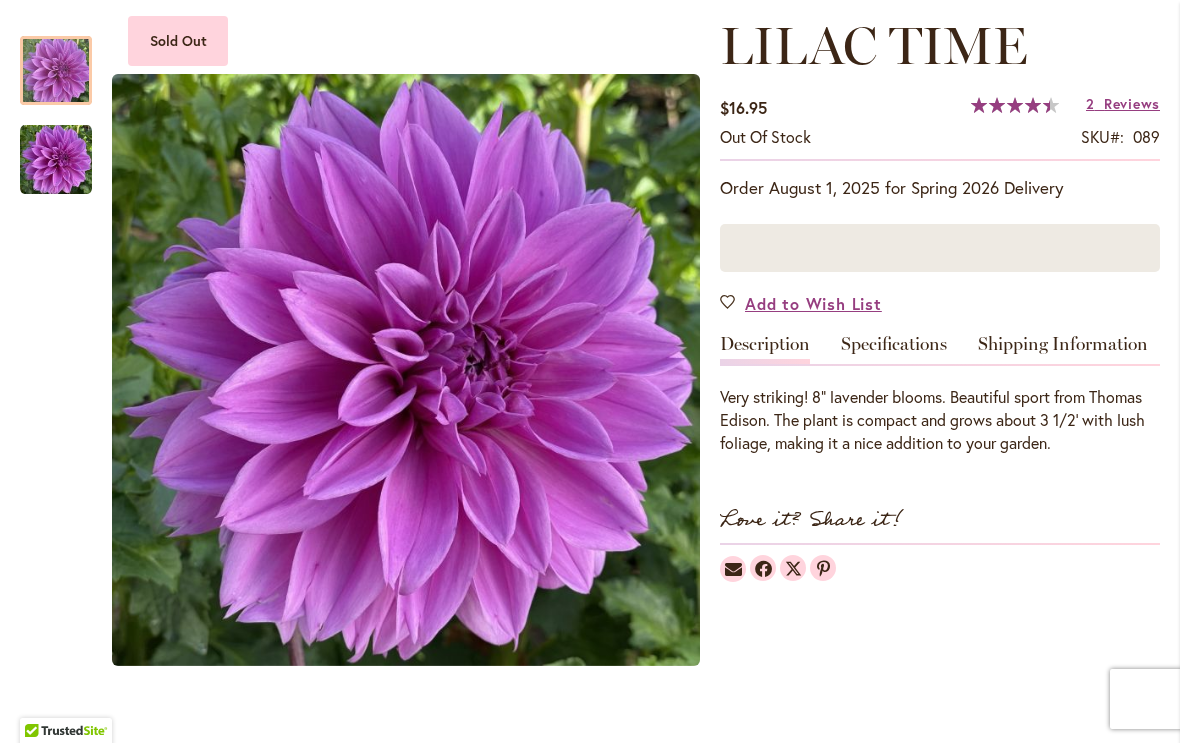 scroll, scrollTop: 275, scrollLeft: 0, axis: vertical 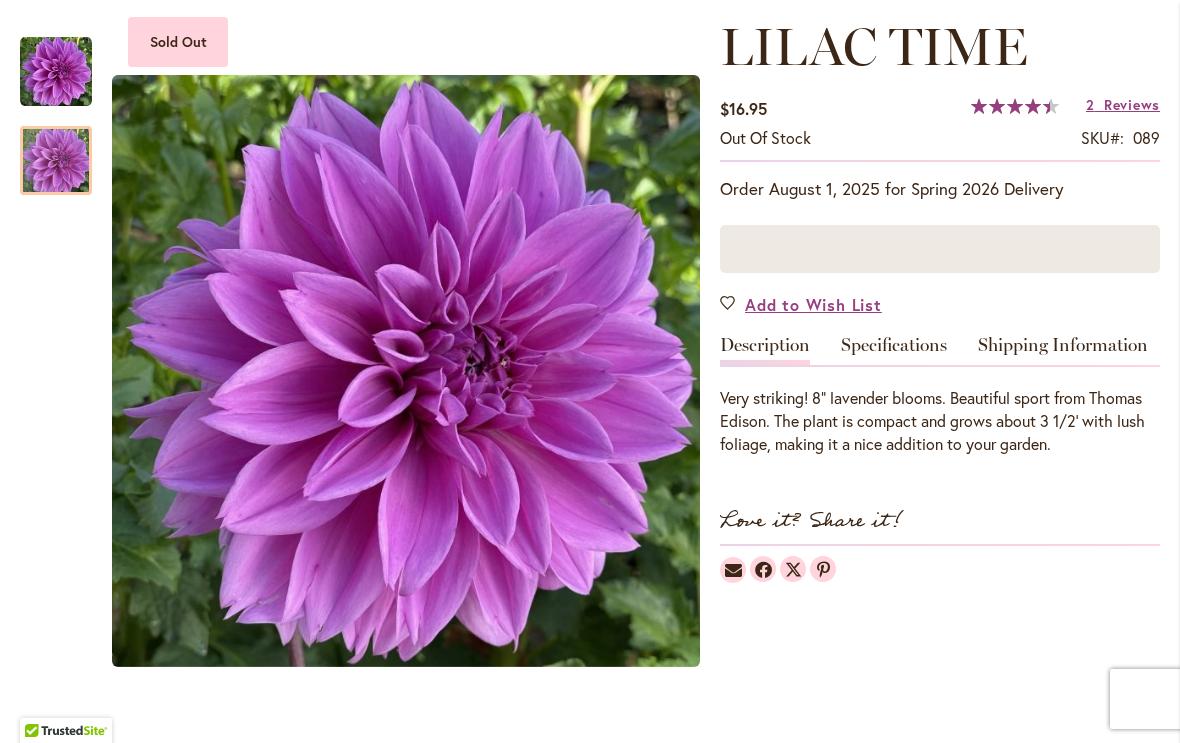 click at bounding box center (56, 160) 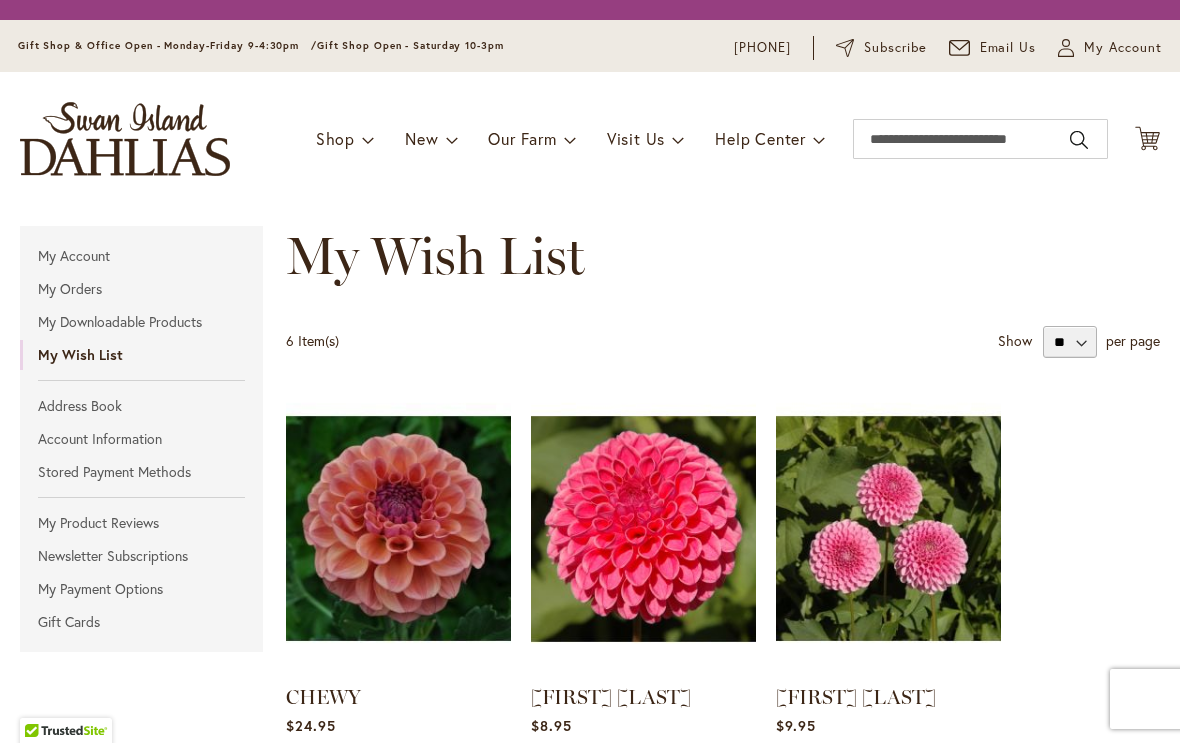 scroll, scrollTop: 0, scrollLeft: 0, axis: both 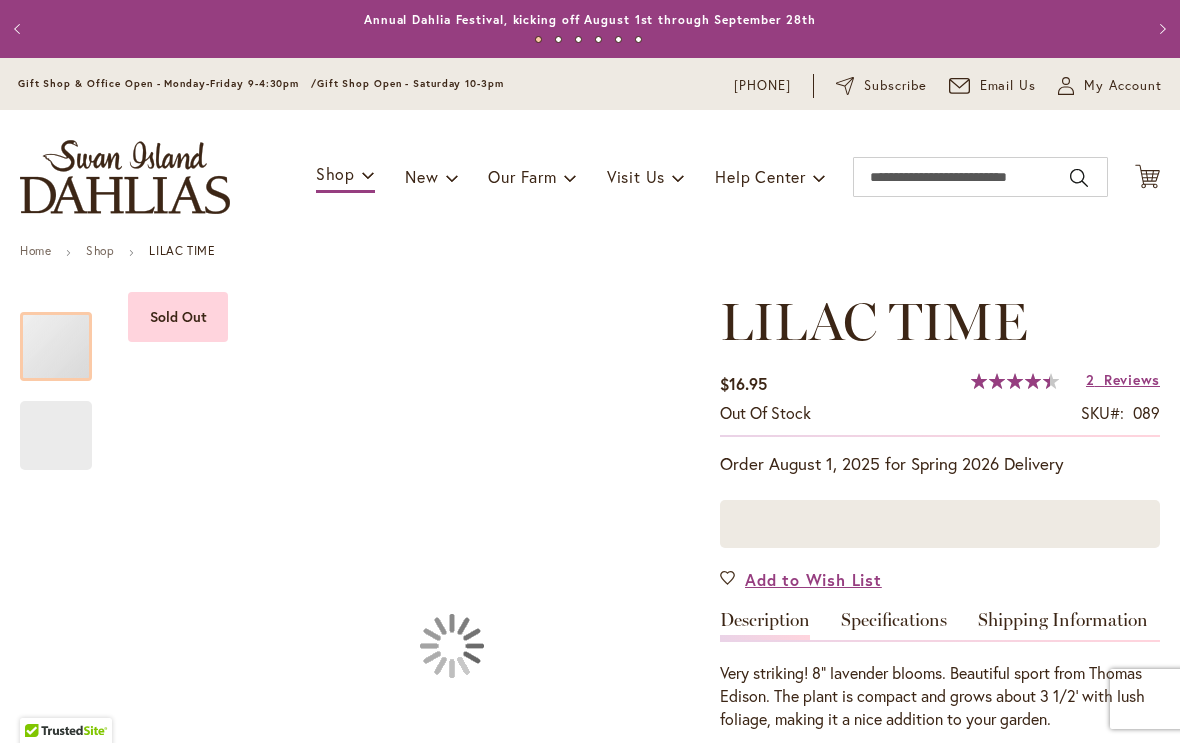 type on "*******" 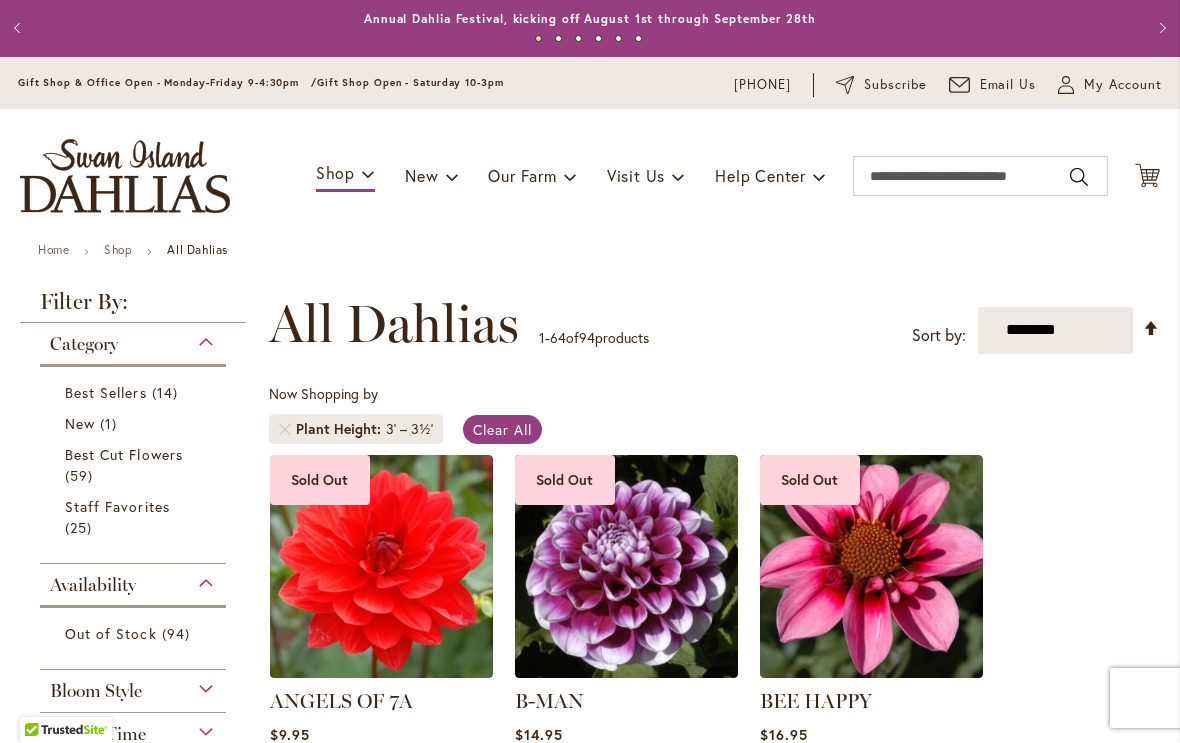 scroll, scrollTop: 1, scrollLeft: 0, axis: vertical 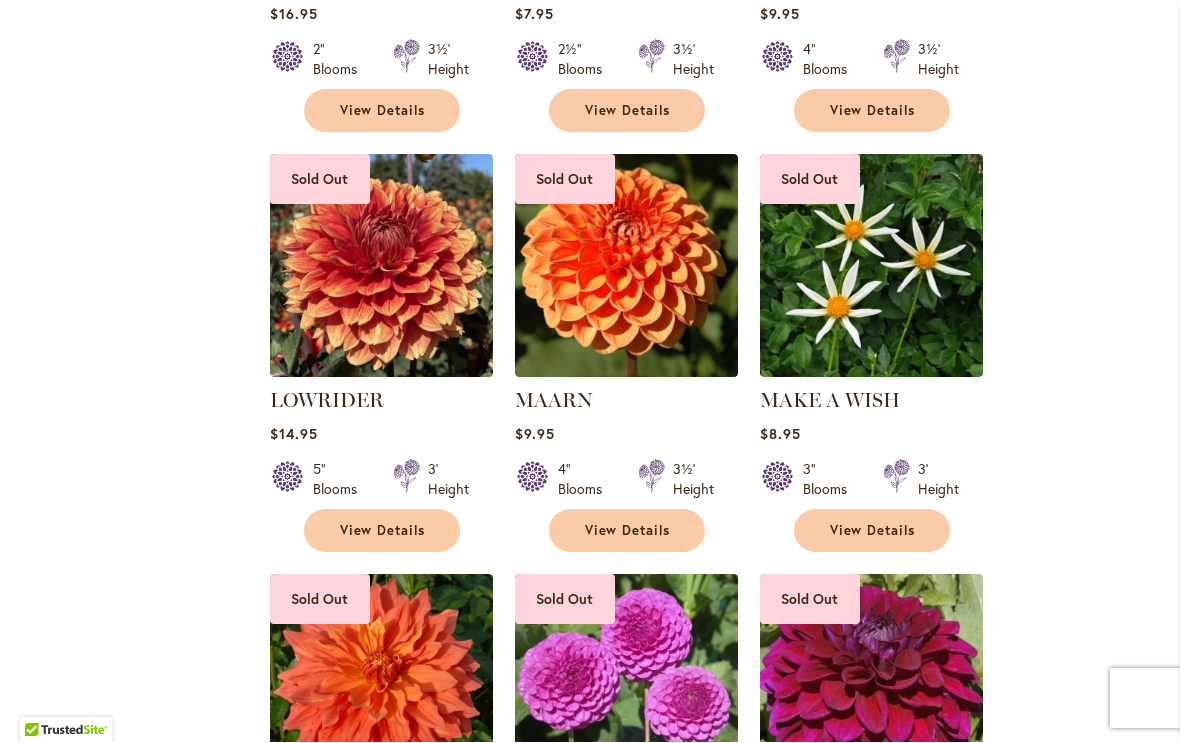 click on "View Details" at bounding box center (628, 531) 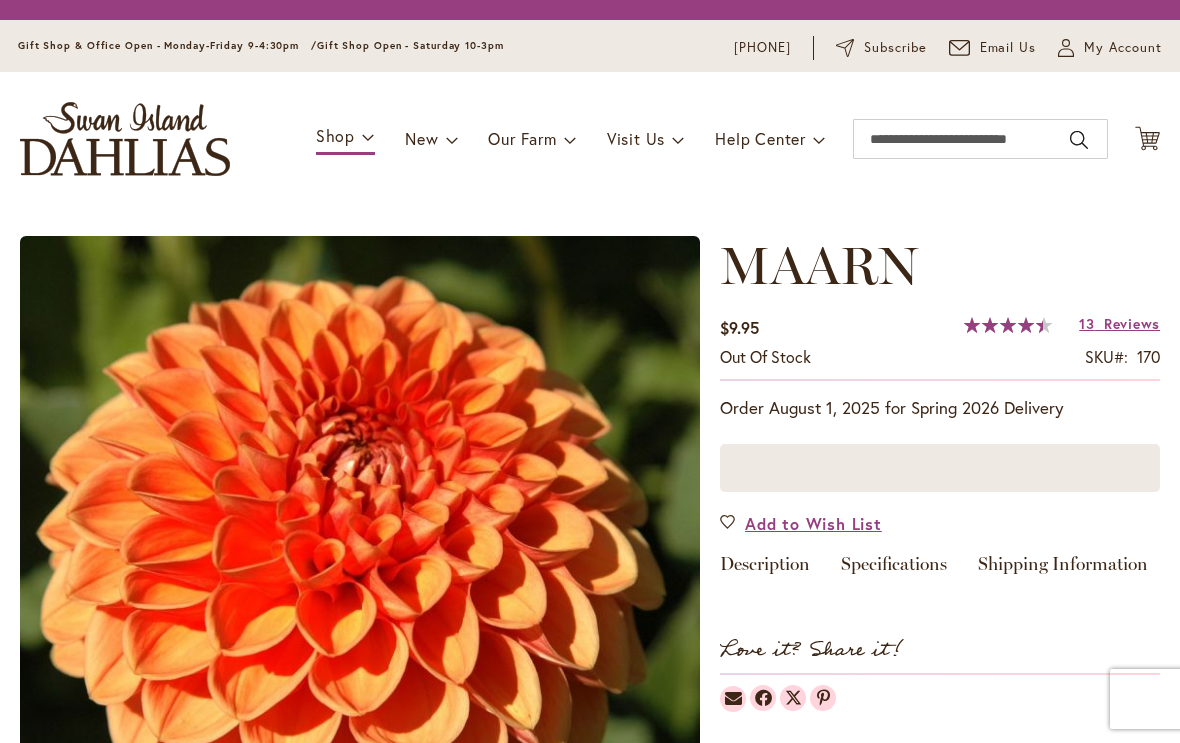 scroll, scrollTop: 0, scrollLeft: 0, axis: both 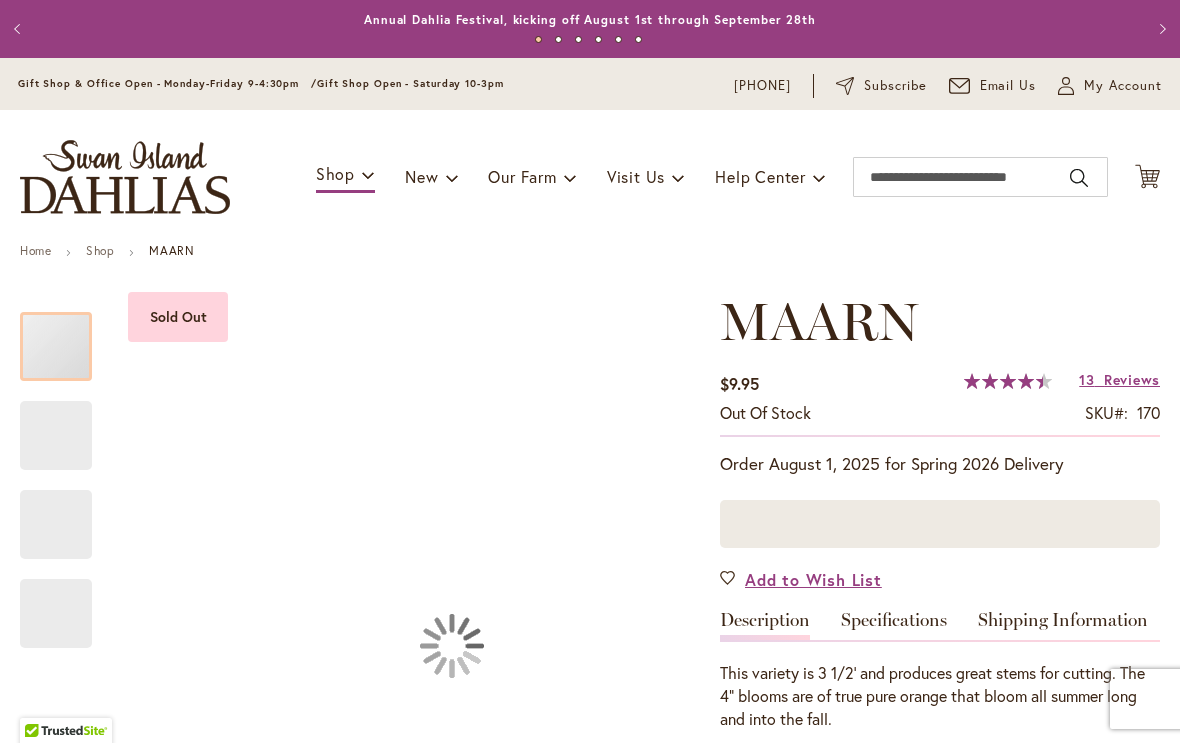 type on "*******" 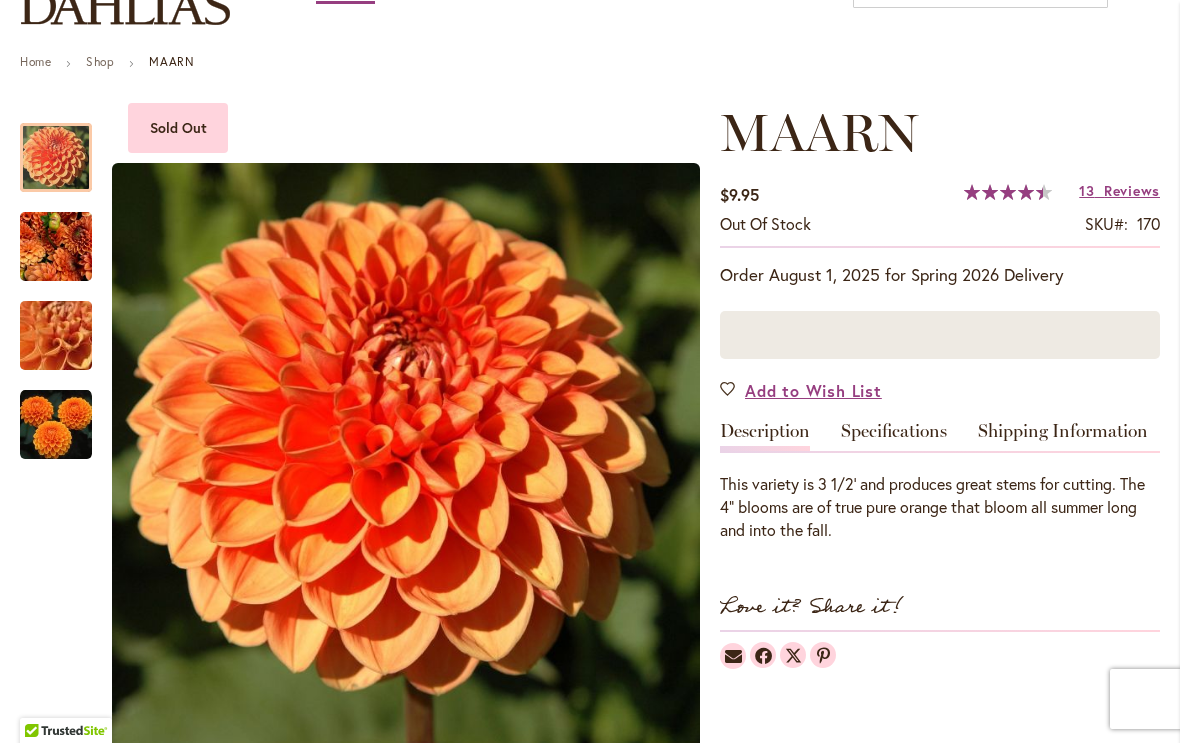 scroll, scrollTop: 190, scrollLeft: 0, axis: vertical 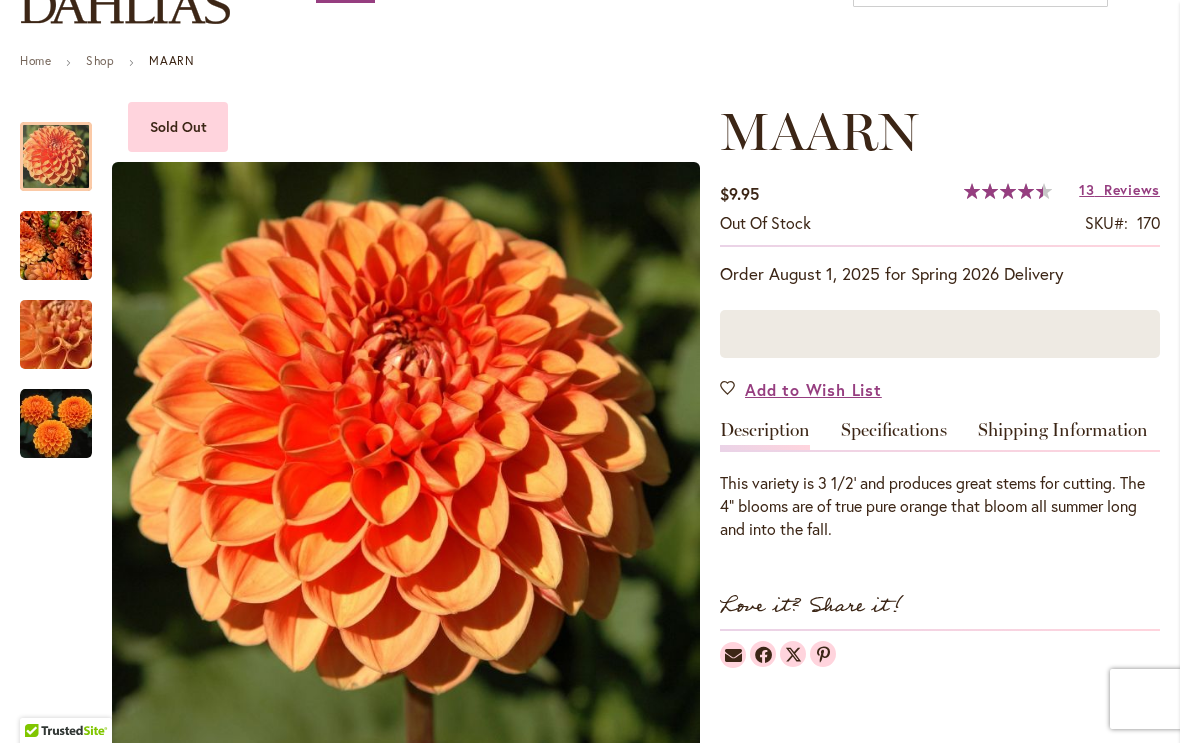 click at bounding box center [56, 424] 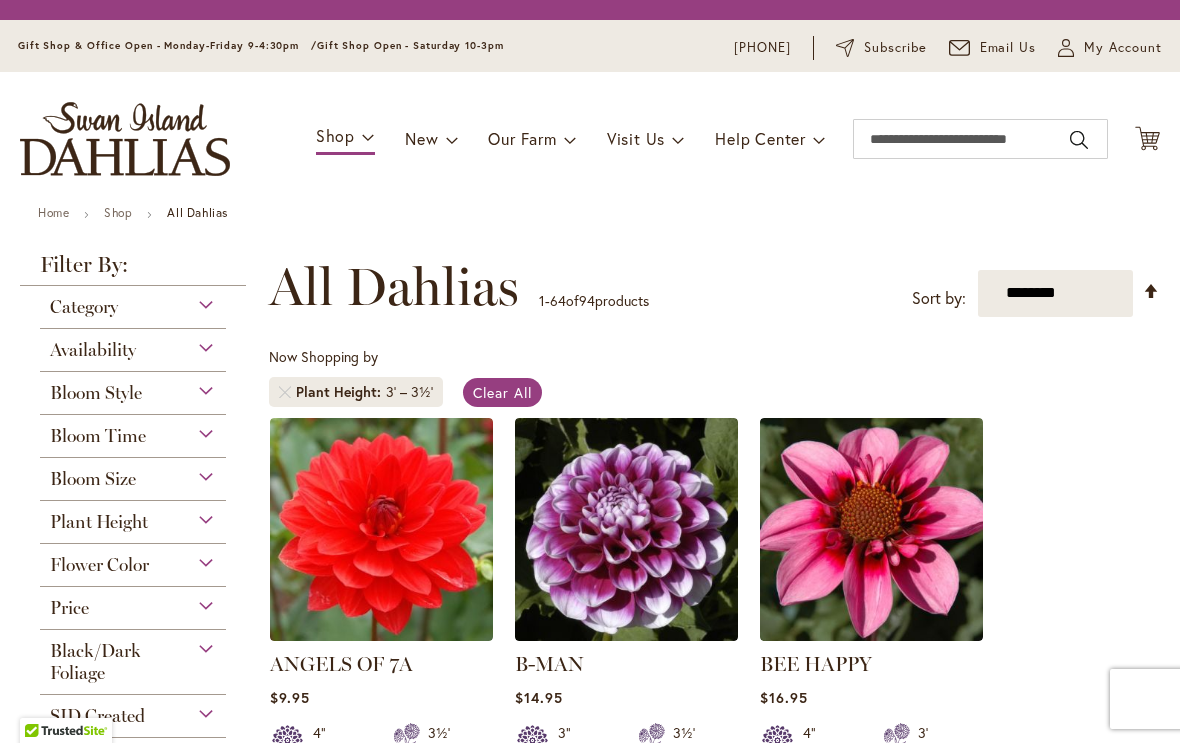 scroll, scrollTop: 1, scrollLeft: 0, axis: vertical 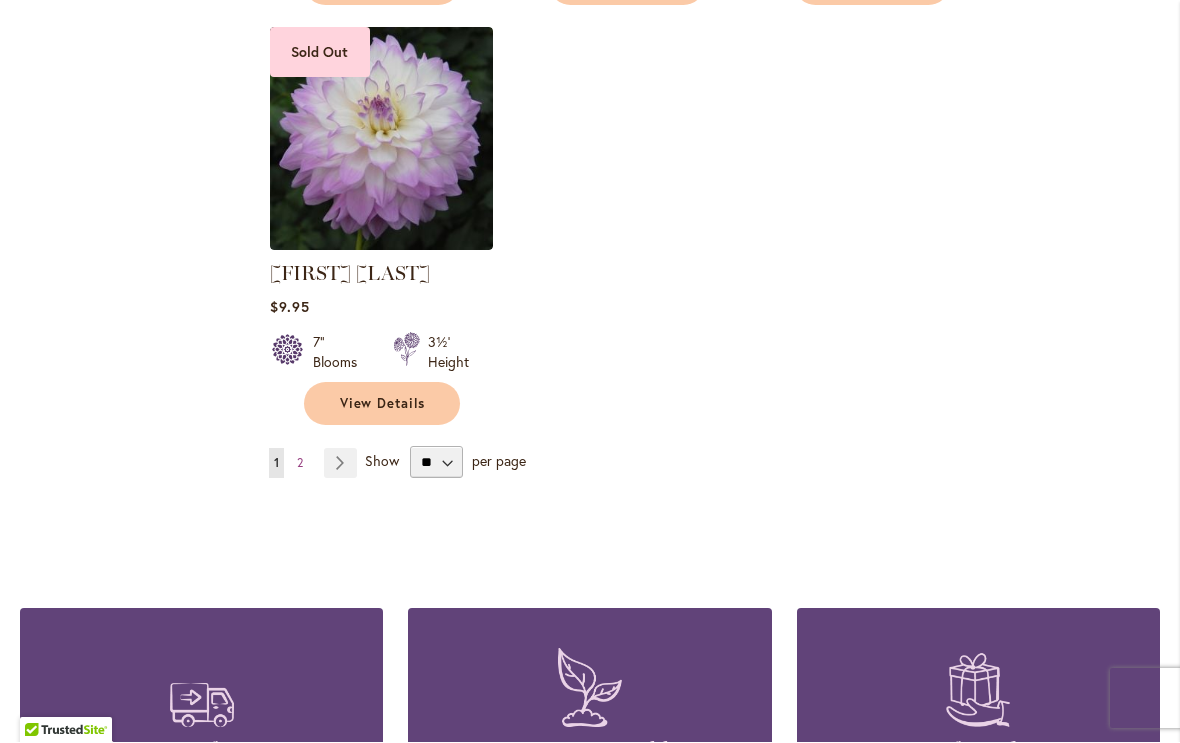 click on "Page
Next" at bounding box center [340, 464] 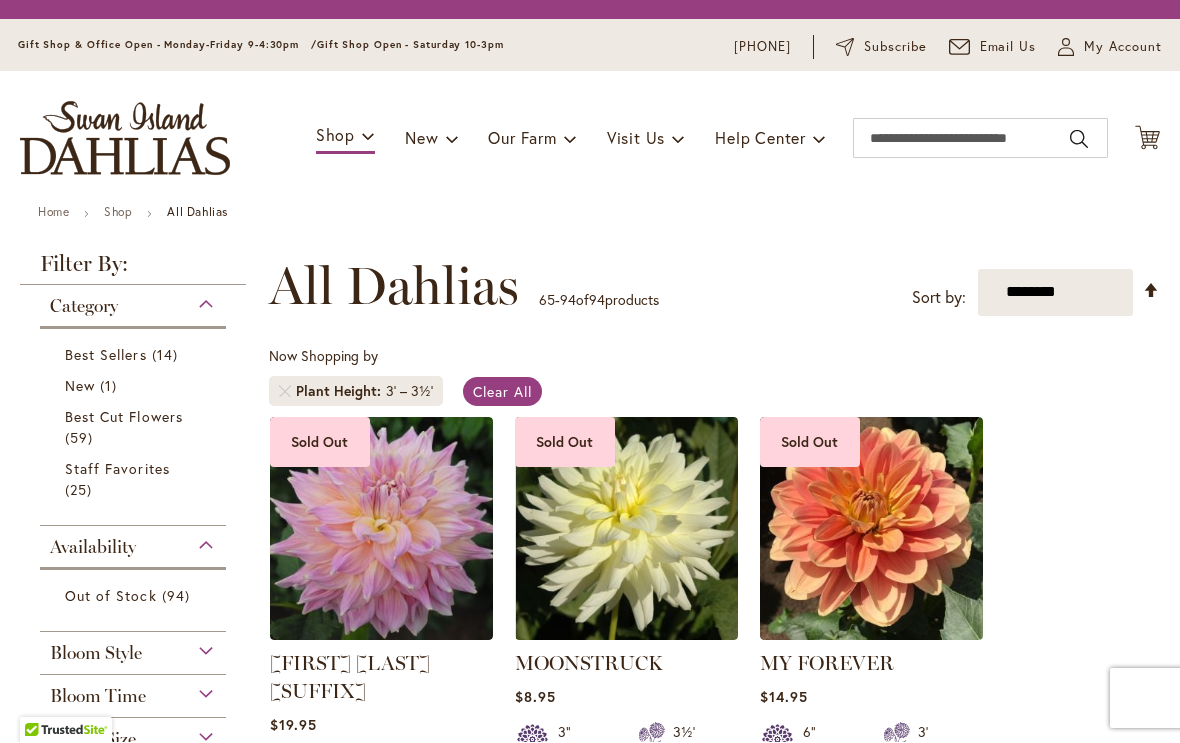 scroll, scrollTop: 1, scrollLeft: 0, axis: vertical 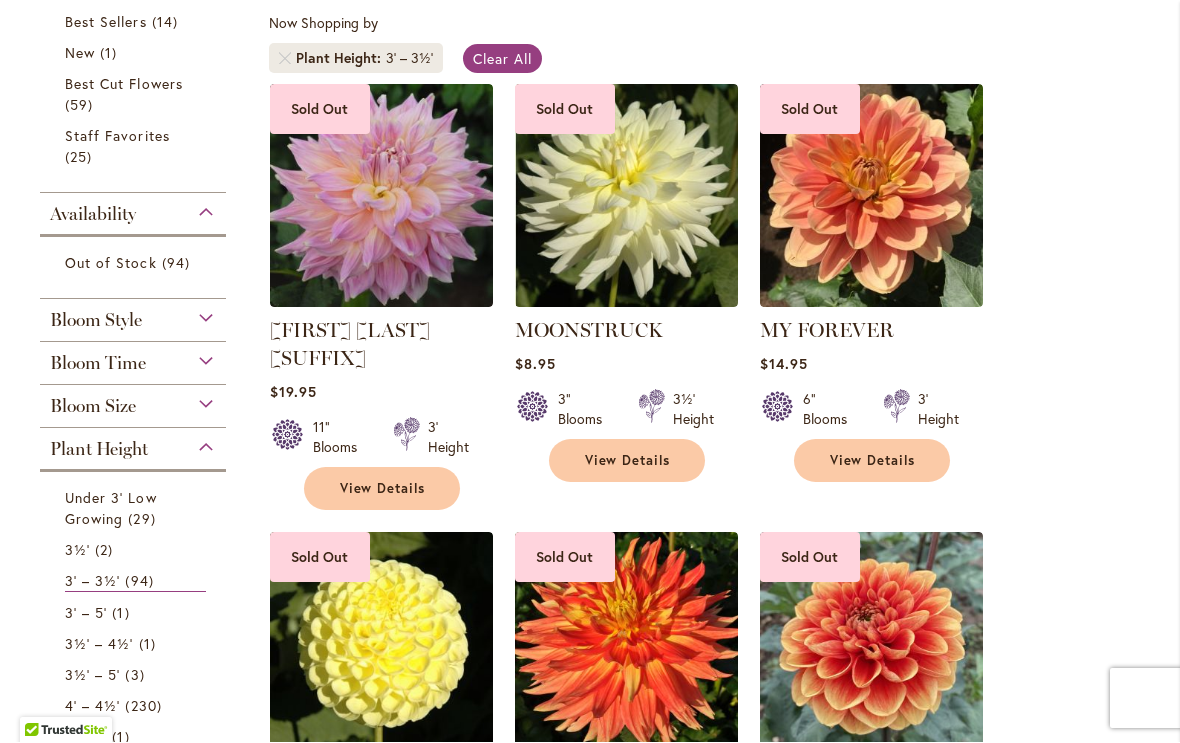 click on "View Details" at bounding box center (873, 461) 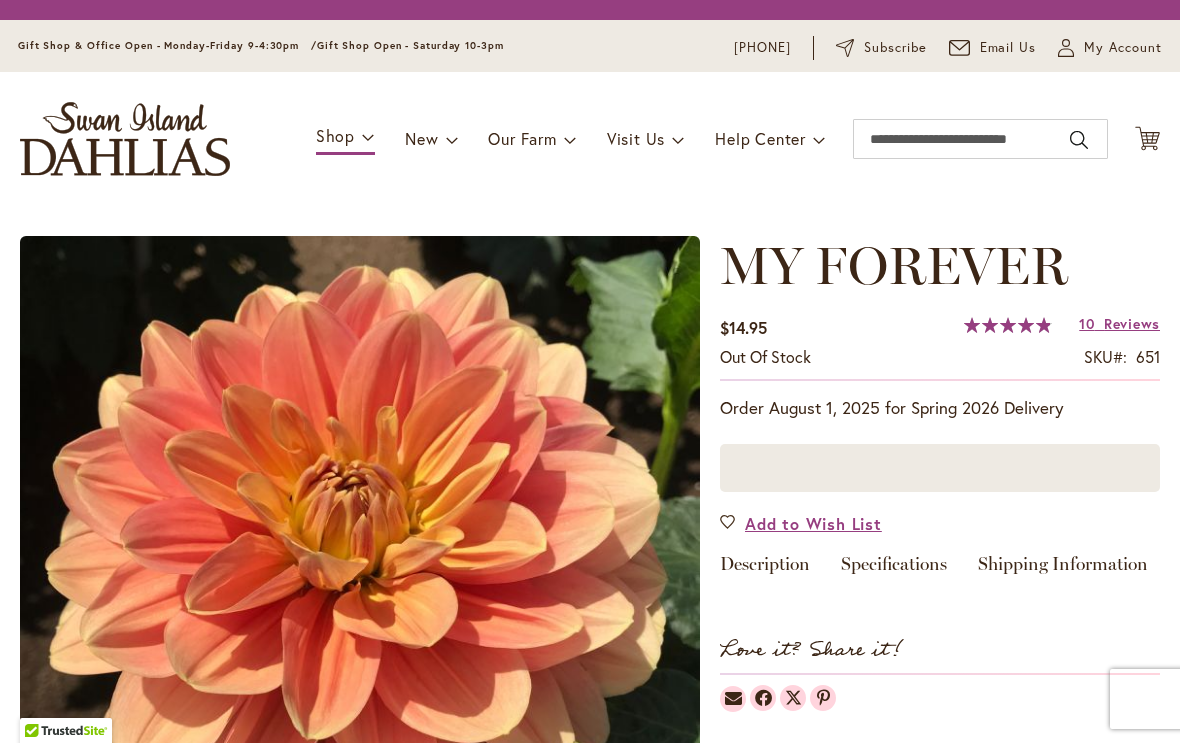 scroll, scrollTop: 0, scrollLeft: 0, axis: both 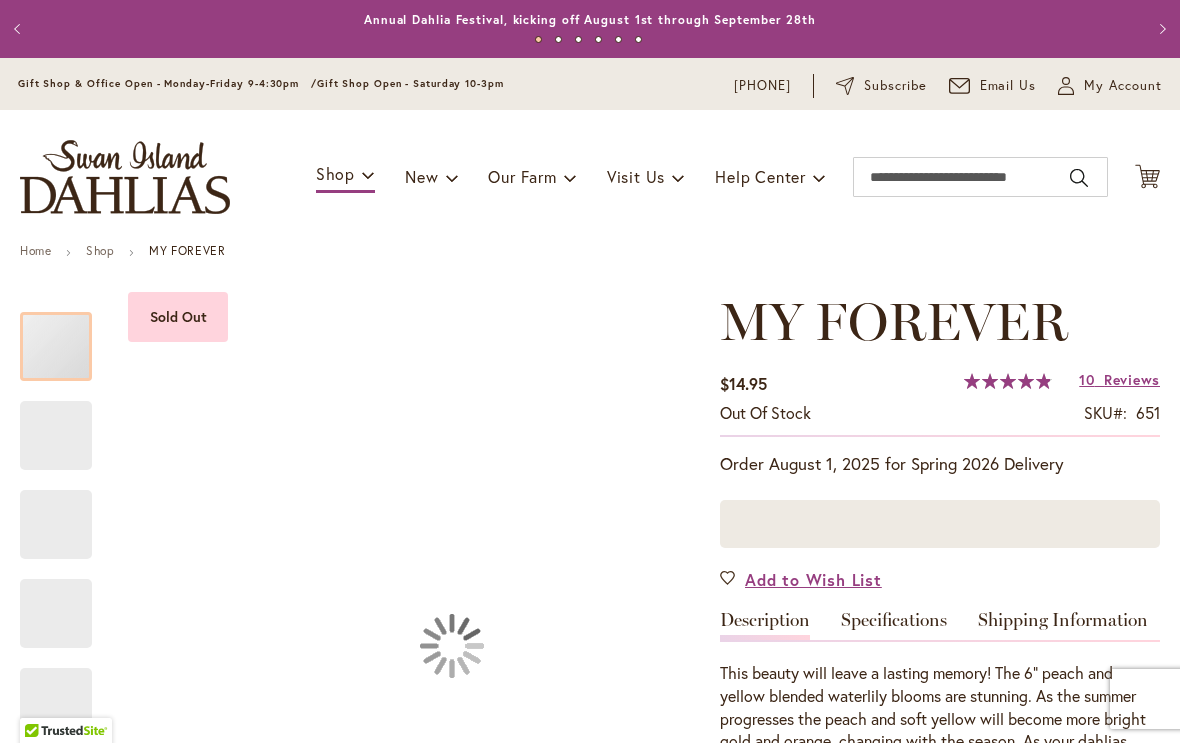 type on "*******" 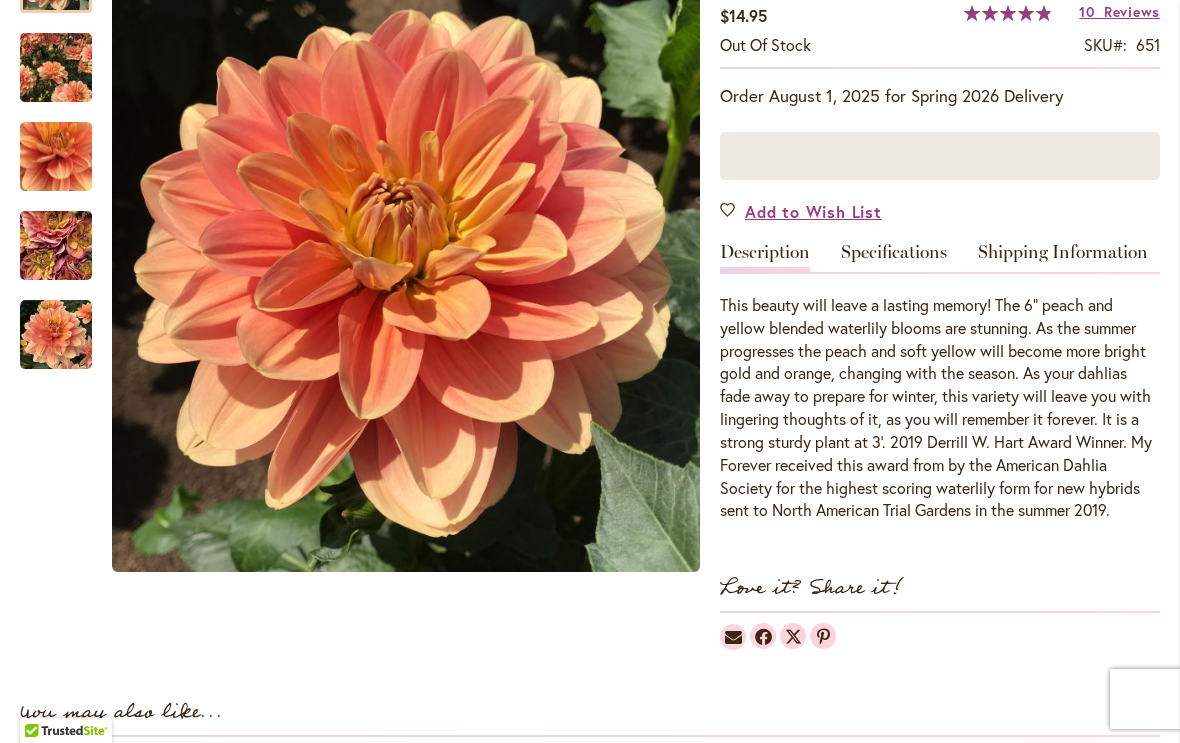 scroll, scrollTop: 369, scrollLeft: 0, axis: vertical 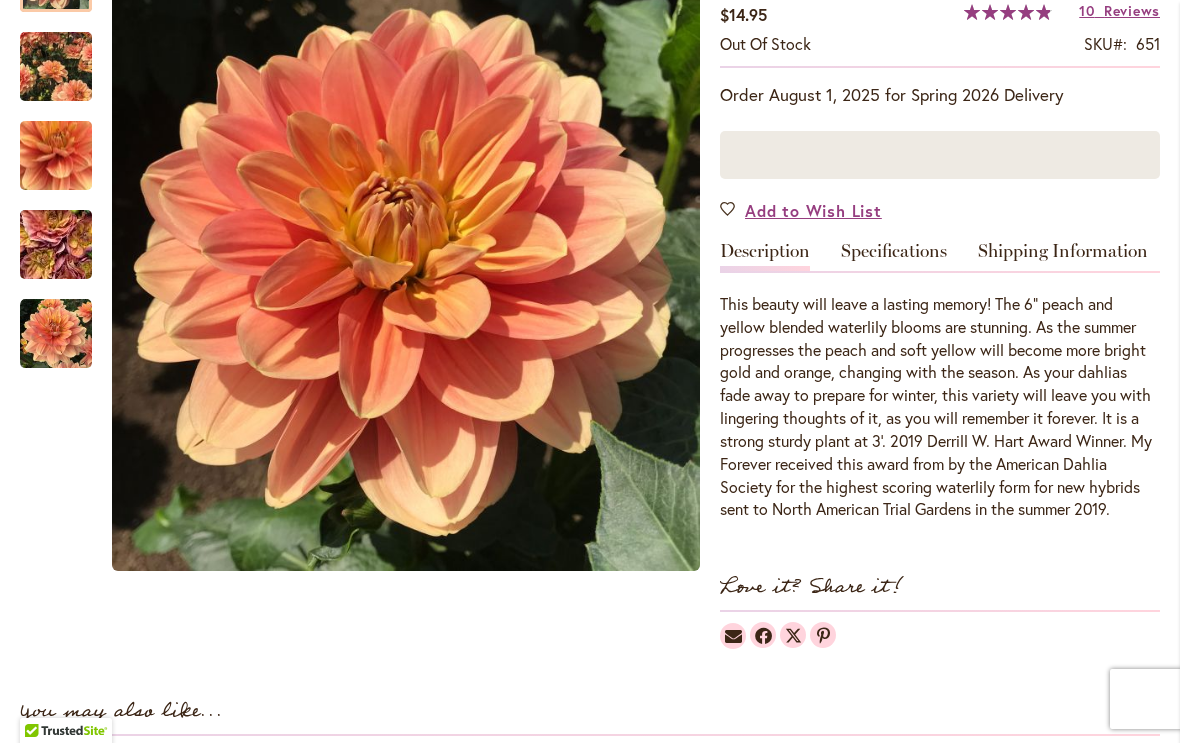 click at bounding box center (56, 334) 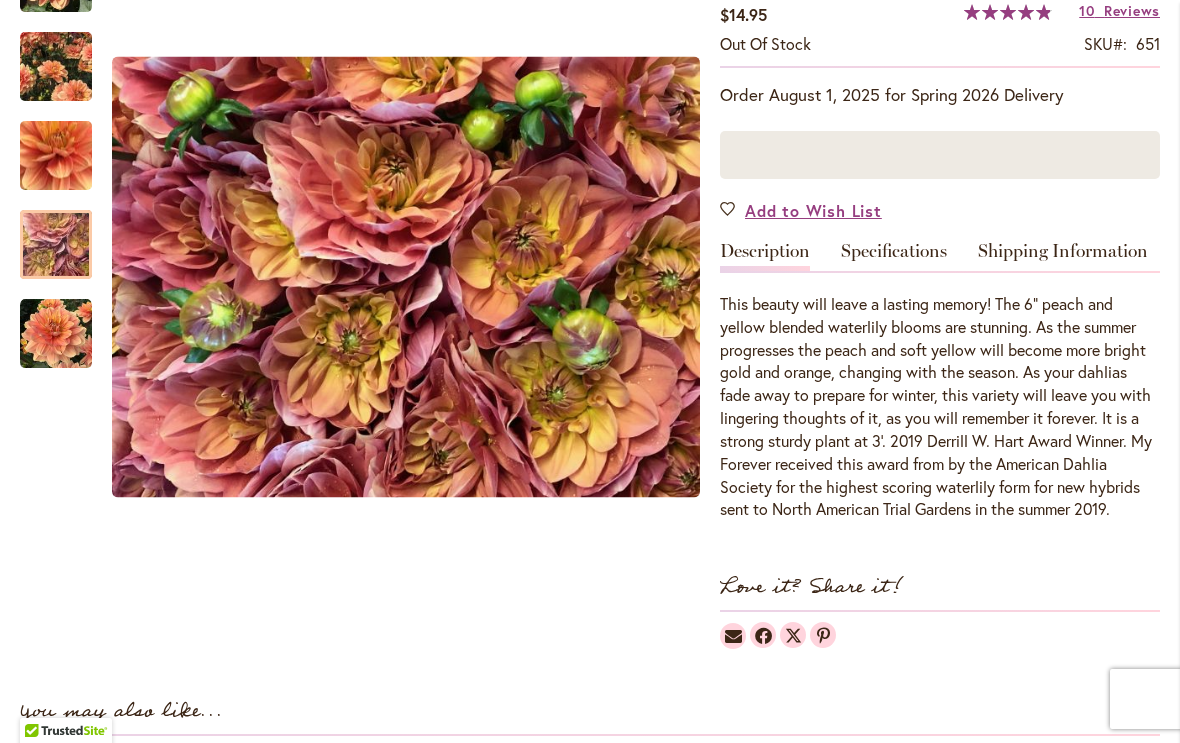 click at bounding box center [56, 245] 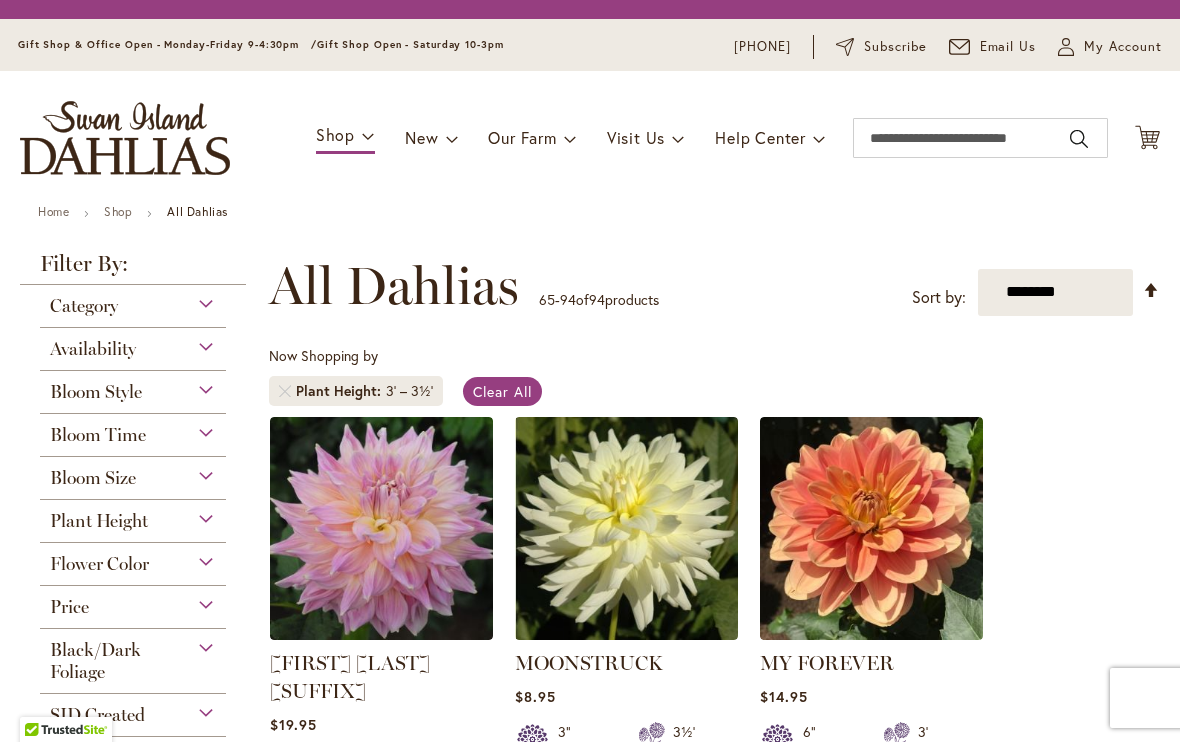 scroll, scrollTop: 1, scrollLeft: 0, axis: vertical 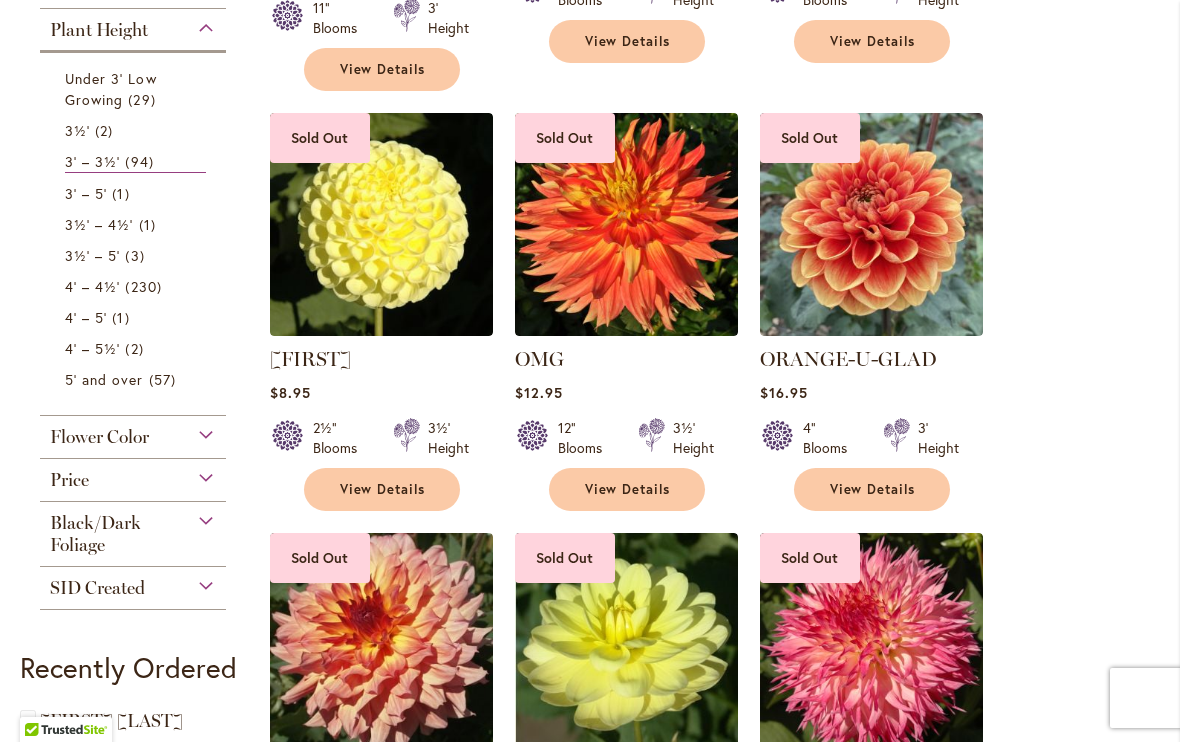 click on "View Details" at bounding box center (873, 490) 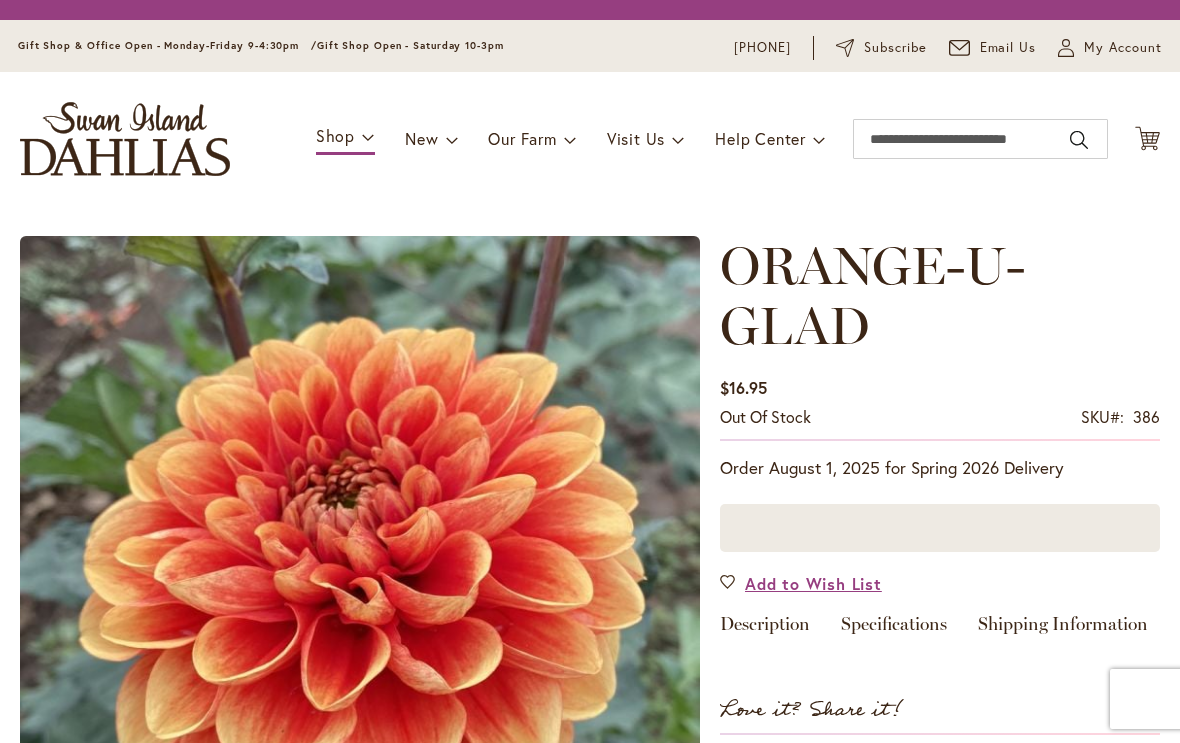 scroll, scrollTop: 0, scrollLeft: 0, axis: both 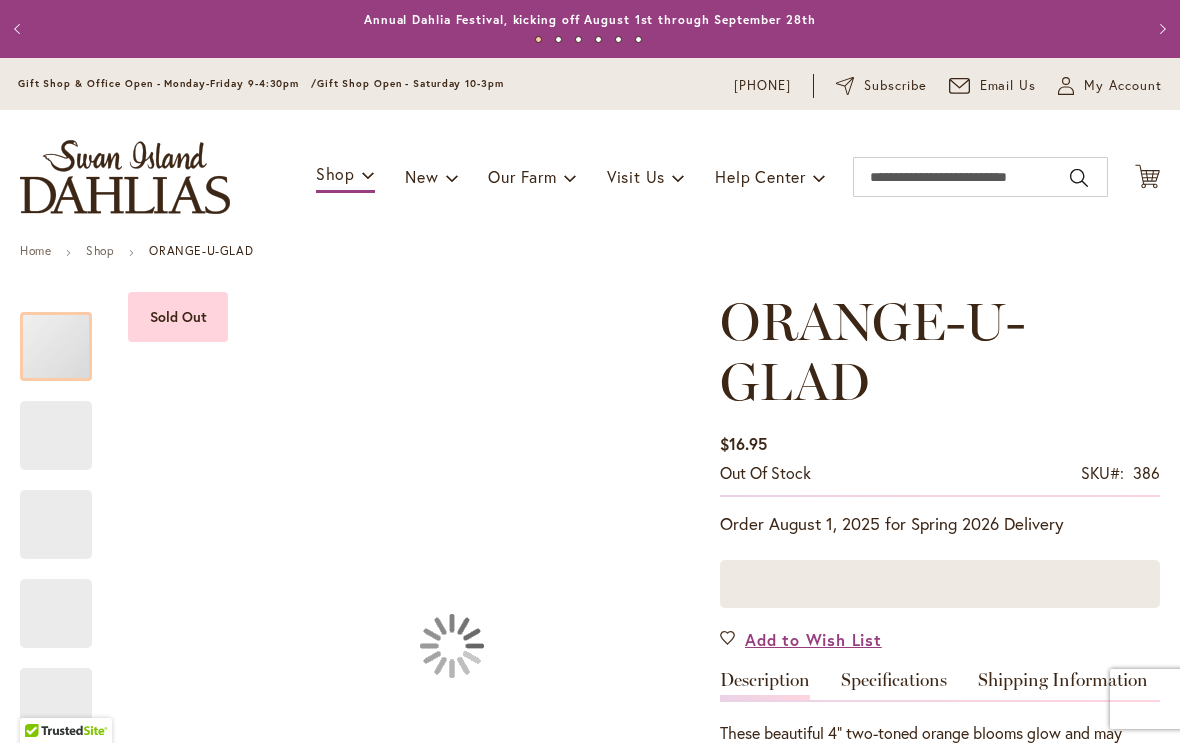 type on "*******" 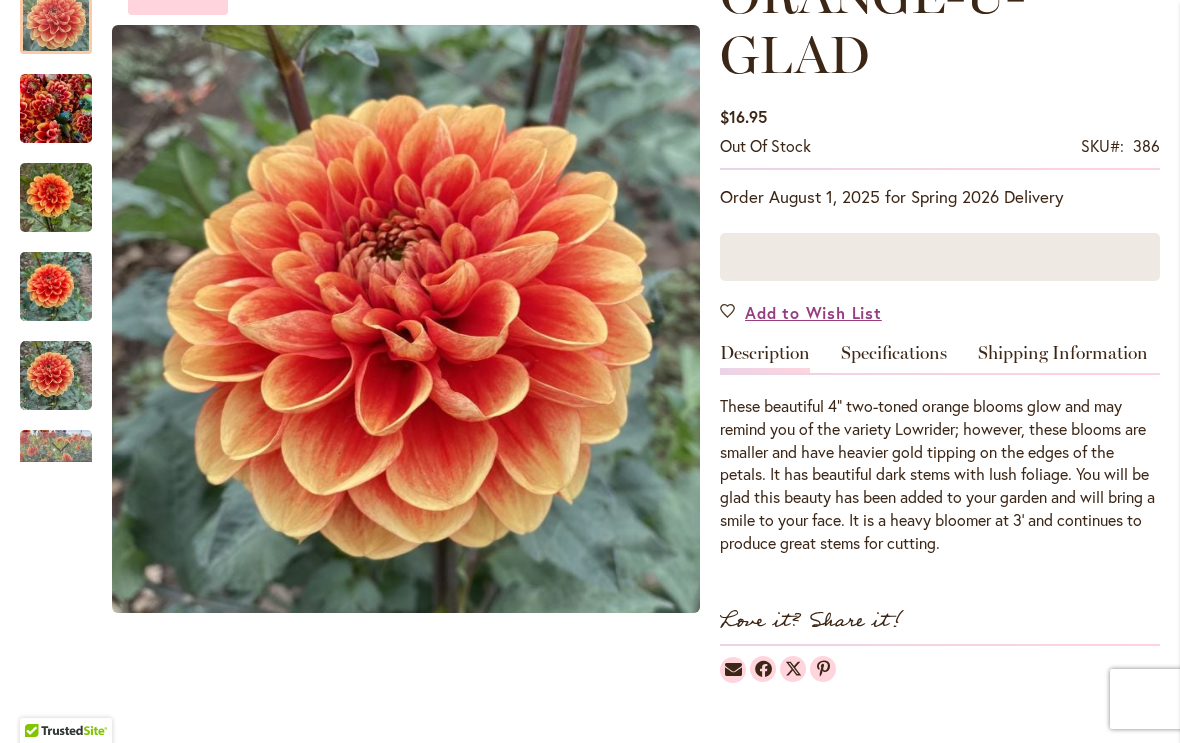 scroll, scrollTop: 331, scrollLeft: 0, axis: vertical 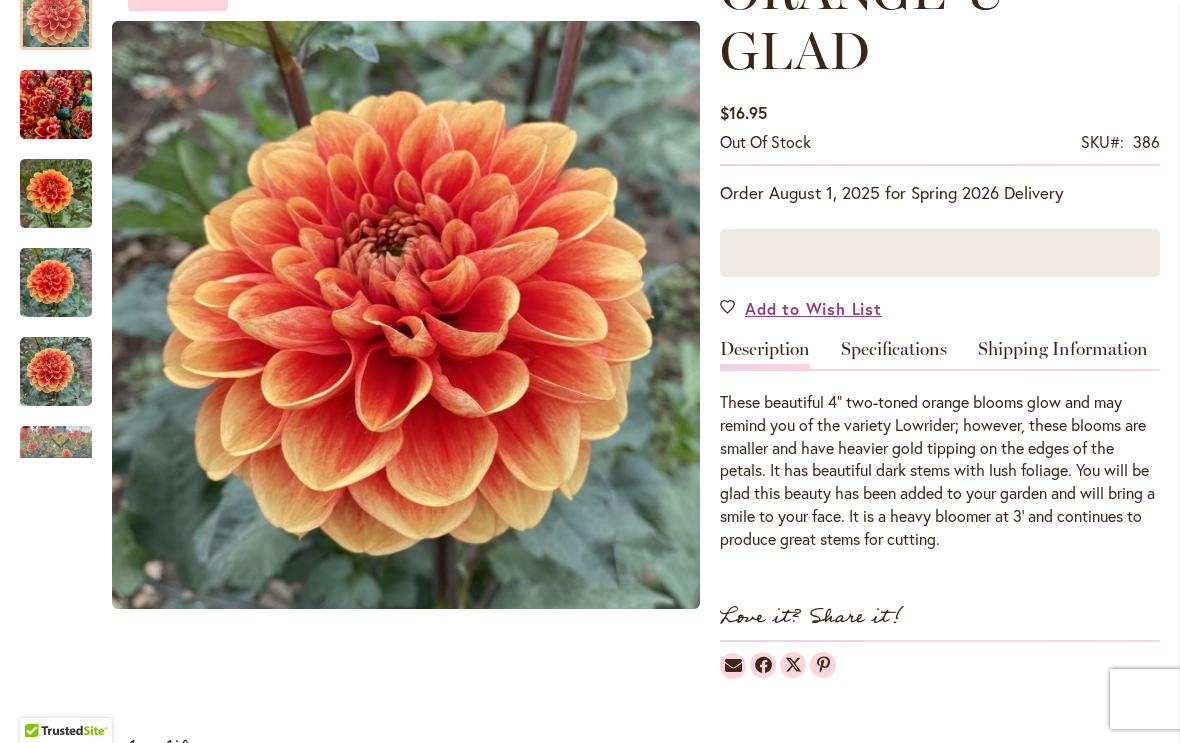 click at bounding box center [56, 443] 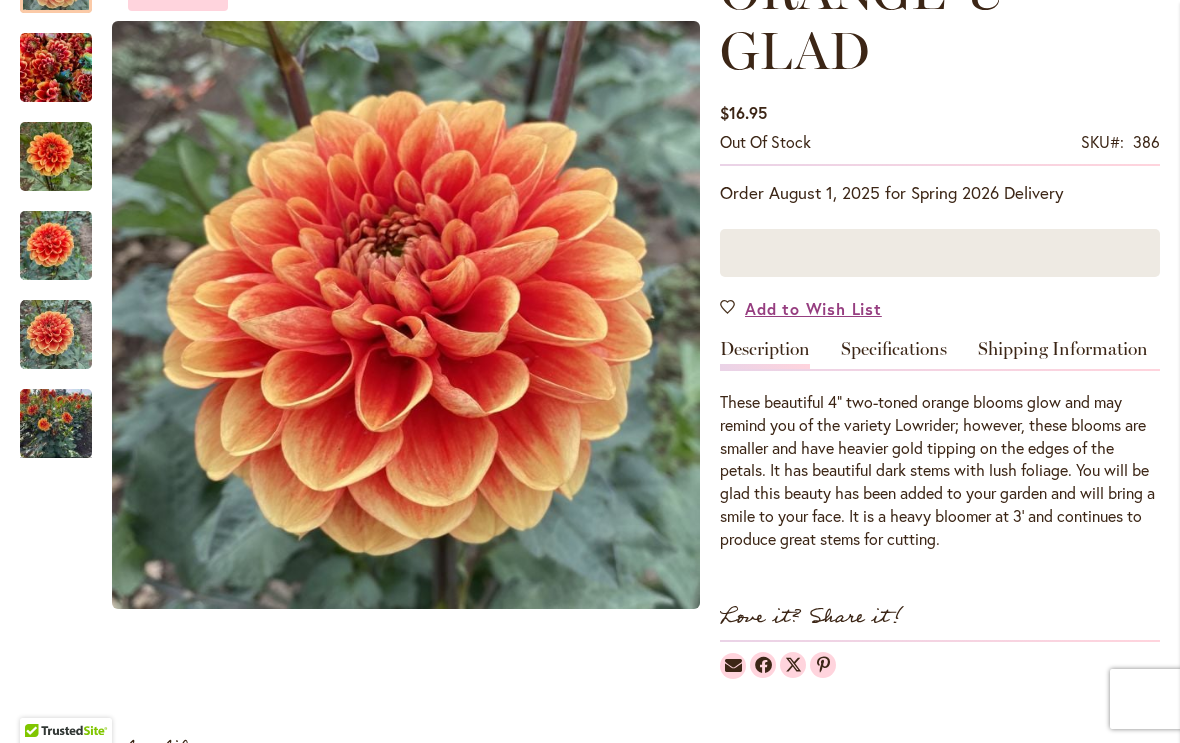 click at bounding box center [56, 424] 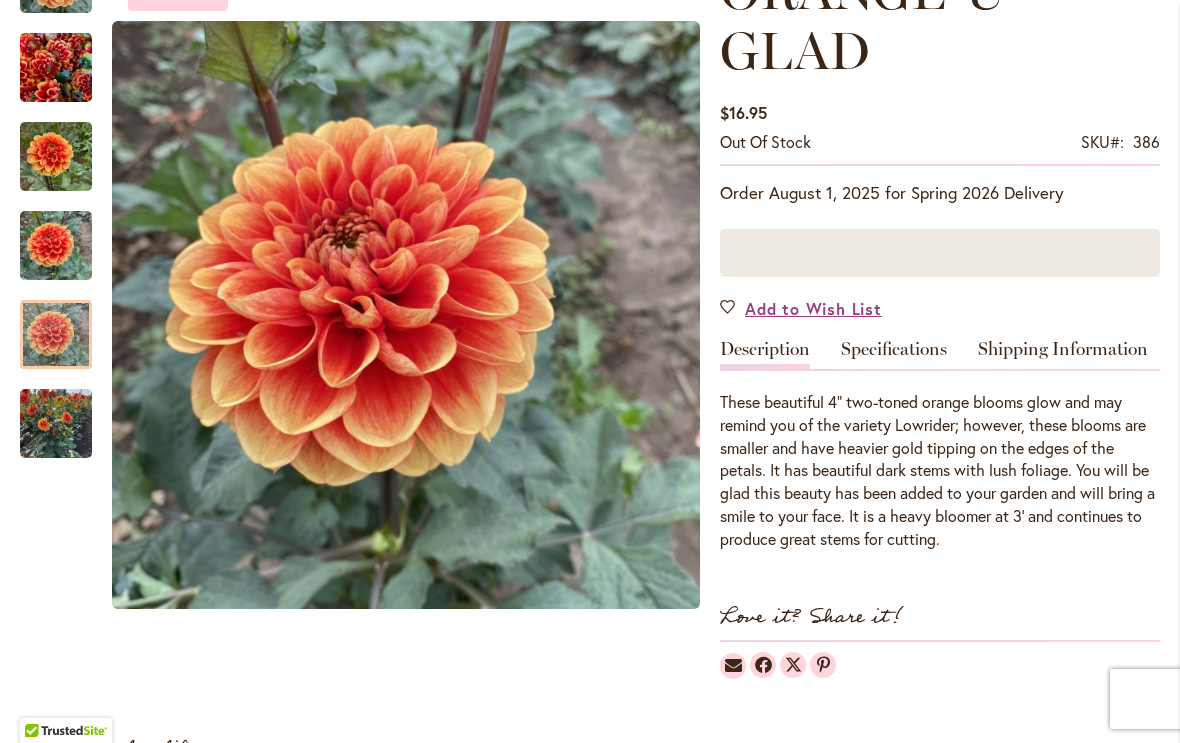 click at bounding box center (56, 335) 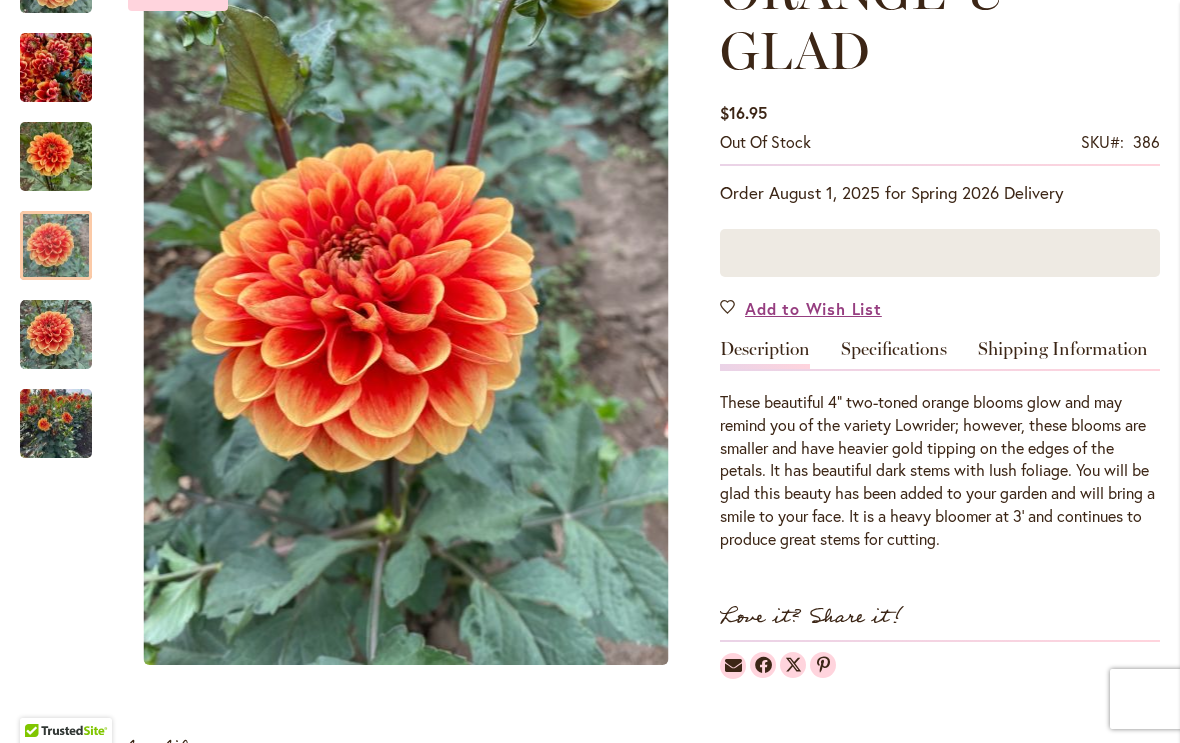 click at bounding box center (56, 246) 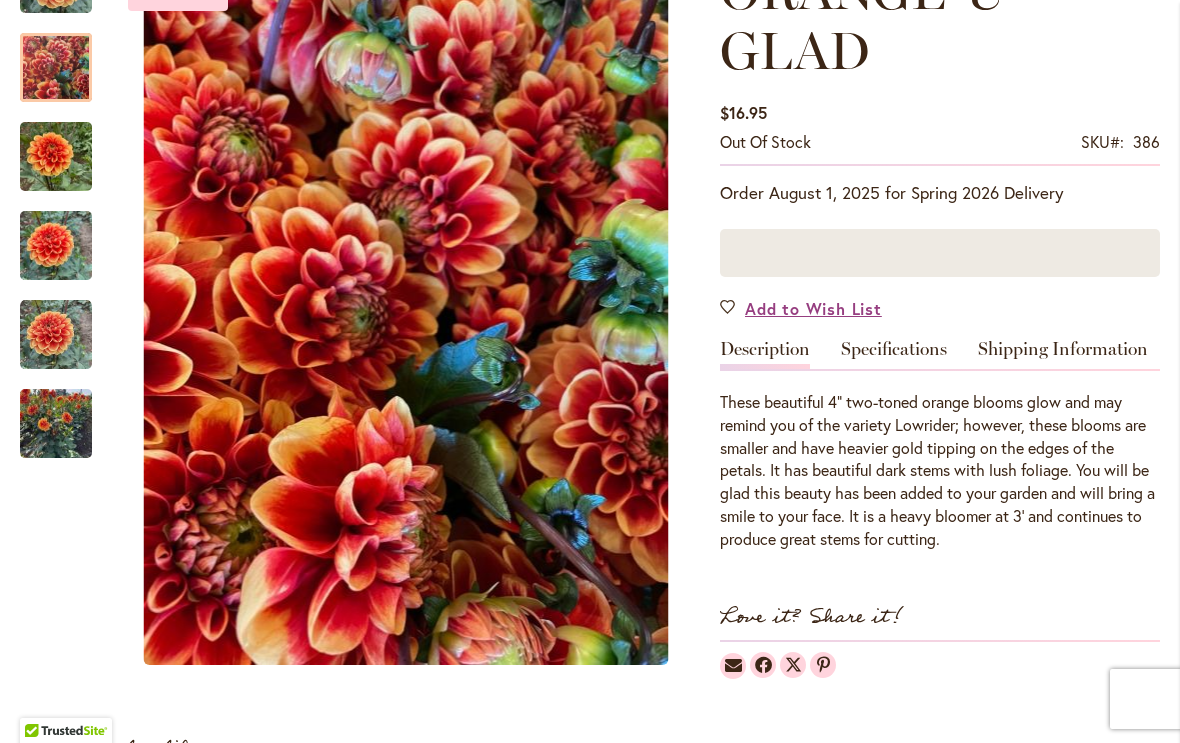 click at bounding box center (56, 68) 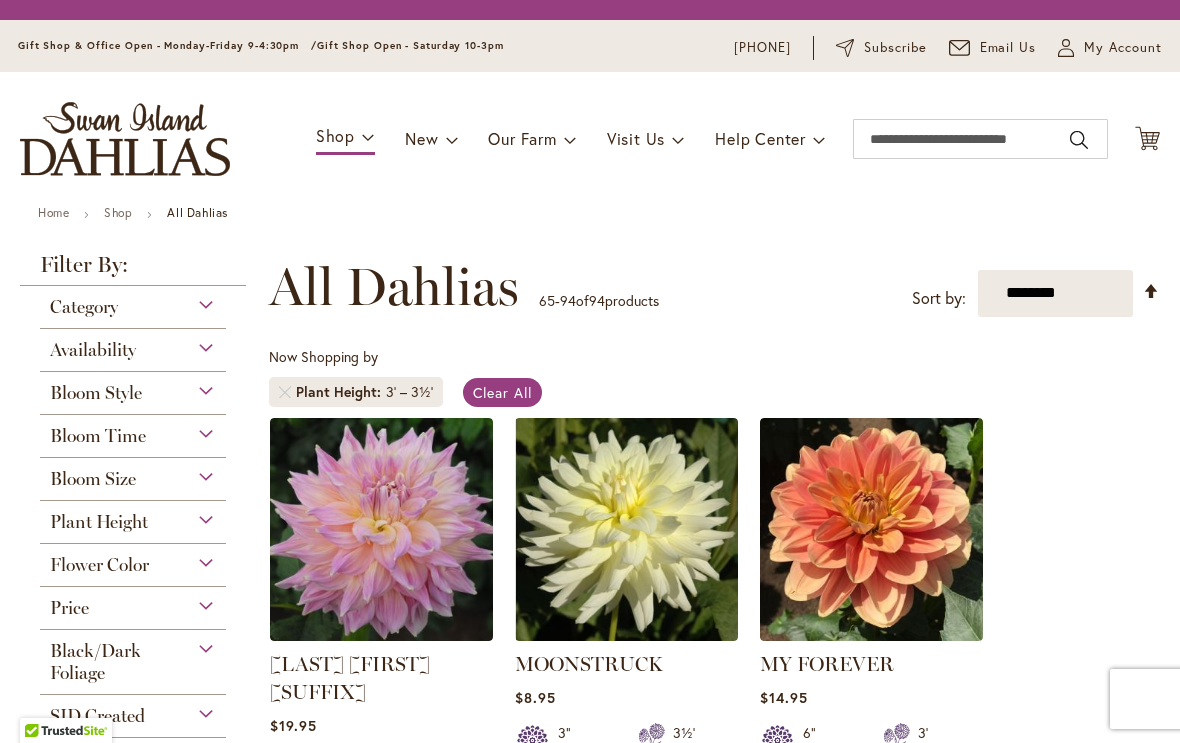scroll, scrollTop: 1, scrollLeft: 0, axis: vertical 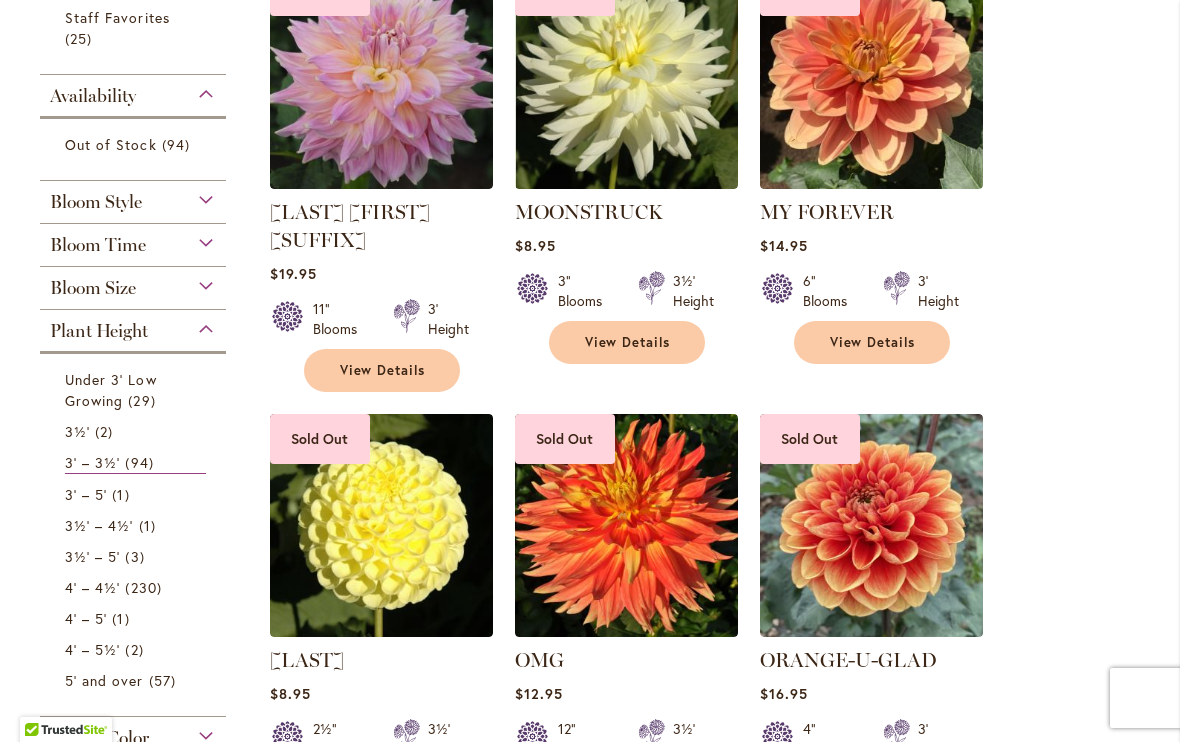 click on "29
items" at bounding box center [144, 401] 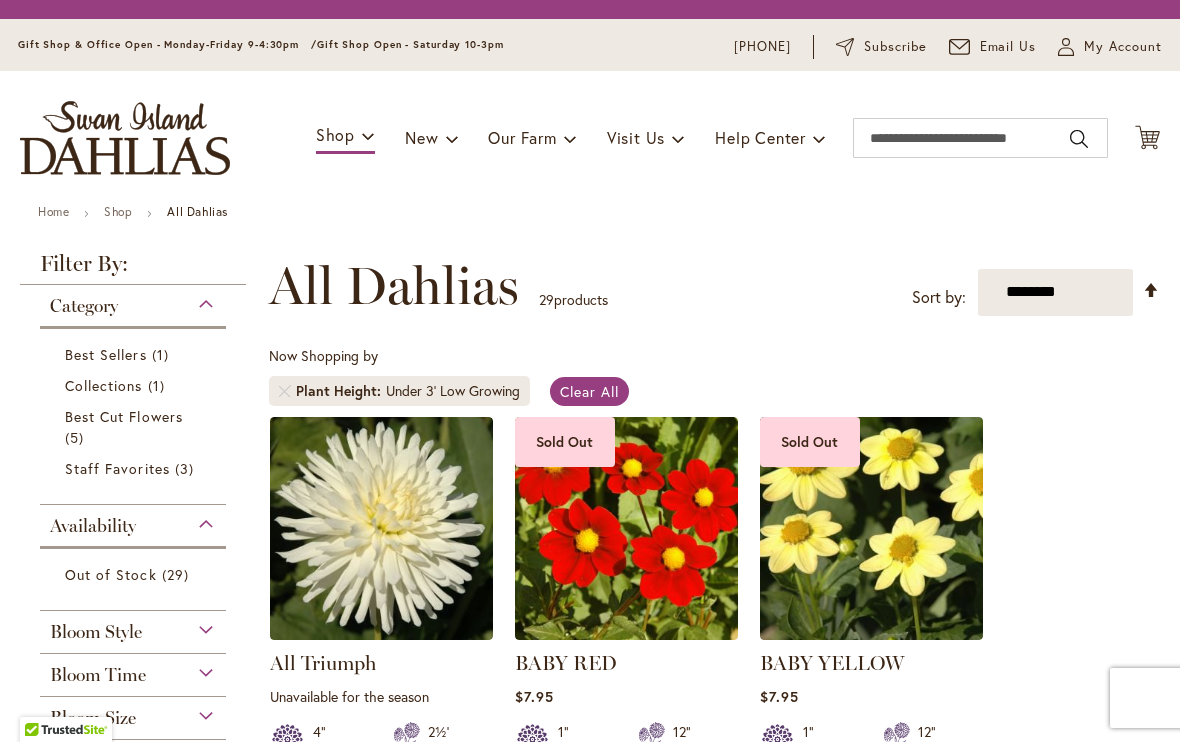 scroll, scrollTop: 1, scrollLeft: 0, axis: vertical 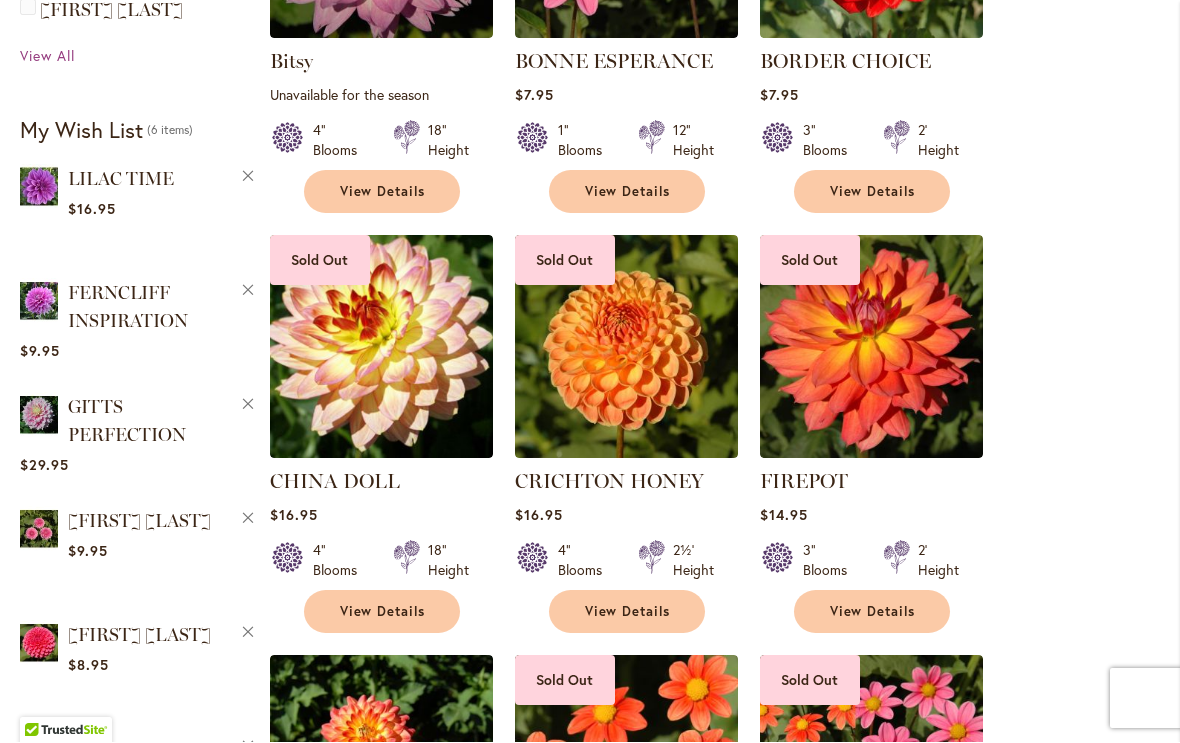 click on "View Details" at bounding box center (628, 612) 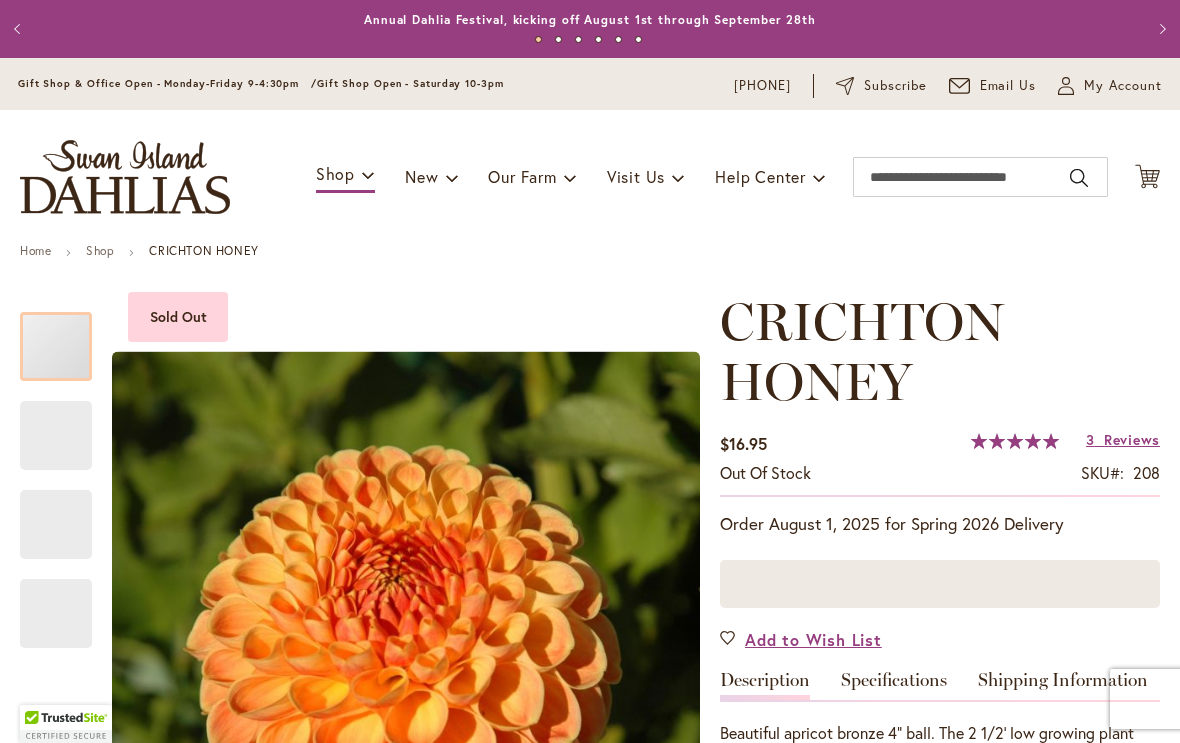 scroll, scrollTop: 0, scrollLeft: 0, axis: both 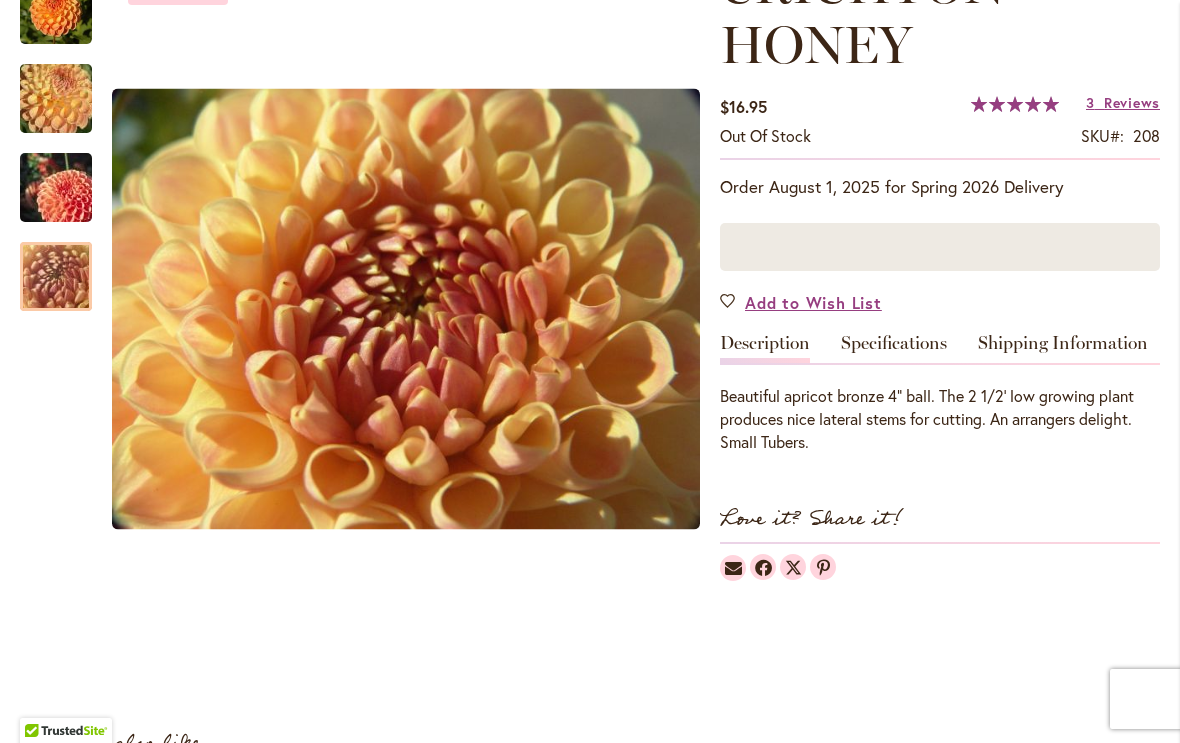 click at bounding box center [56, 277] 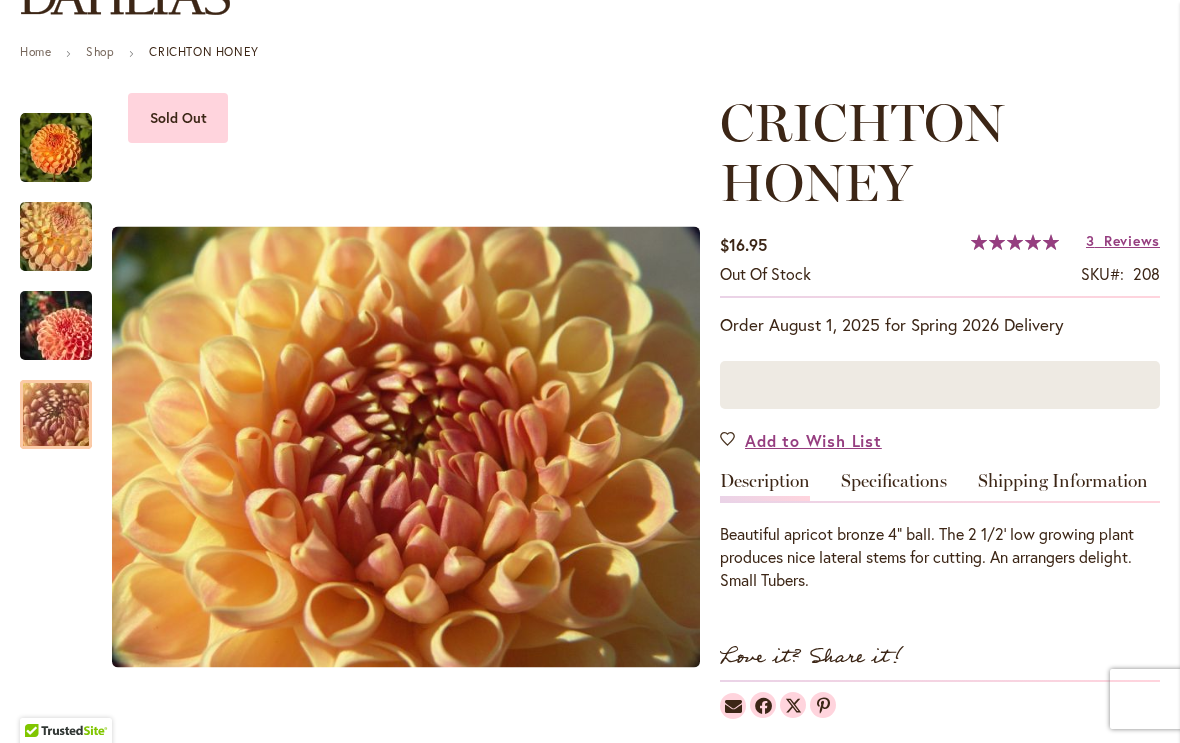 scroll, scrollTop: 197, scrollLeft: 0, axis: vertical 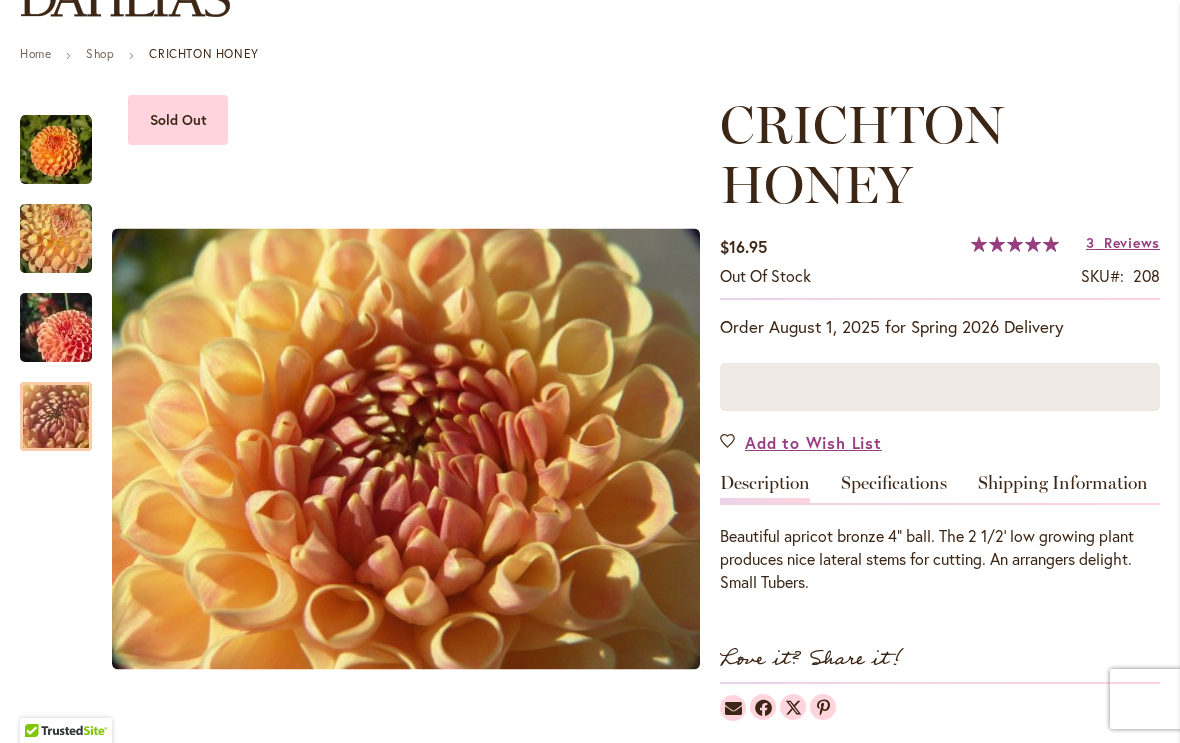 click at bounding box center [56, 328] 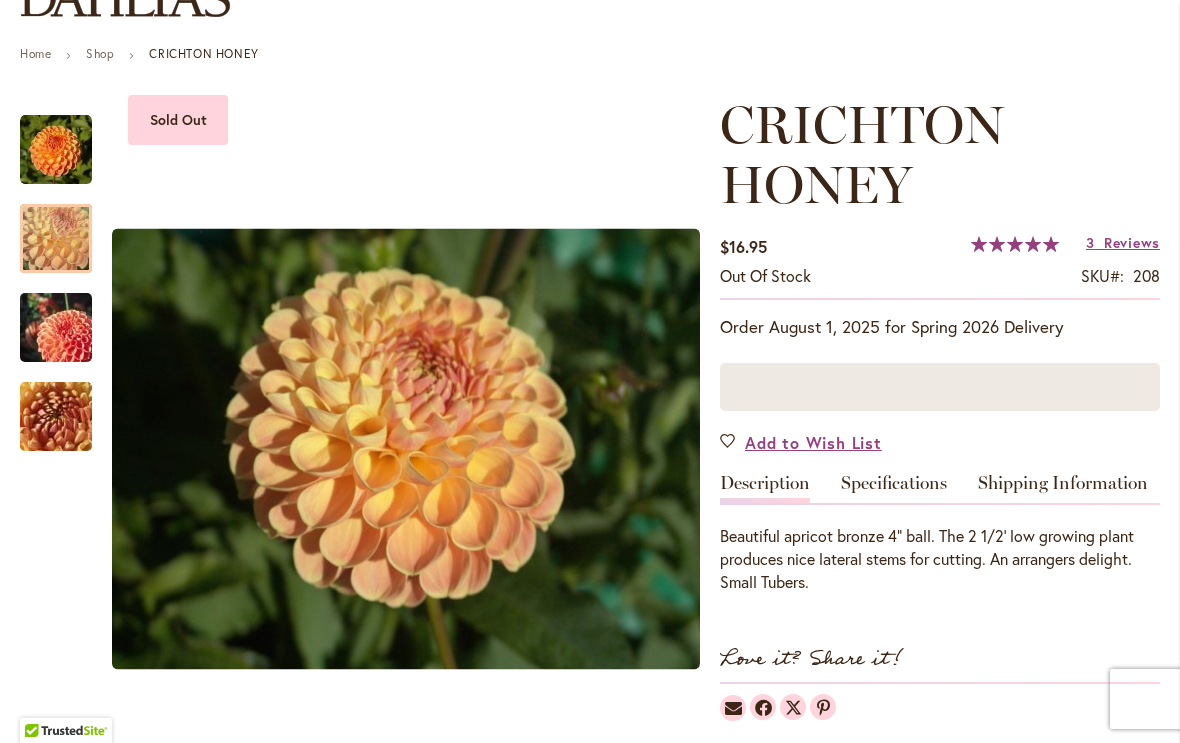 click at bounding box center (56, 239) 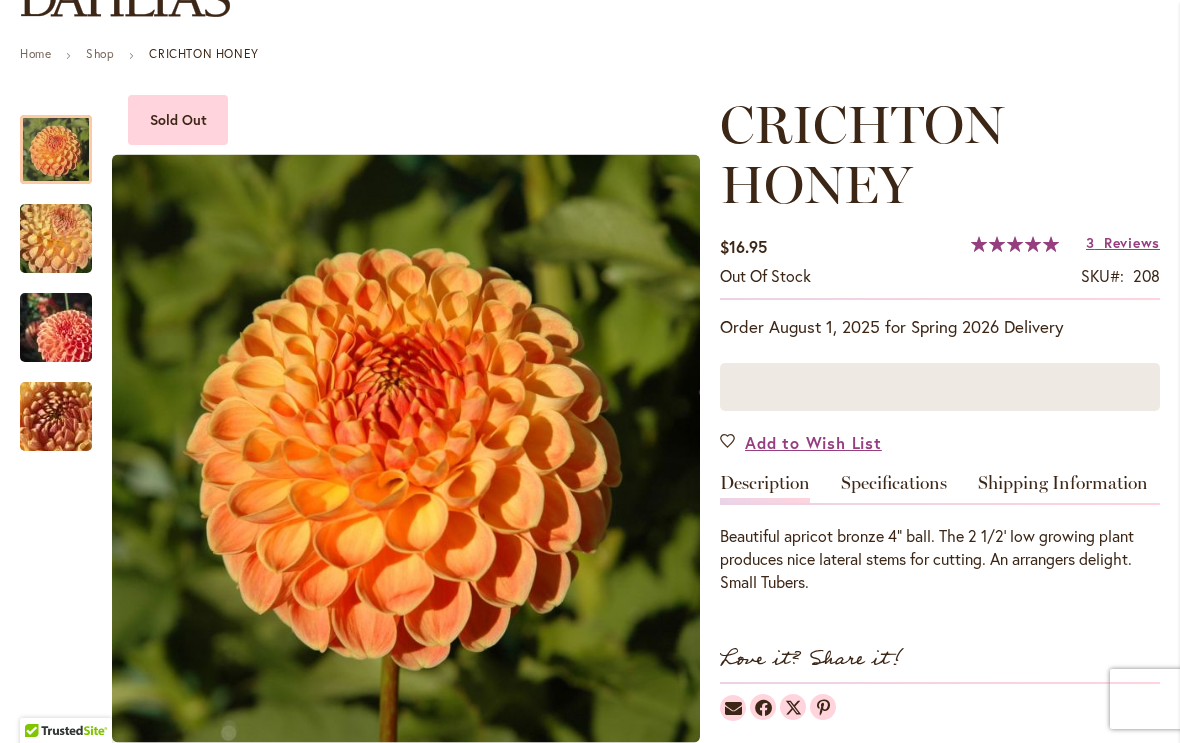 click on "Add to Wish List" at bounding box center [801, 442] 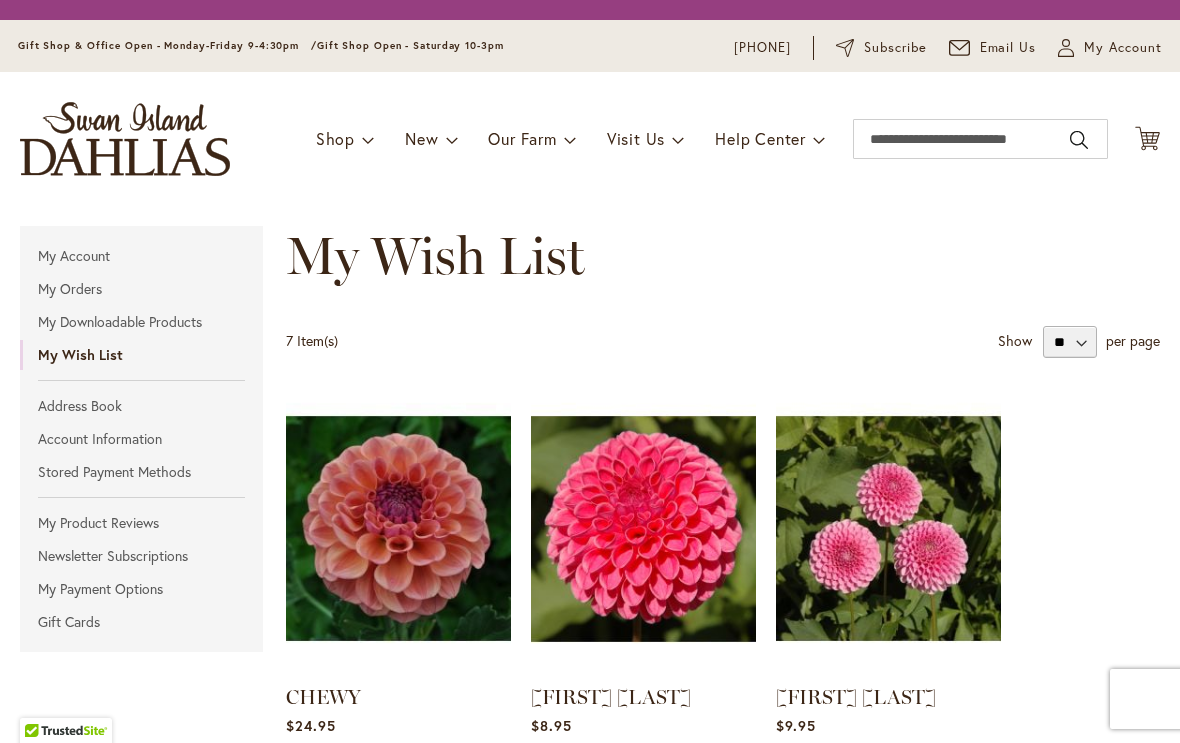 scroll, scrollTop: 0, scrollLeft: 0, axis: both 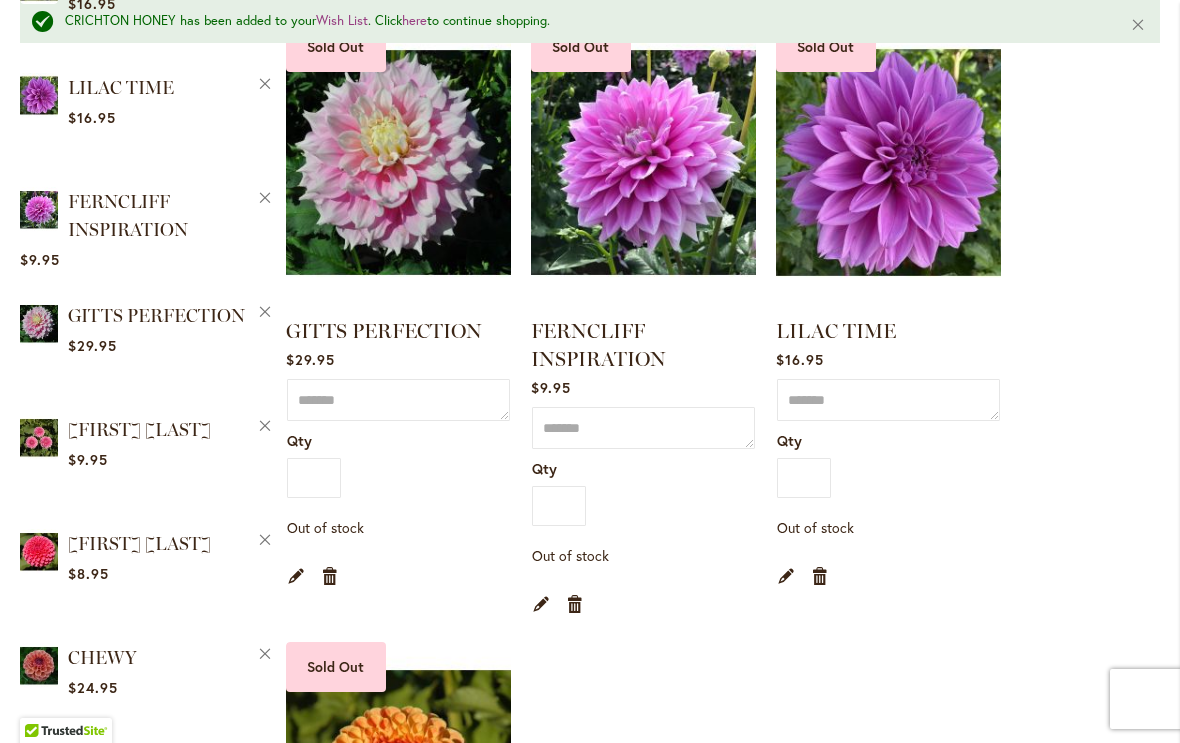 click on "Remove item" at bounding box center (330, 575) 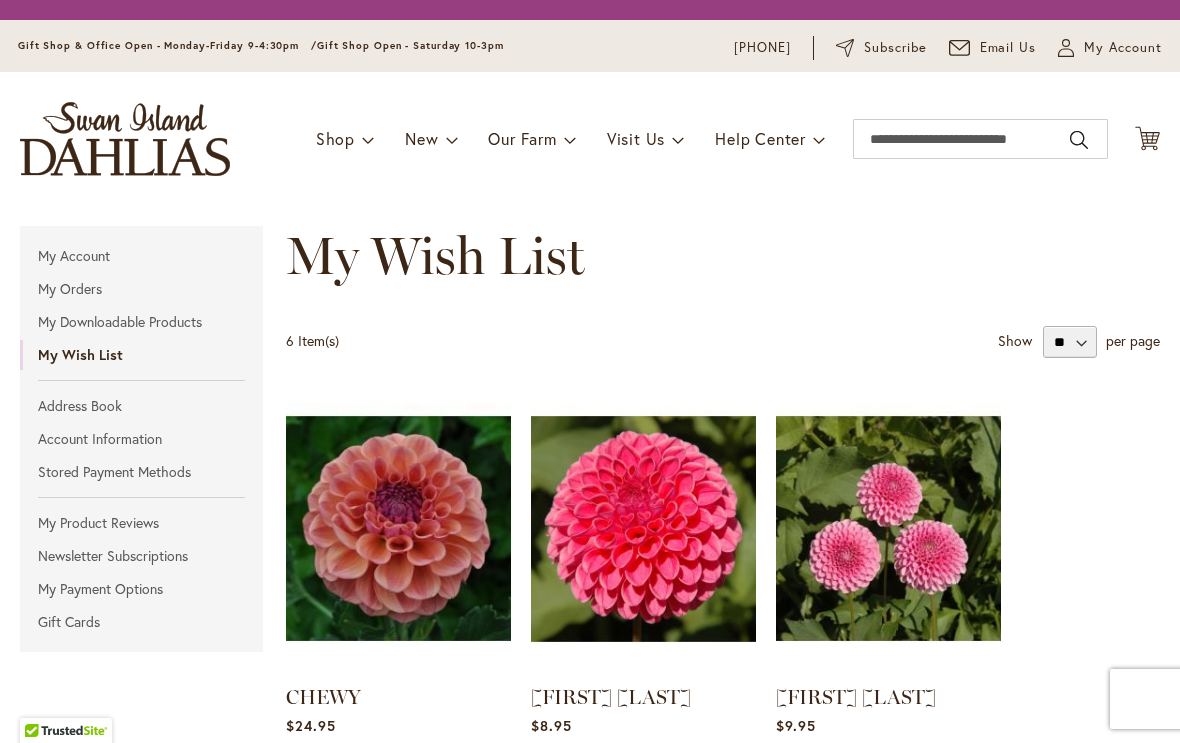 scroll, scrollTop: 0, scrollLeft: 0, axis: both 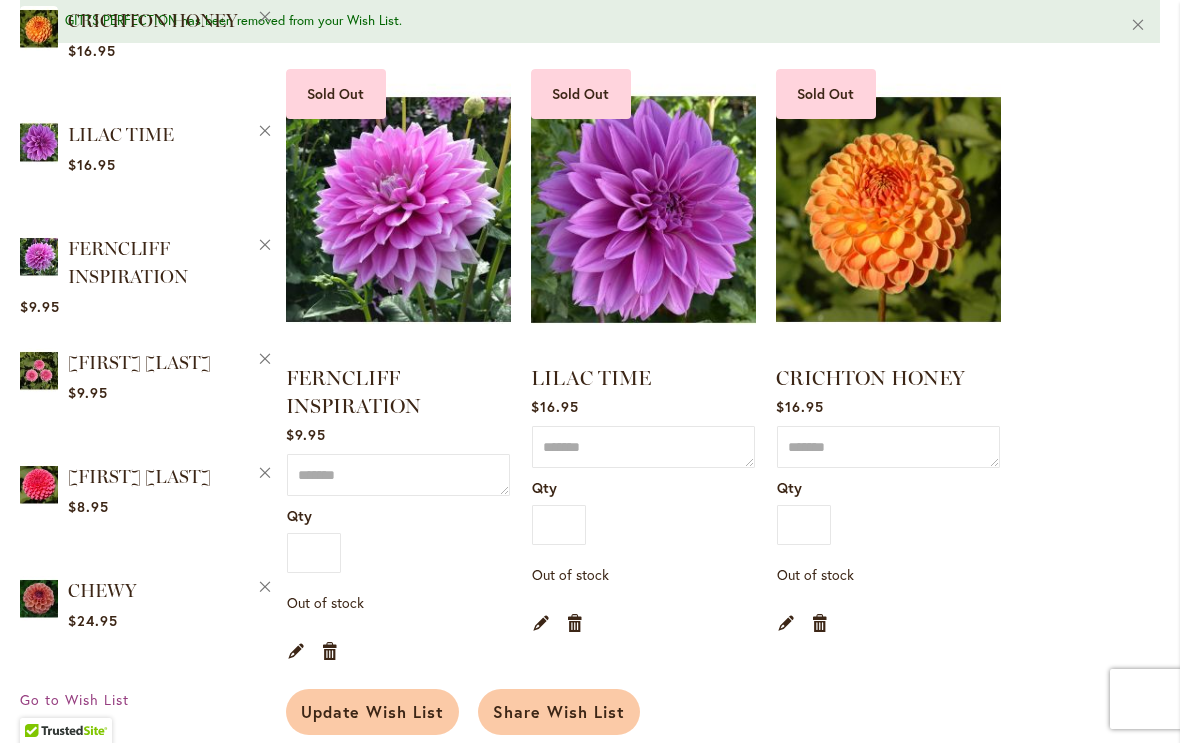 click on "FERNCLIFF INSPIRATION" at bounding box center [353, 392] 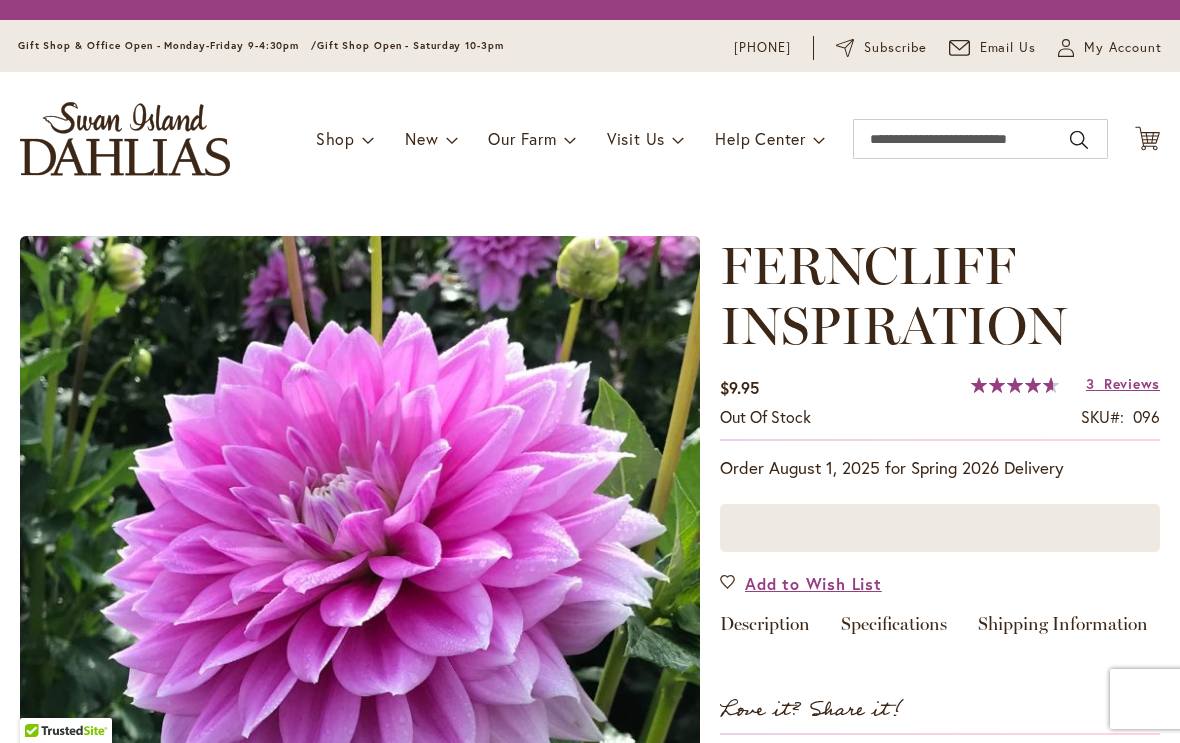 scroll, scrollTop: 0, scrollLeft: 0, axis: both 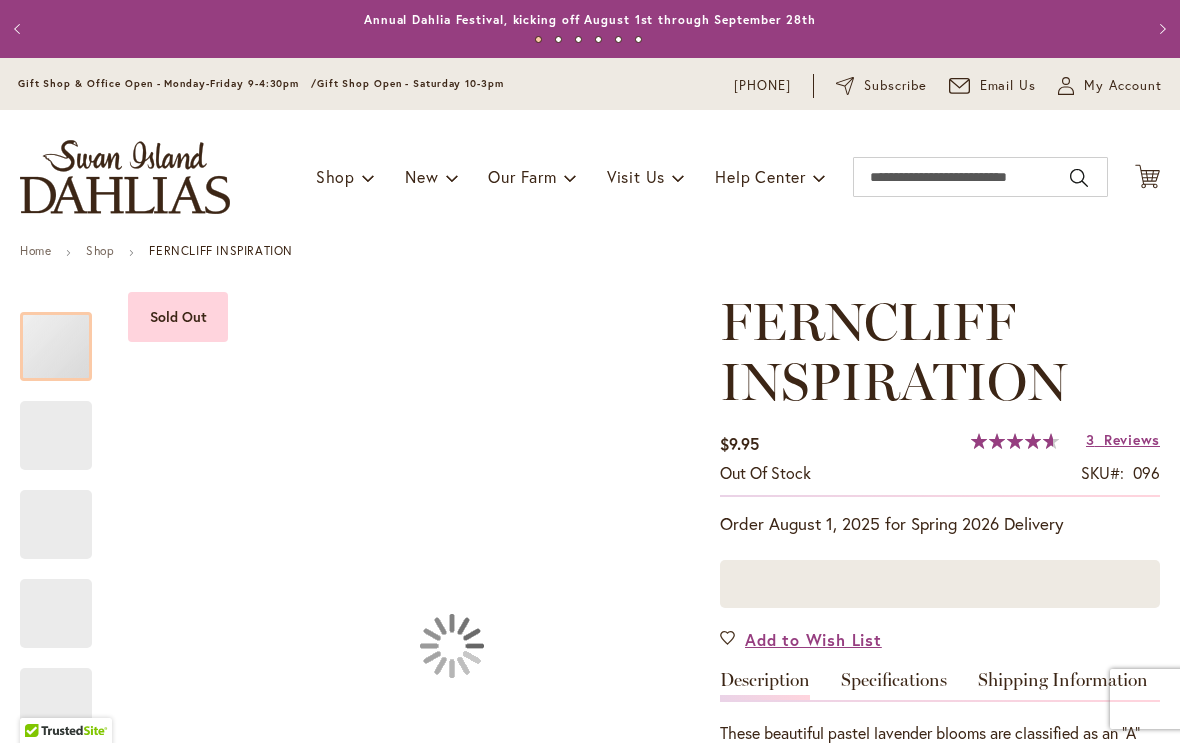 type on "*******" 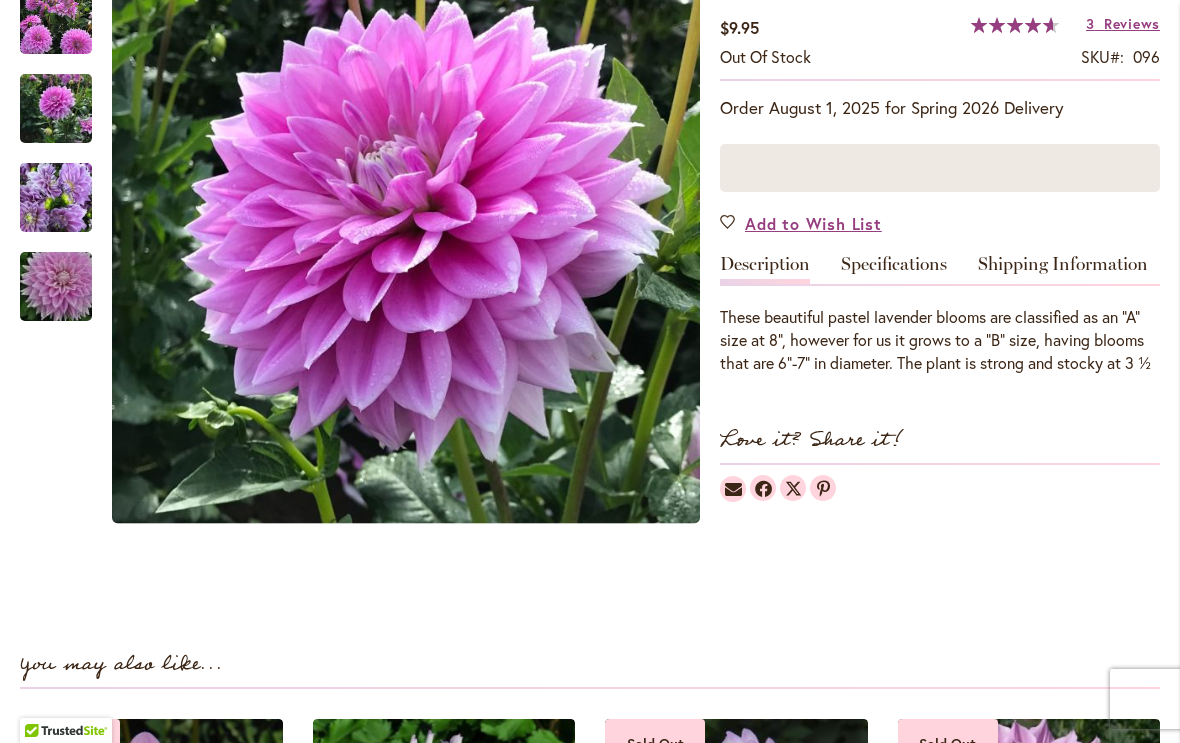 scroll, scrollTop: 469, scrollLeft: 0, axis: vertical 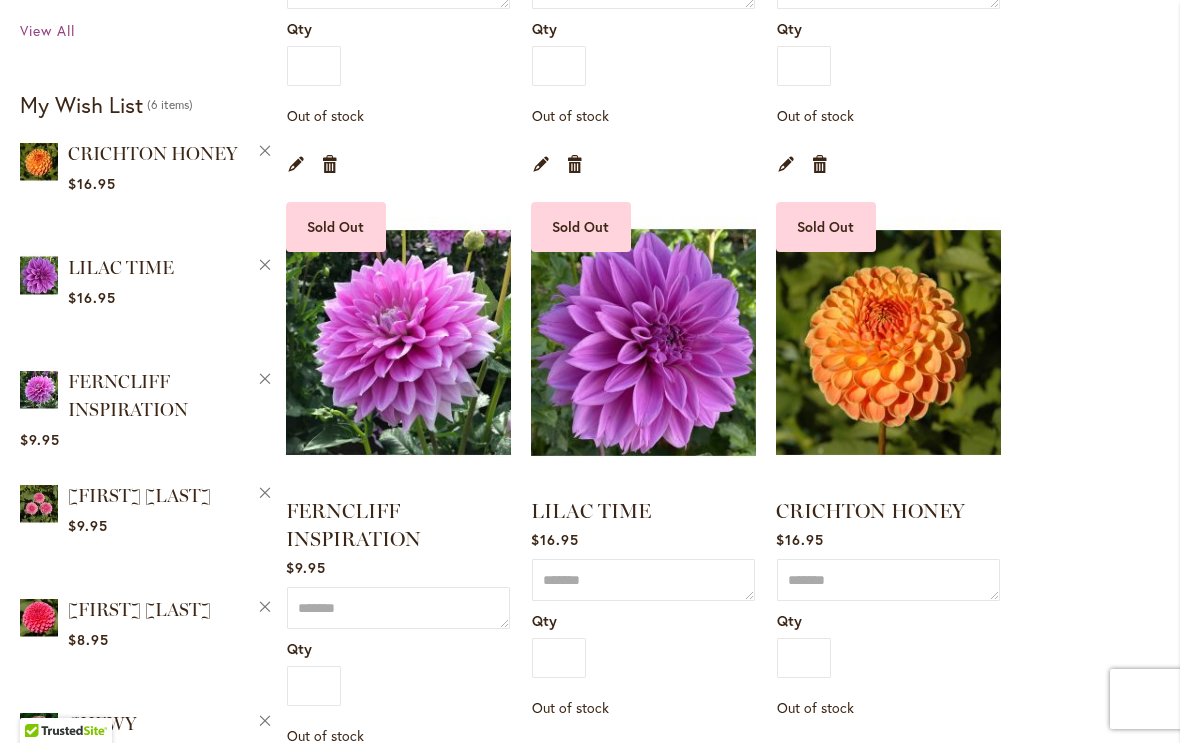 click on "LILAC TIME" at bounding box center (591, 511) 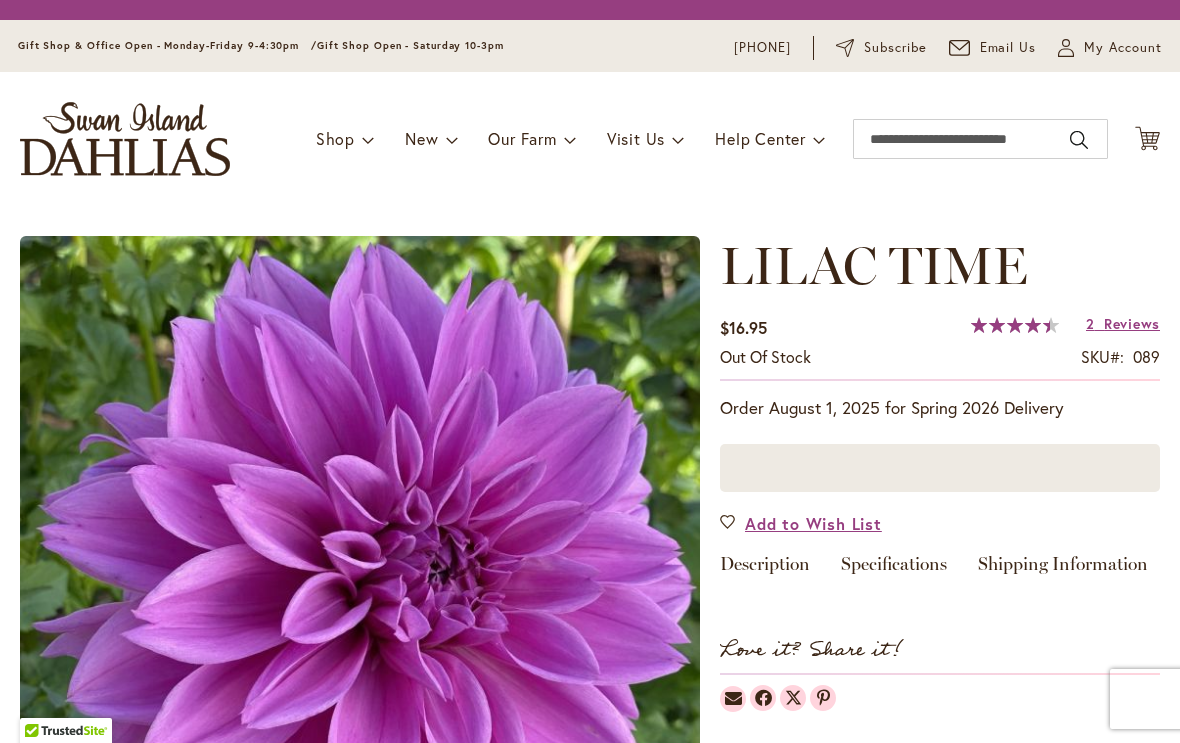 scroll, scrollTop: 0, scrollLeft: 0, axis: both 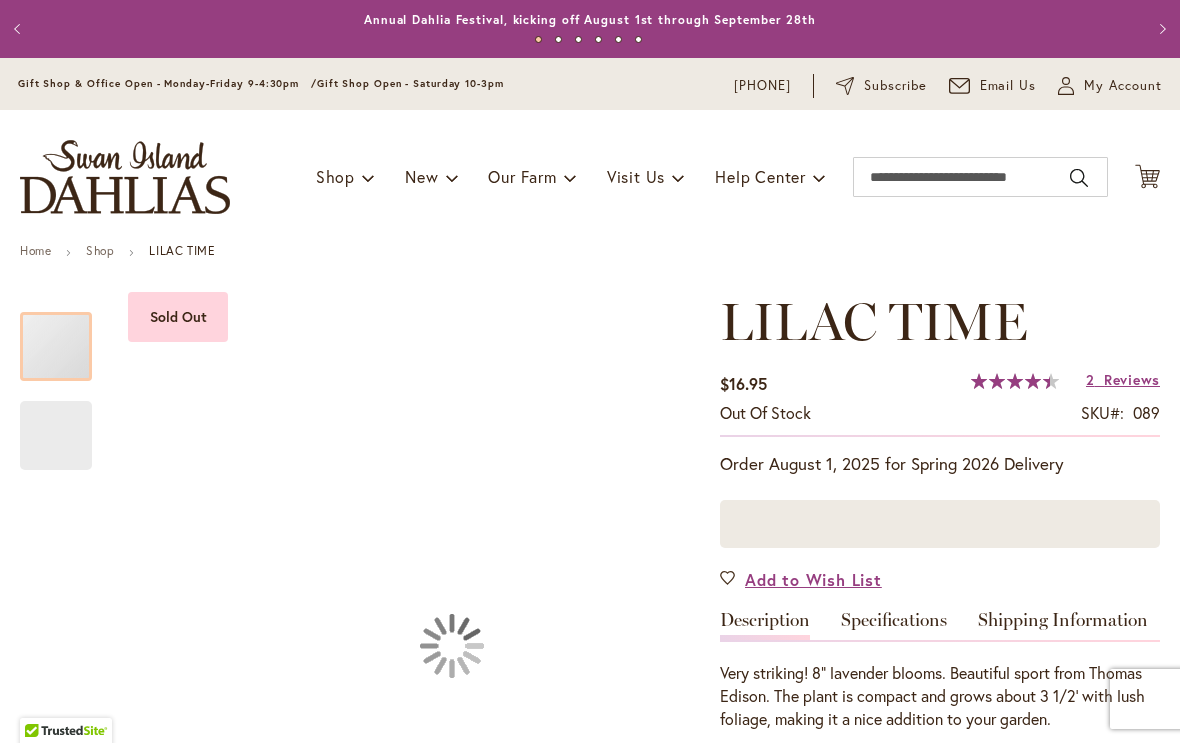 type on "*******" 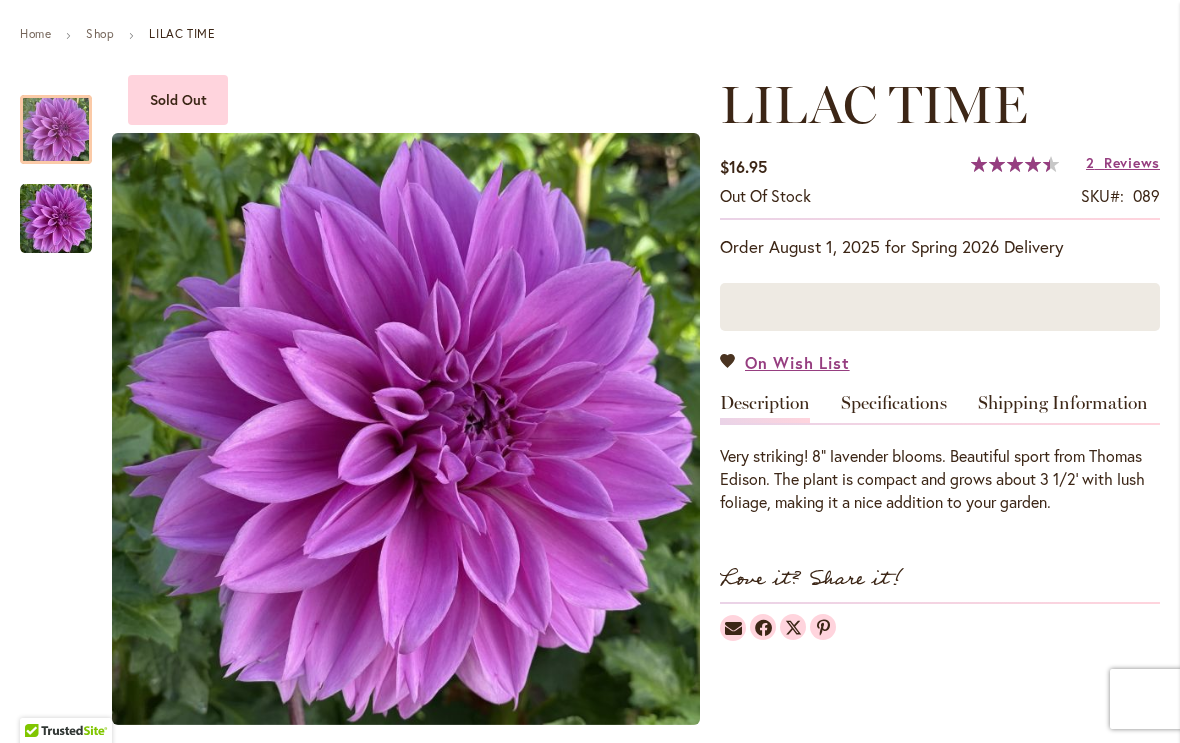 scroll, scrollTop: 228, scrollLeft: 0, axis: vertical 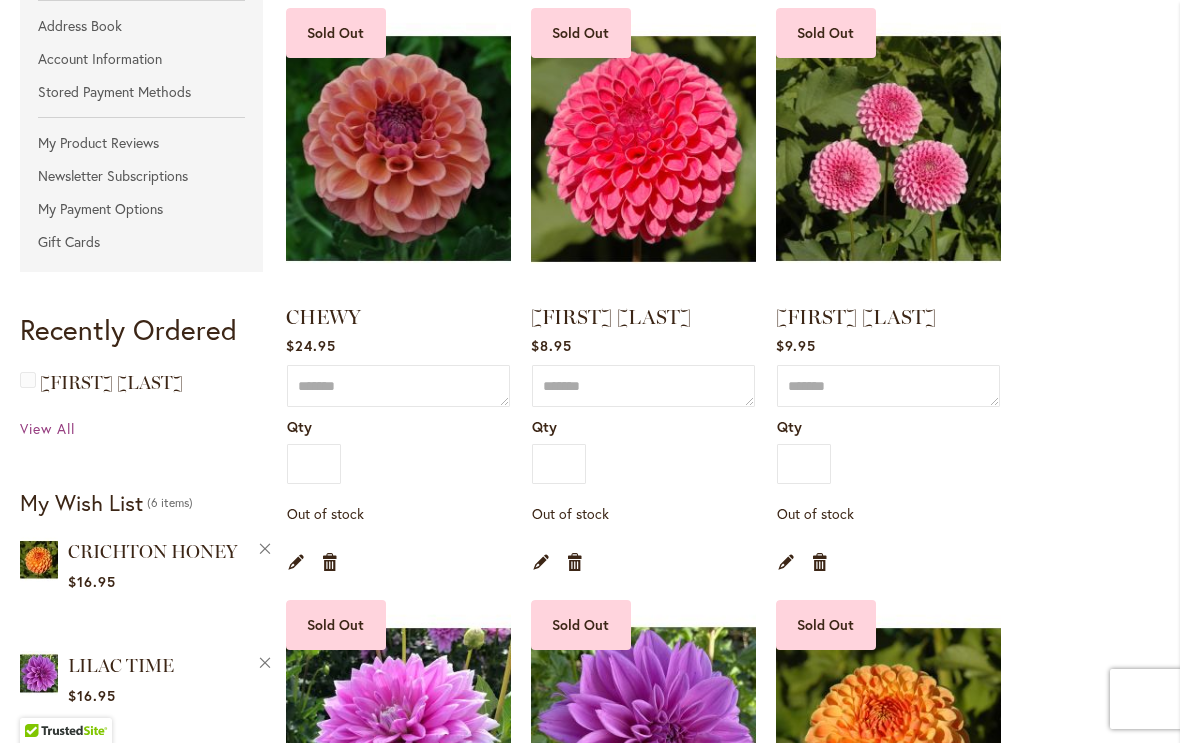click on "[FIRST] [LAST]" at bounding box center (856, 317) 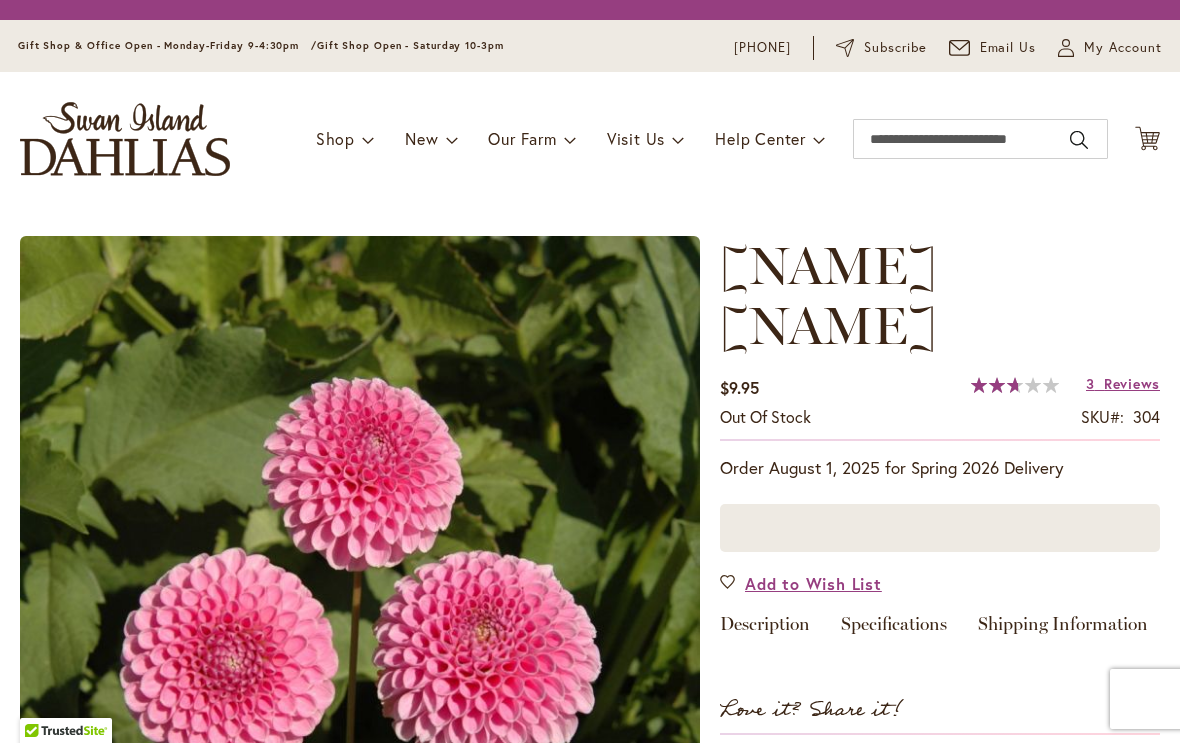 scroll, scrollTop: 0, scrollLeft: 0, axis: both 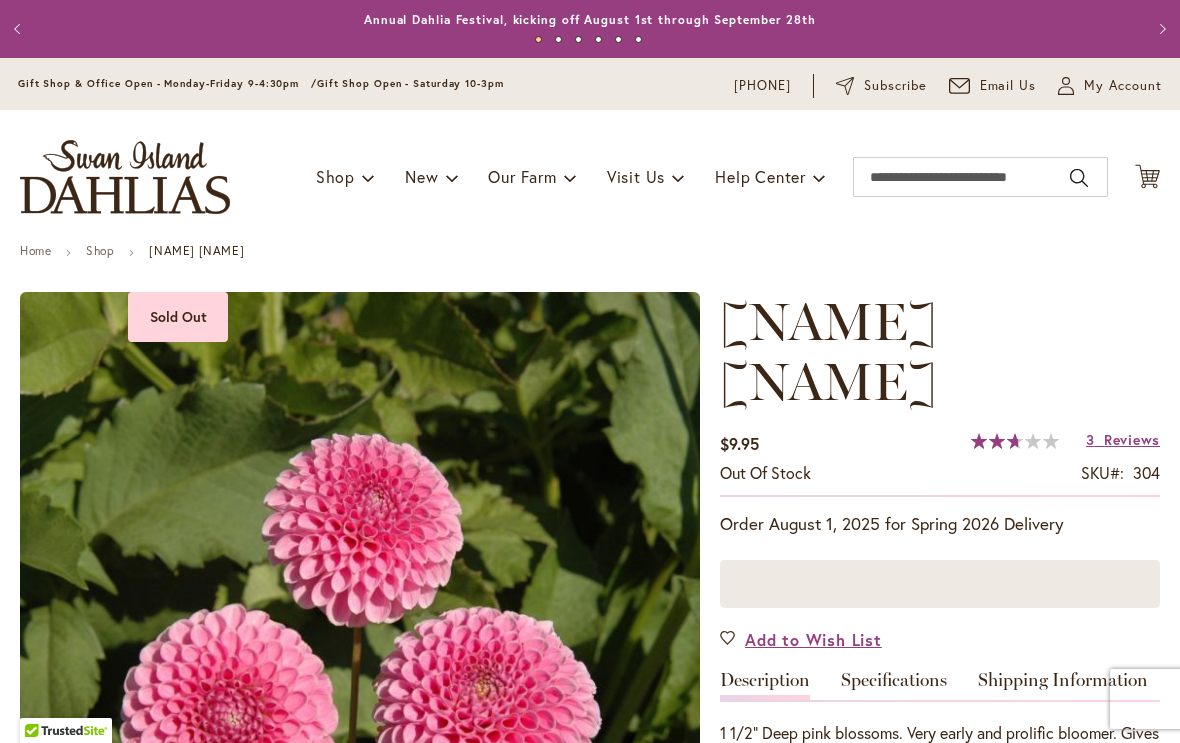 type on "*******" 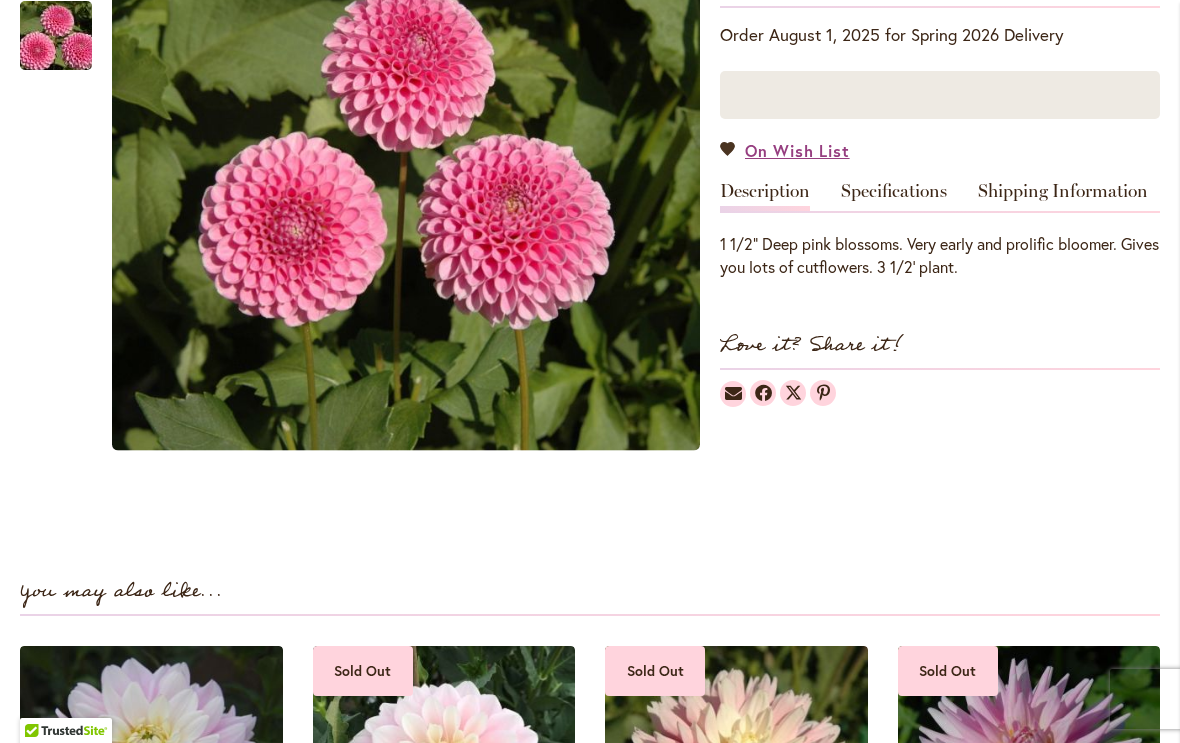 scroll, scrollTop: 475, scrollLeft: 0, axis: vertical 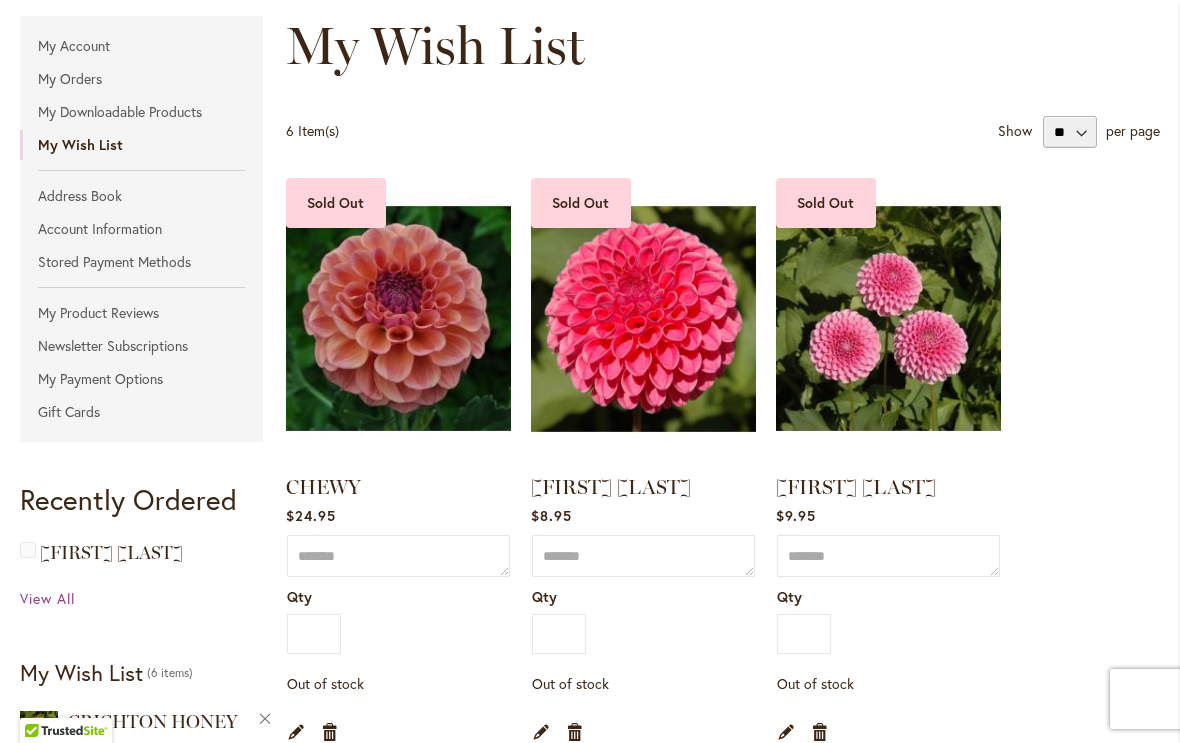 click on "[FIRST] [LAST]" at bounding box center [611, 487] 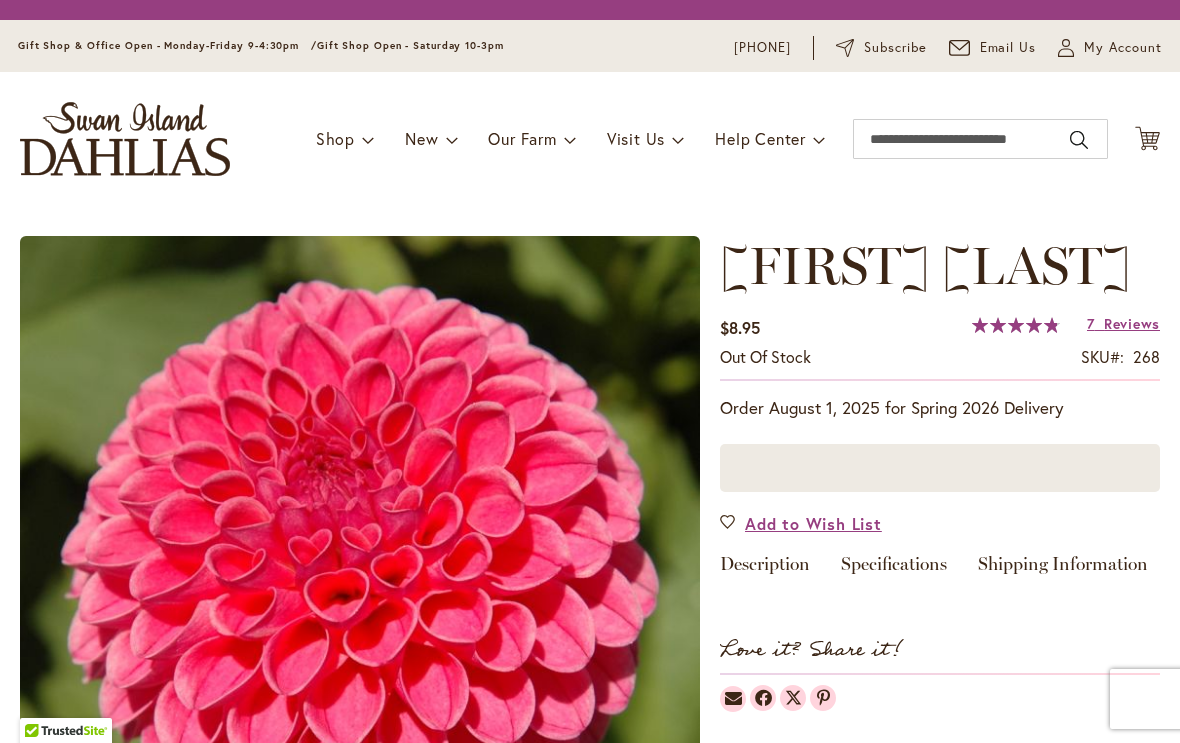scroll, scrollTop: 0, scrollLeft: 0, axis: both 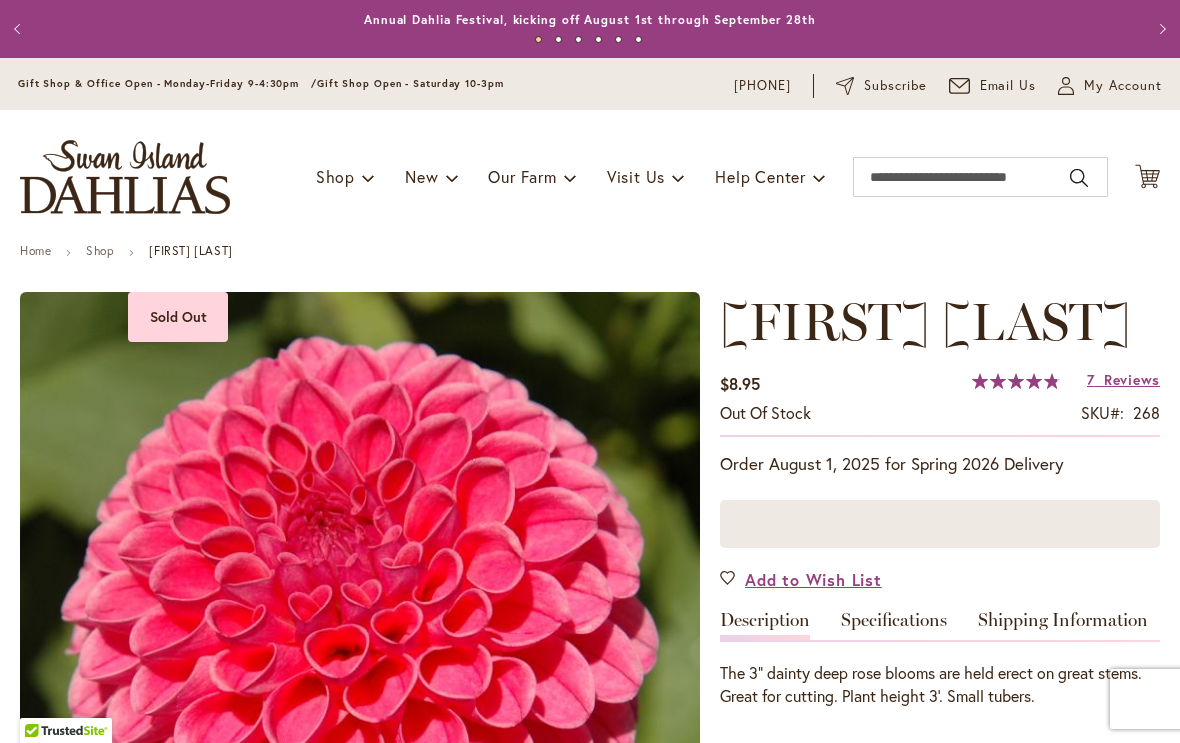 type on "*******" 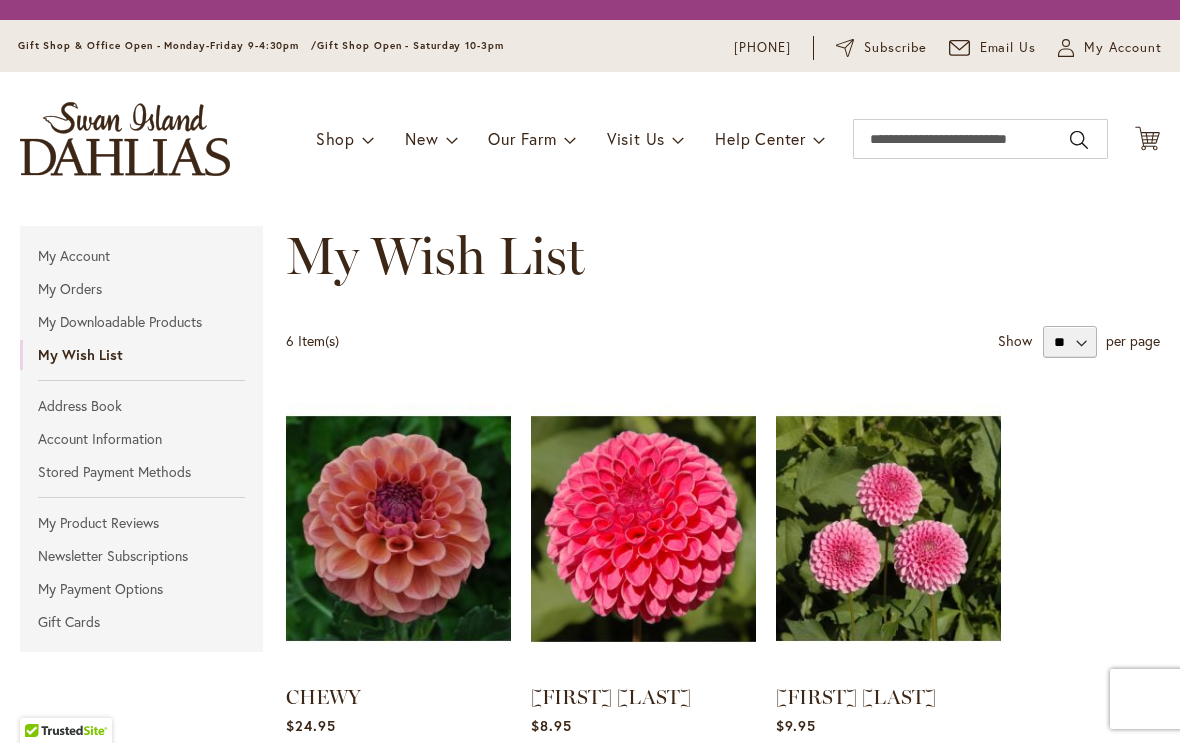 scroll, scrollTop: 0, scrollLeft: 0, axis: both 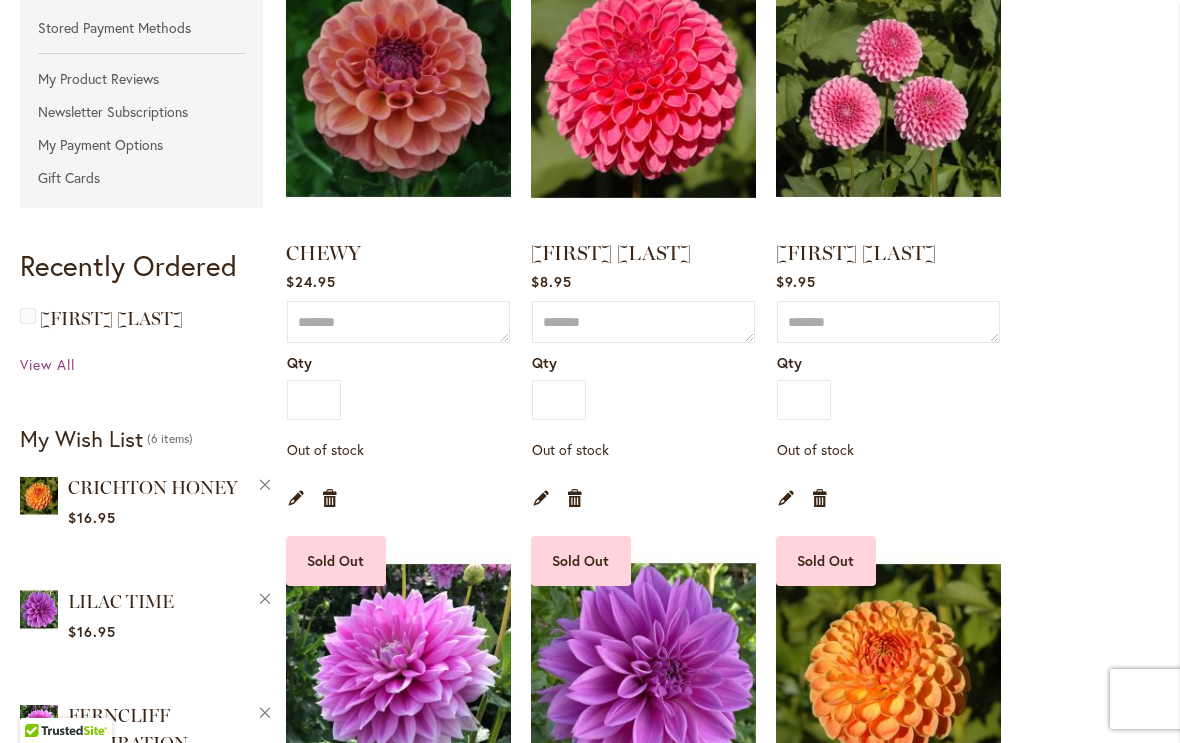 click on "Remove item" at bounding box center (820, 497) 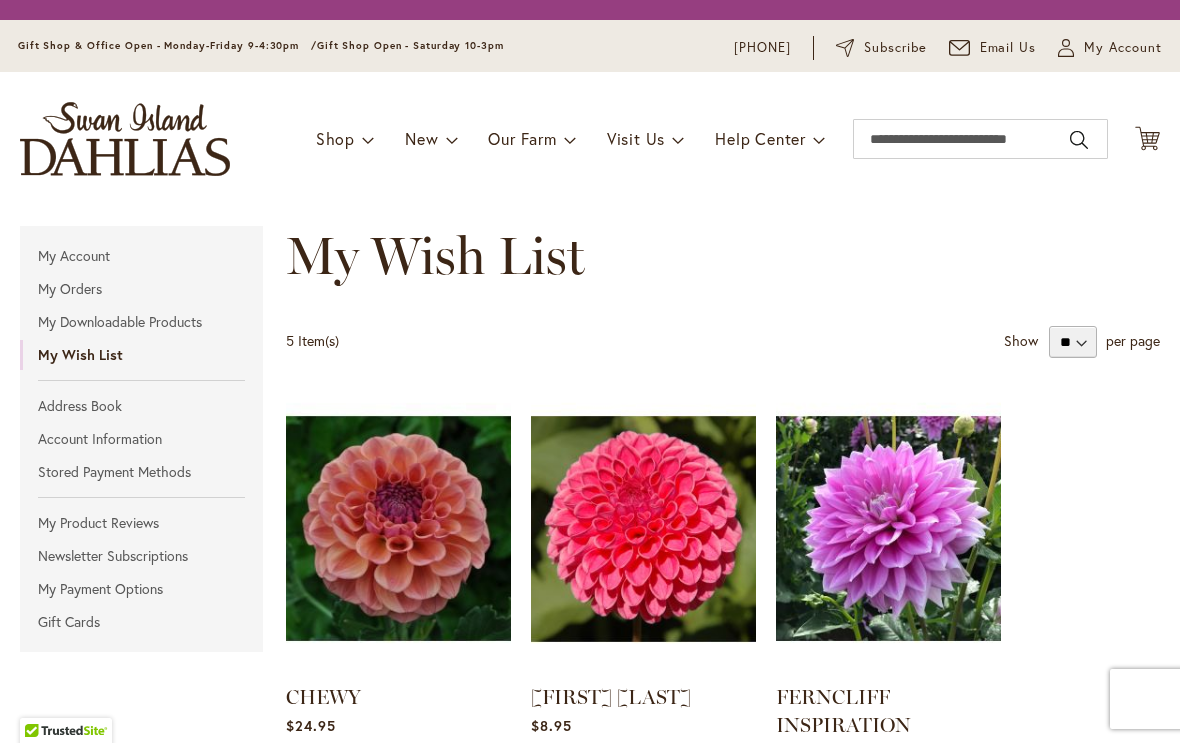 scroll, scrollTop: 0, scrollLeft: 0, axis: both 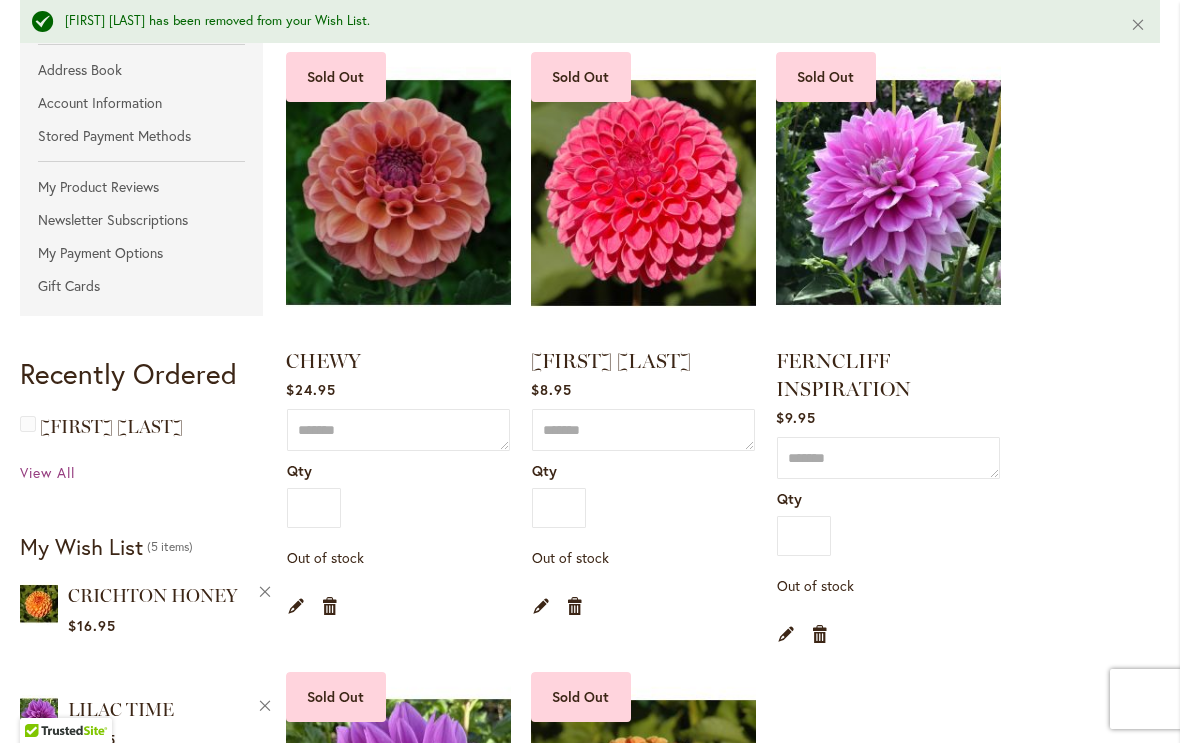click on "FERNCLIFF INSPIRATION" at bounding box center [843, 375] 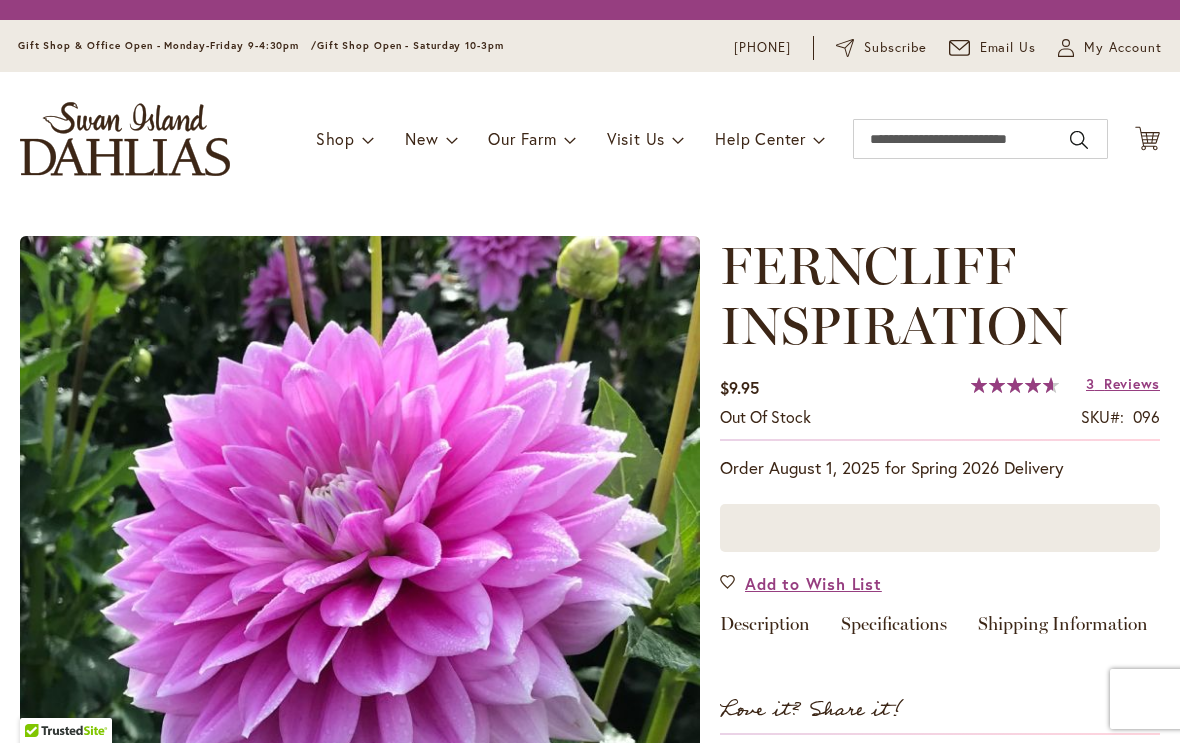 scroll, scrollTop: 0, scrollLeft: 0, axis: both 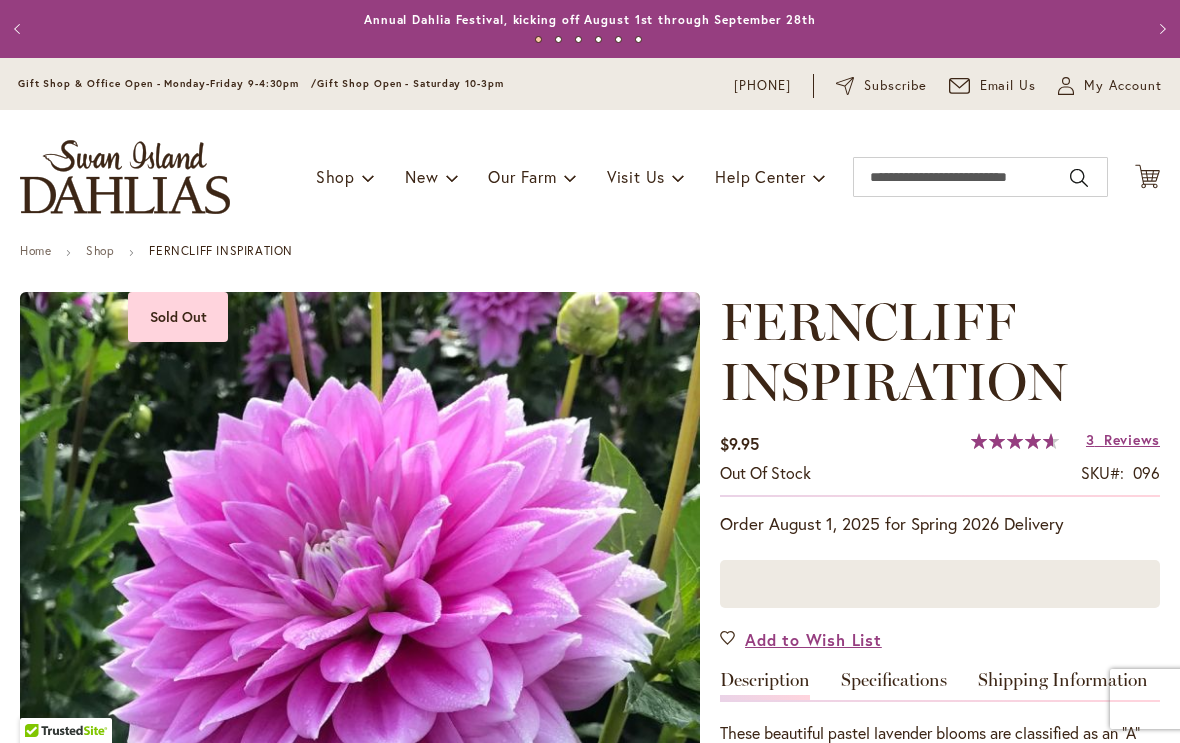 type on "*******" 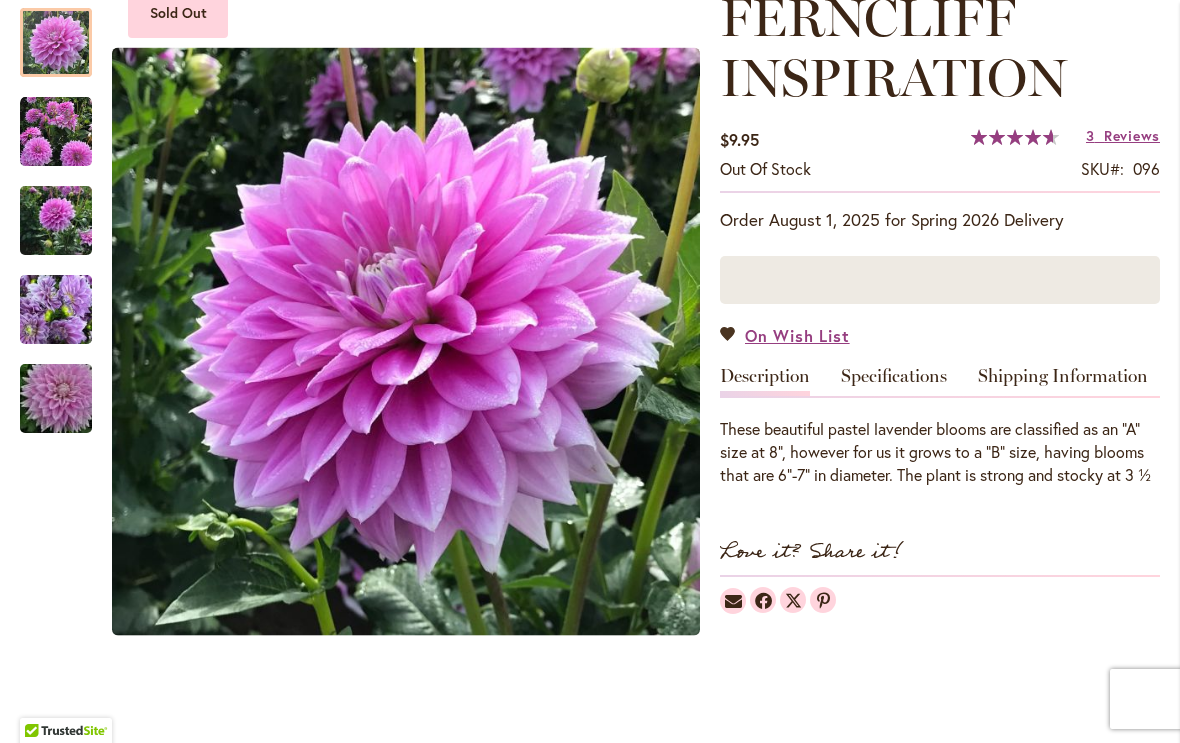 scroll, scrollTop: 305, scrollLeft: 0, axis: vertical 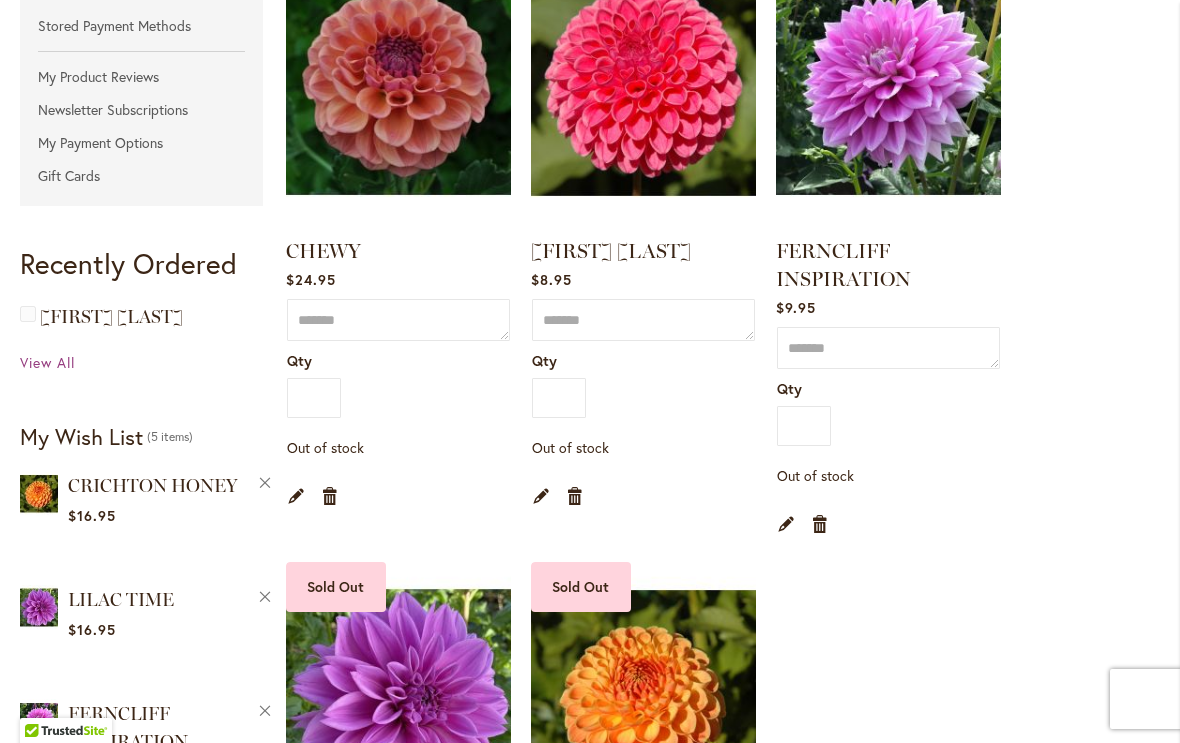 click on "Remove item" at bounding box center (820, 523) 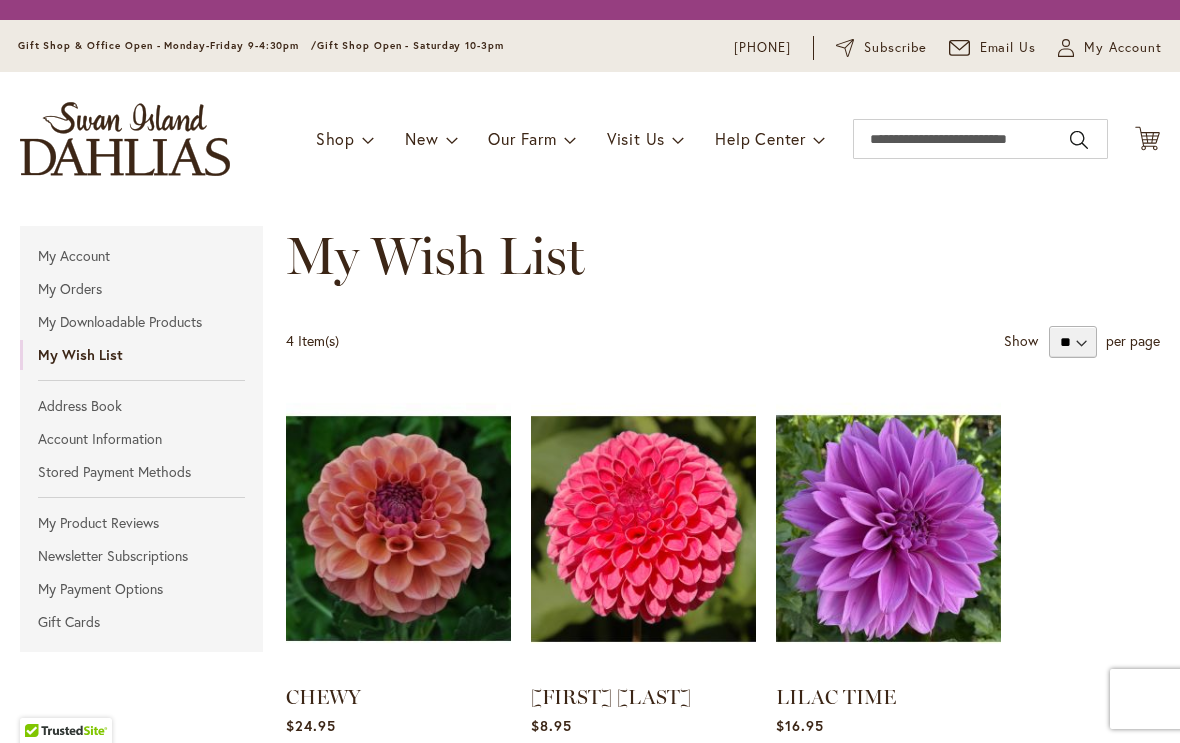 scroll, scrollTop: 0, scrollLeft: 0, axis: both 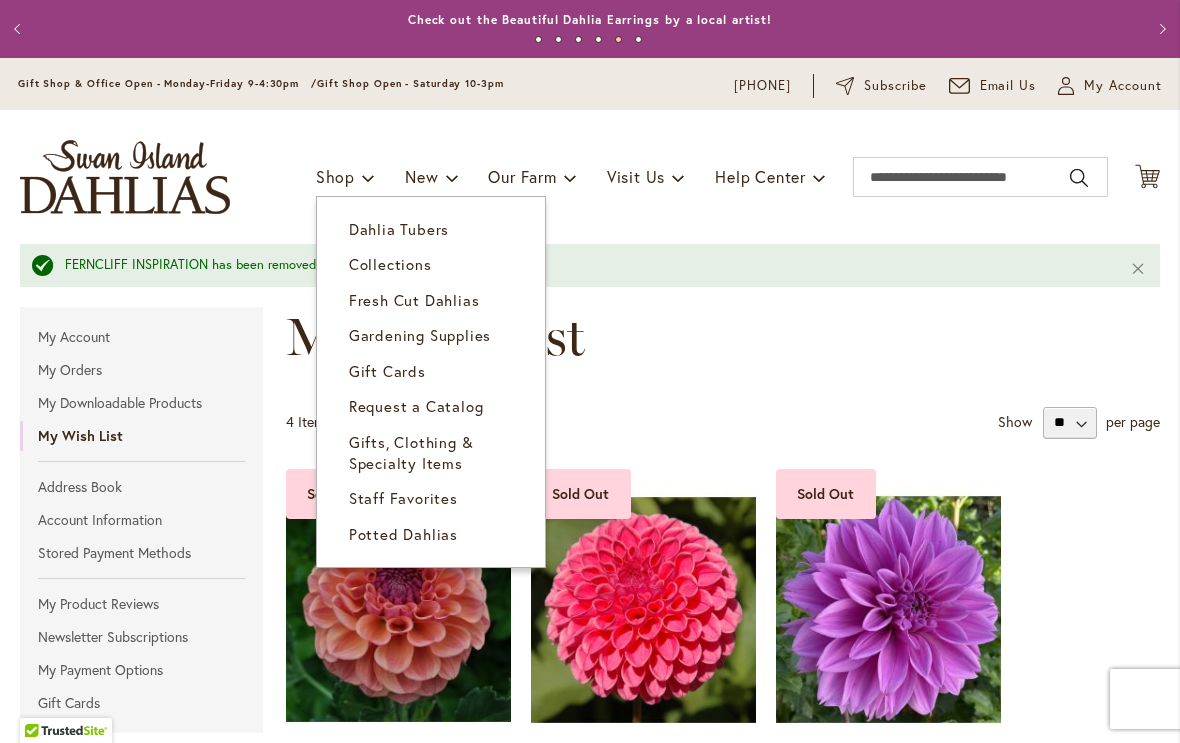click on "Dahlia Tubers" at bounding box center [399, 229] 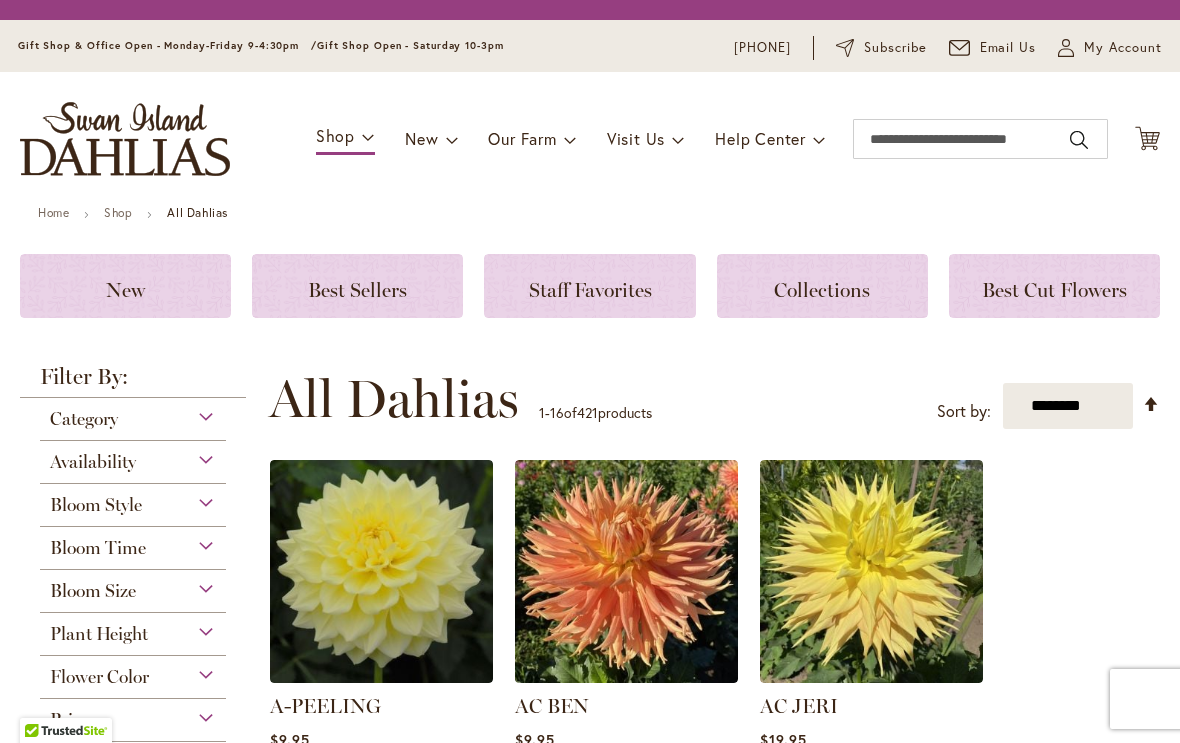 scroll, scrollTop: 0, scrollLeft: 0, axis: both 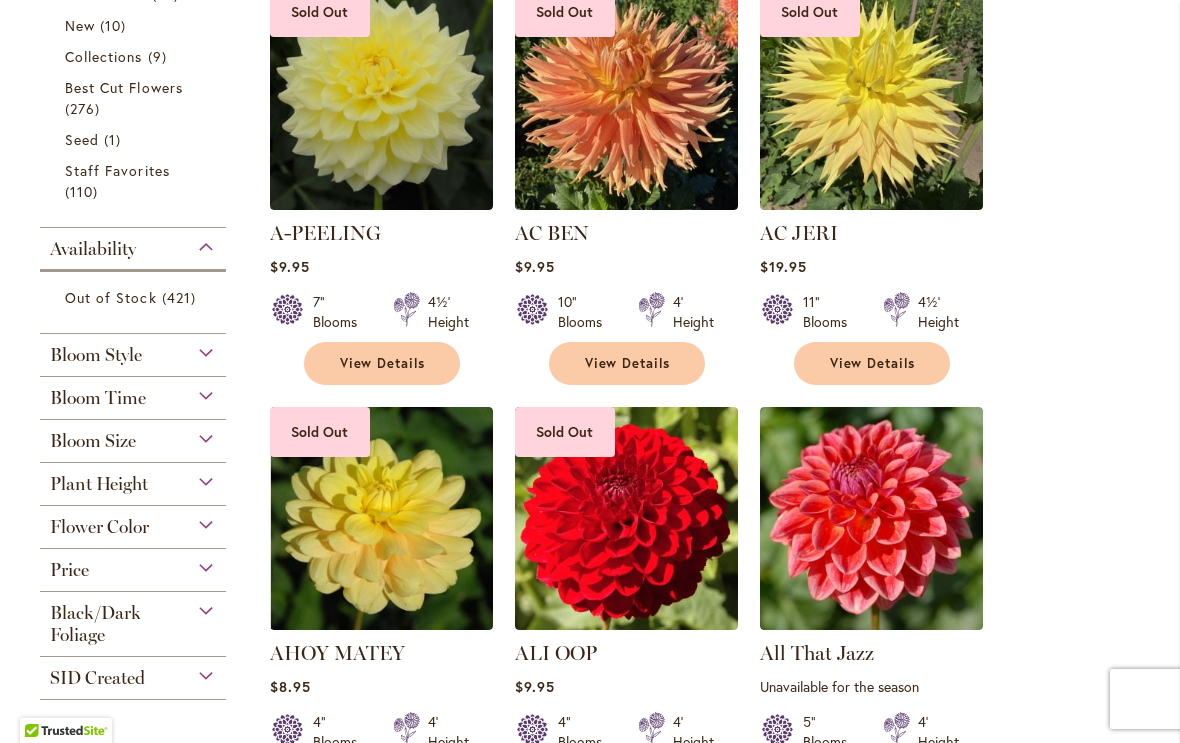 click on "Flower Color" at bounding box center [133, 522] 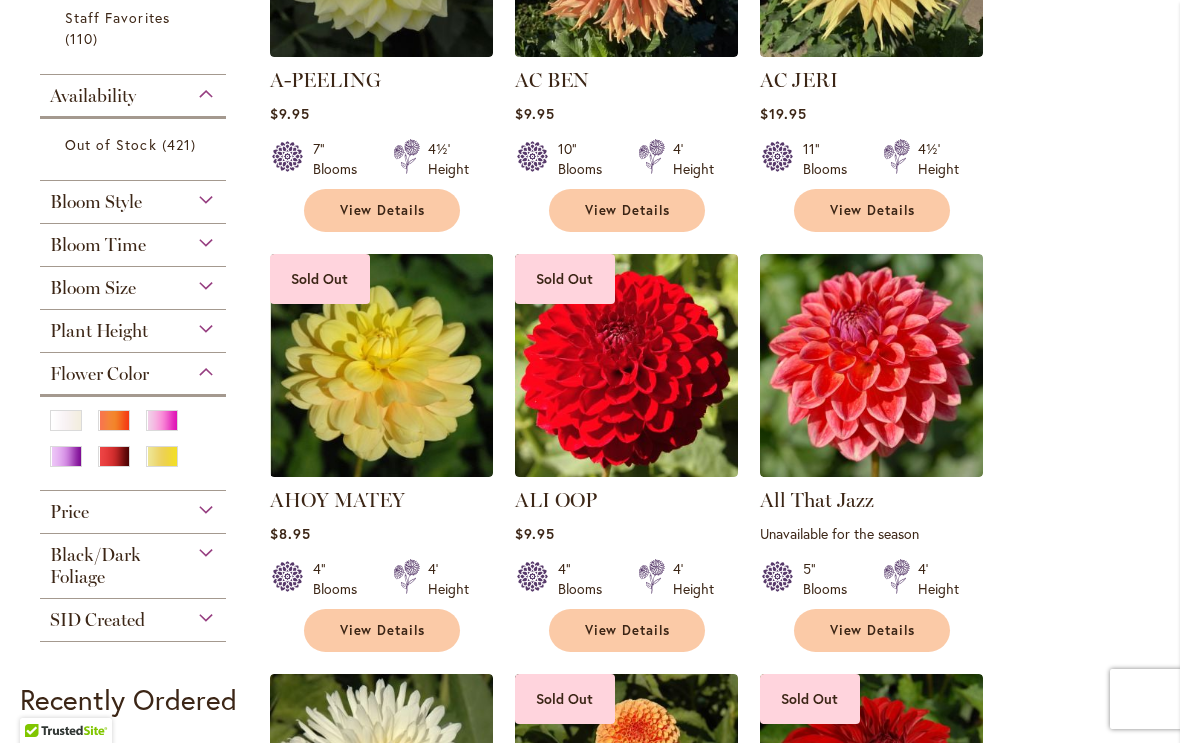 scroll, scrollTop: 663, scrollLeft: 0, axis: vertical 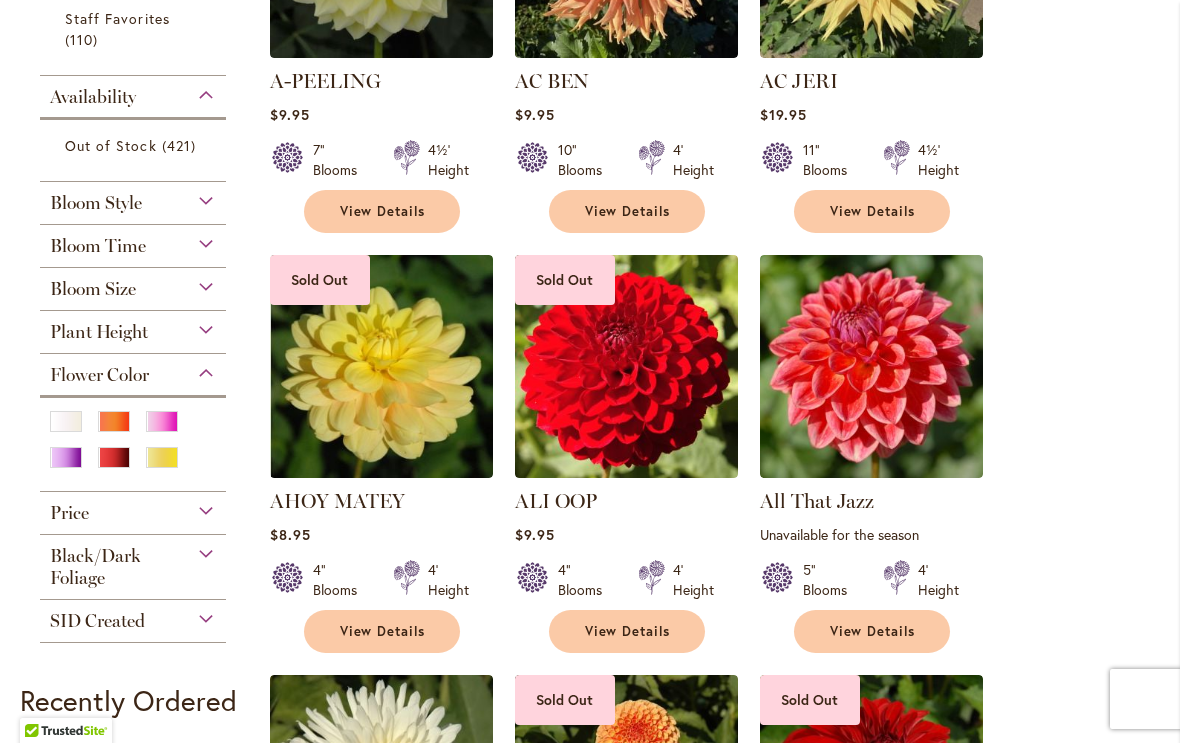 click at bounding box center [66, 457] 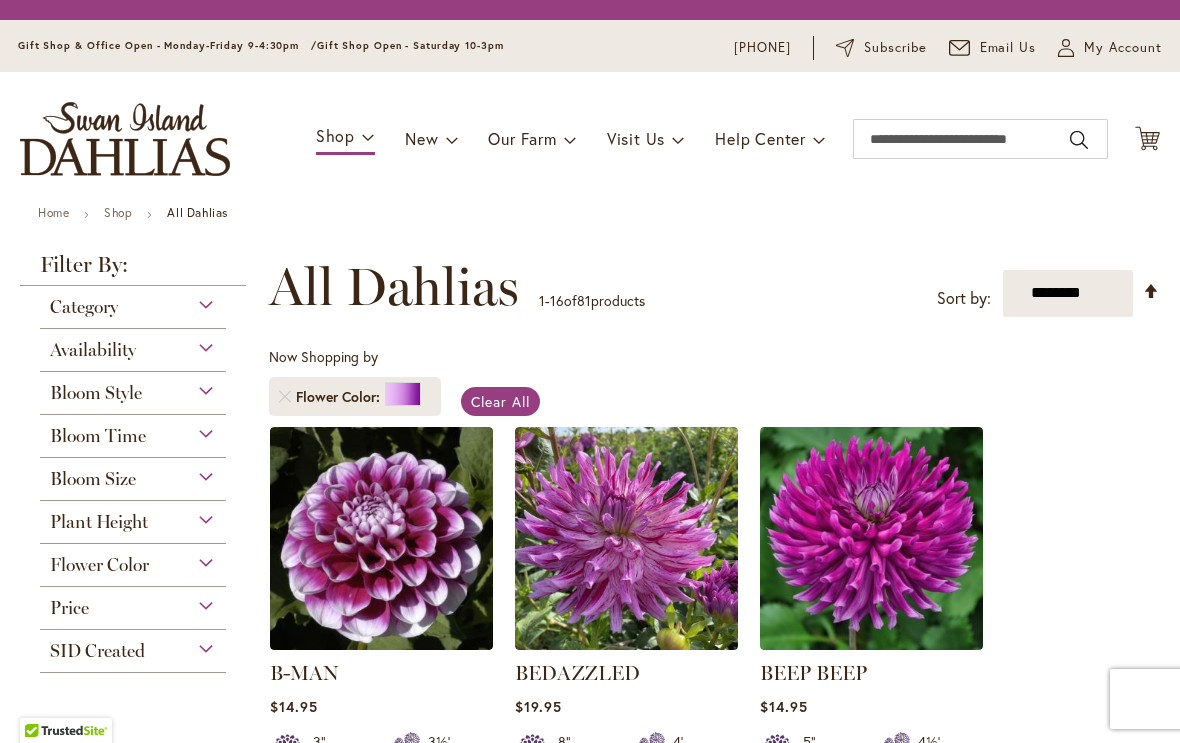 scroll, scrollTop: 0, scrollLeft: 0, axis: both 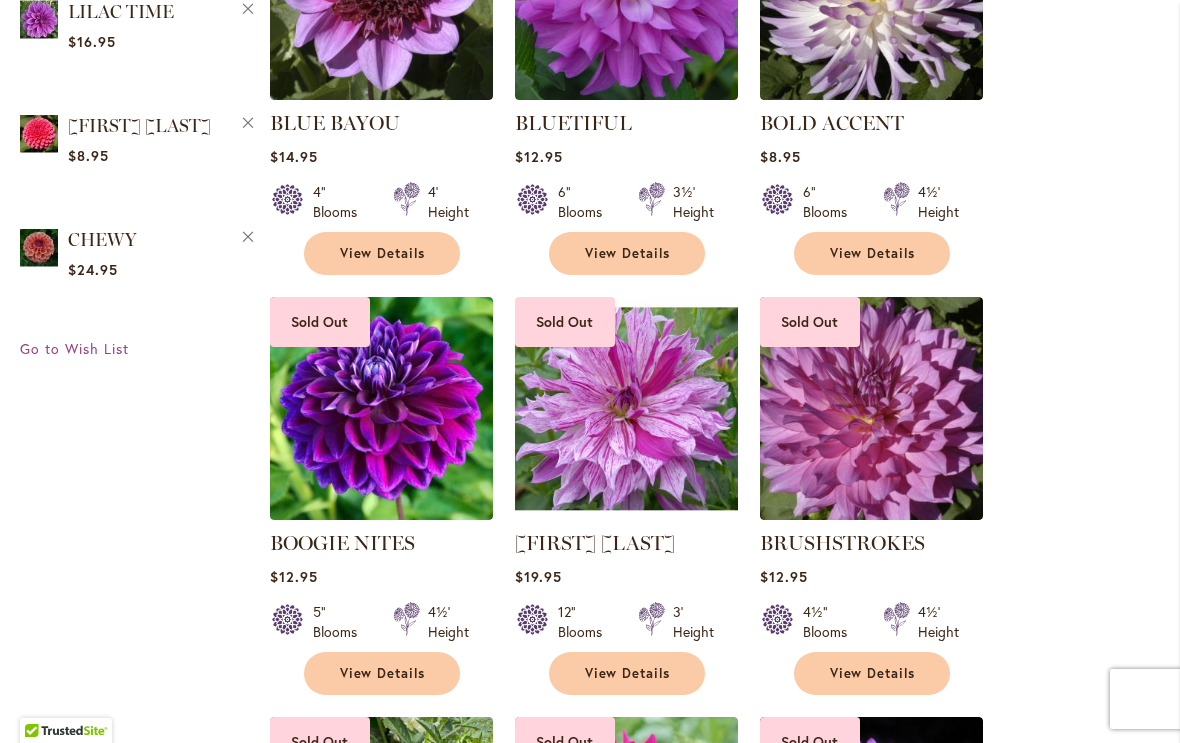 click on "BOOGIE NITES" at bounding box center (342, 543) 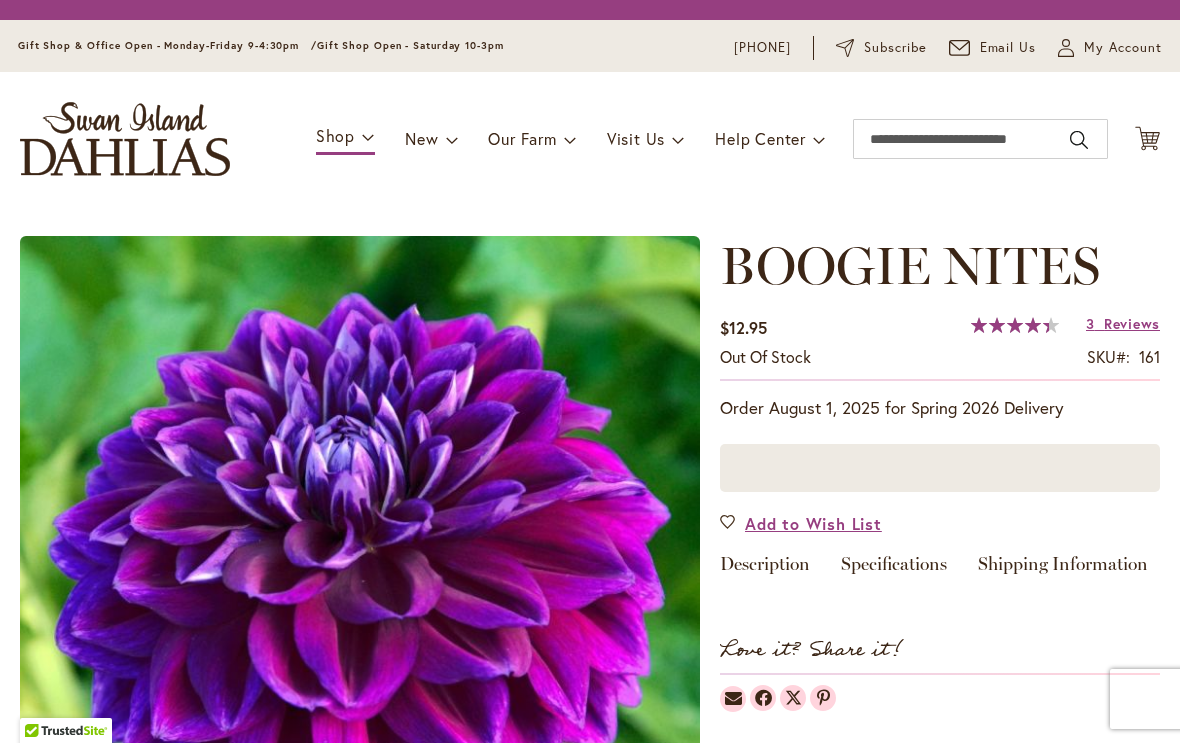 scroll, scrollTop: 0, scrollLeft: 0, axis: both 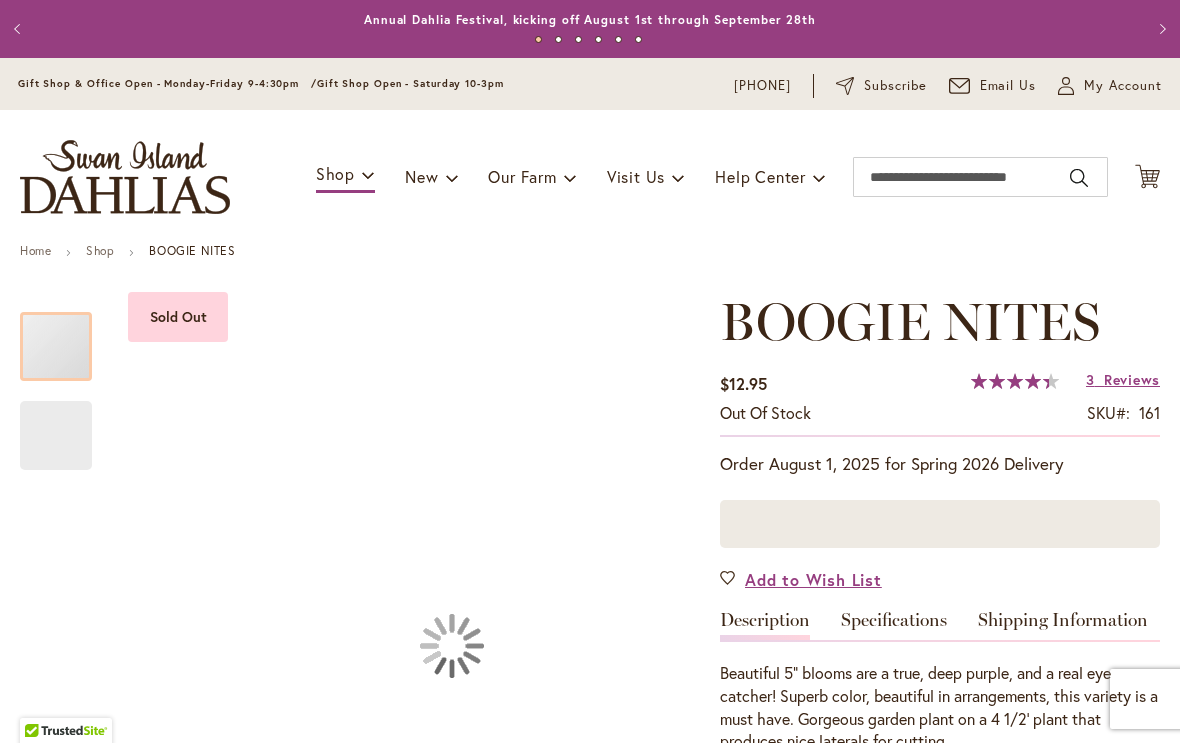 type on "*******" 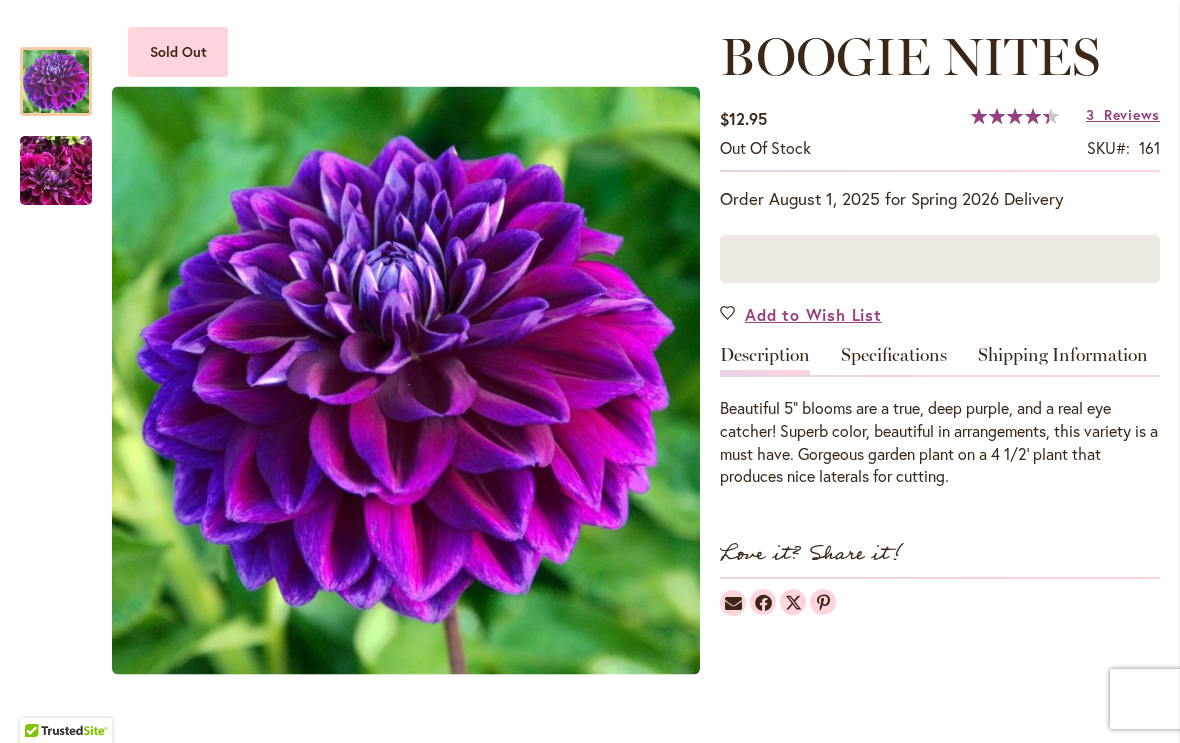 scroll, scrollTop: 281, scrollLeft: 0, axis: vertical 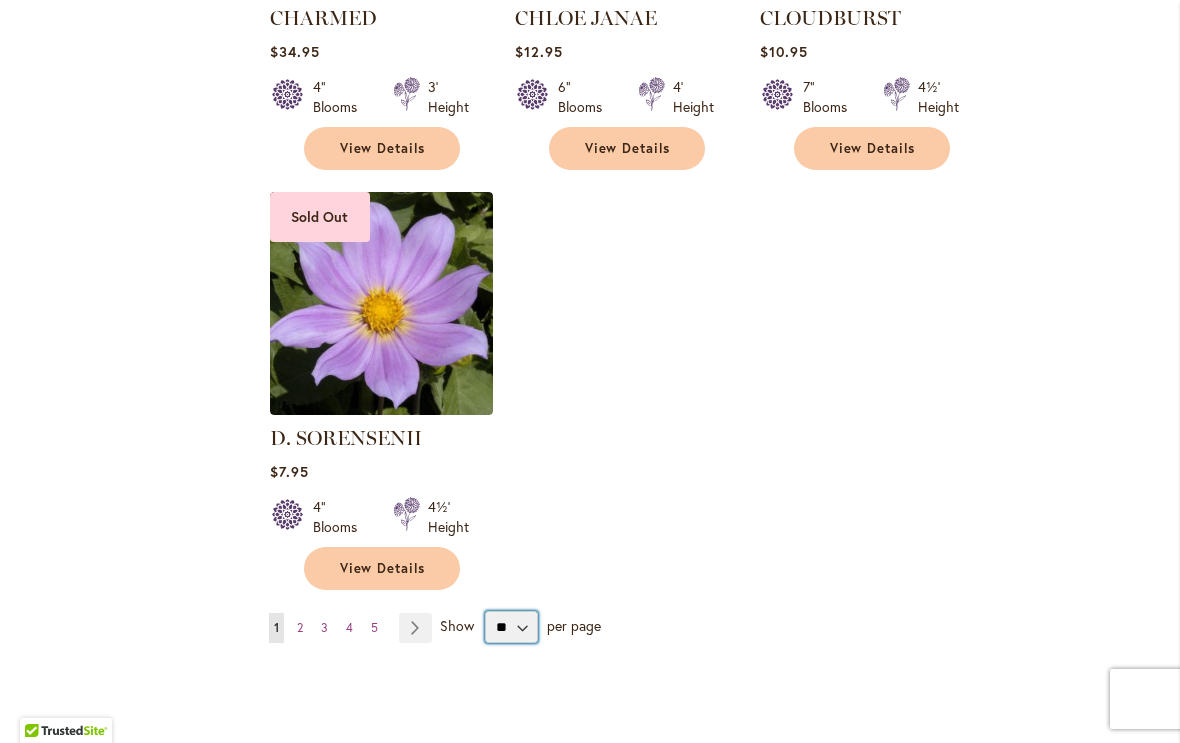 click on "**
**
**
**" at bounding box center [511, 627] 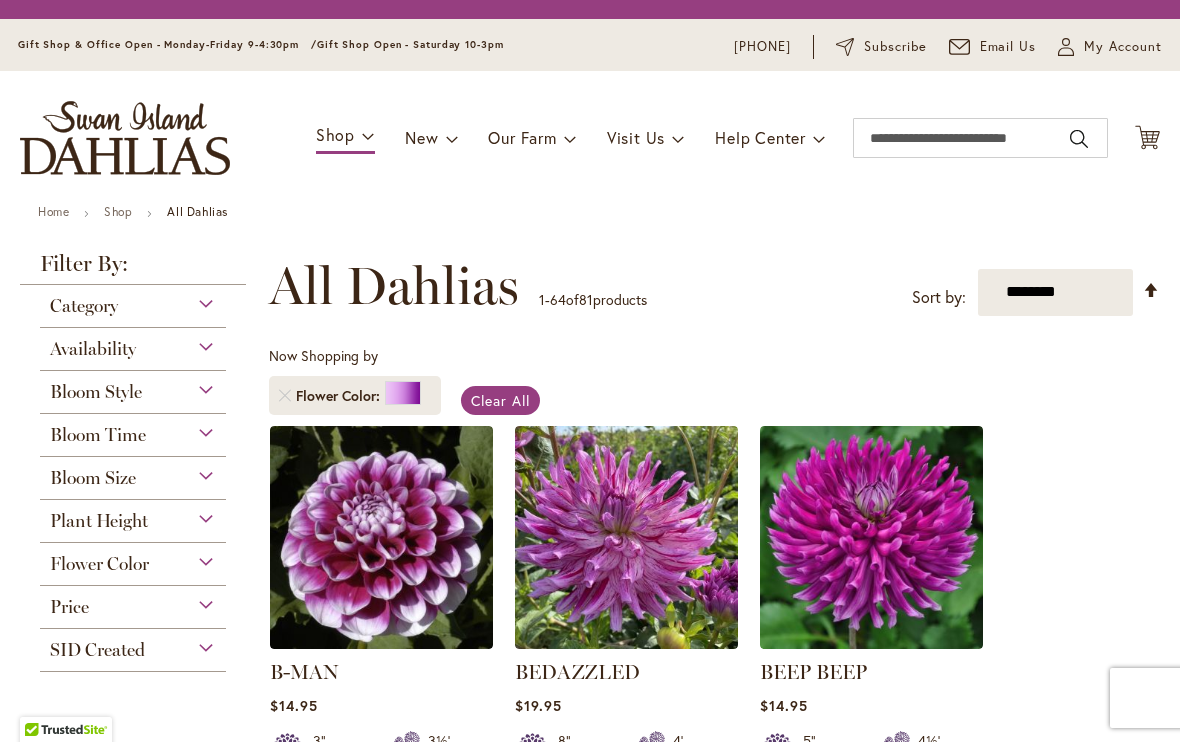 scroll, scrollTop: 1, scrollLeft: 0, axis: vertical 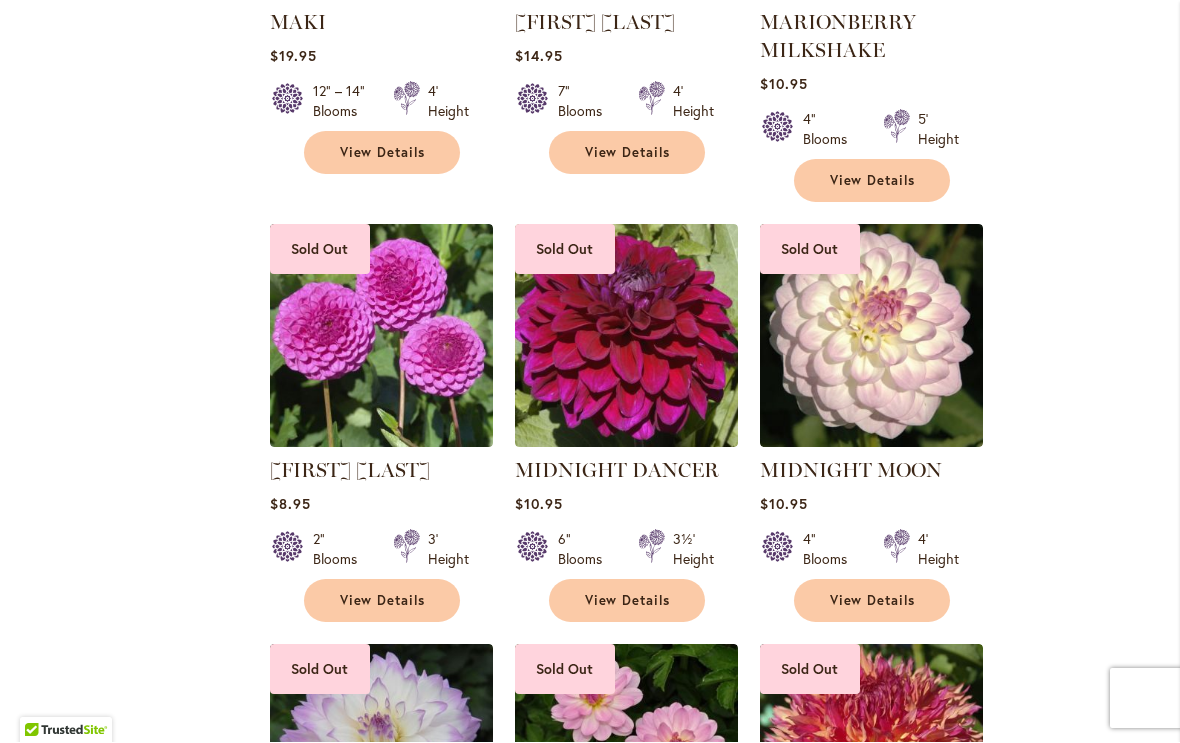 click on "MIDNIGHT DANCER" at bounding box center (617, 471) 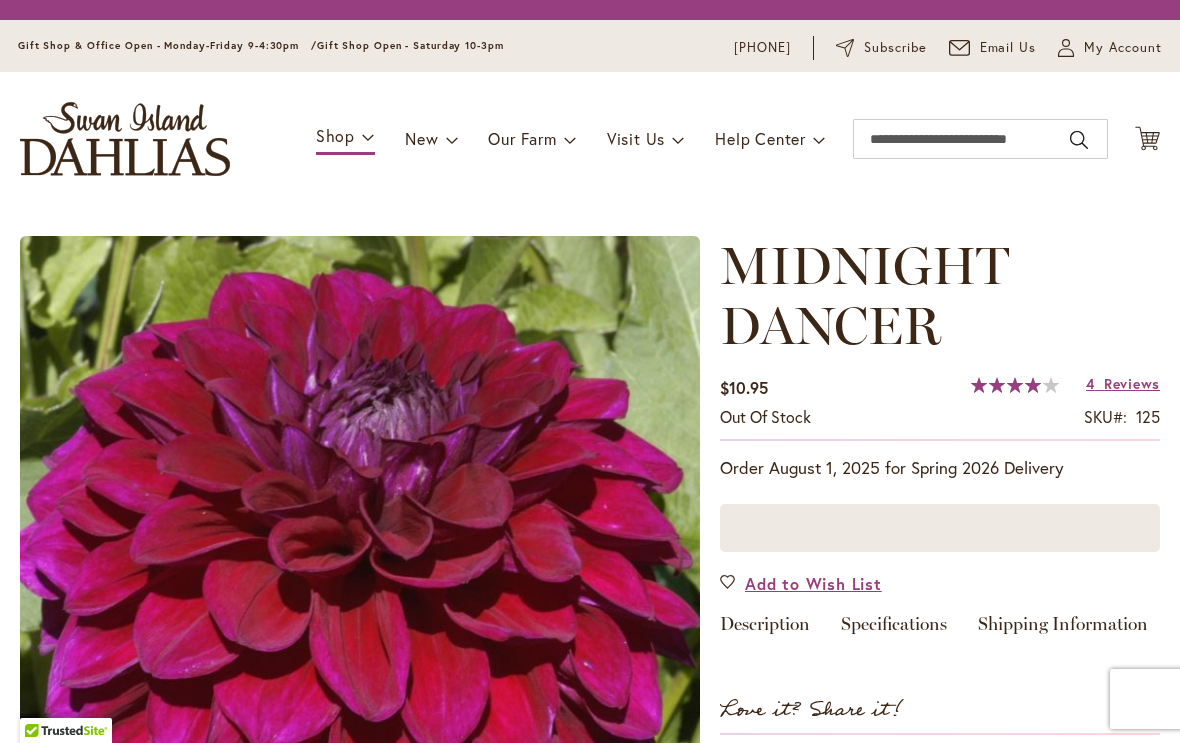 scroll, scrollTop: 0, scrollLeft: 0, axis: both 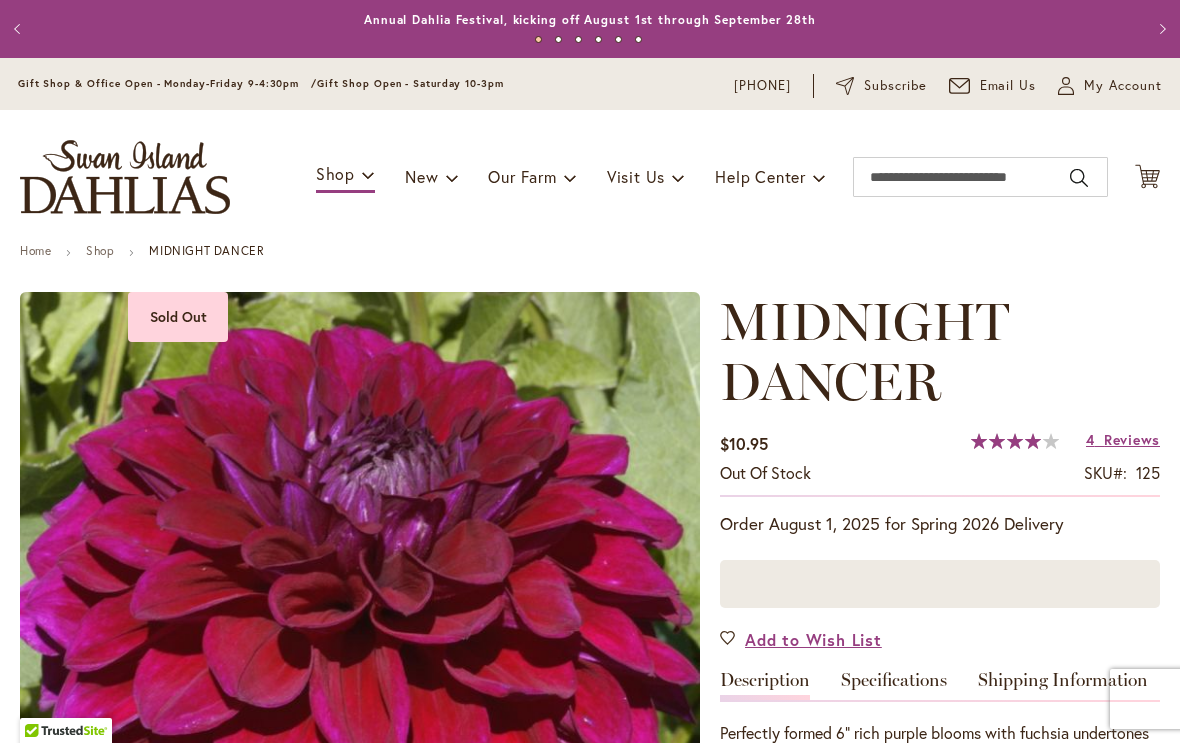 type on "*******" 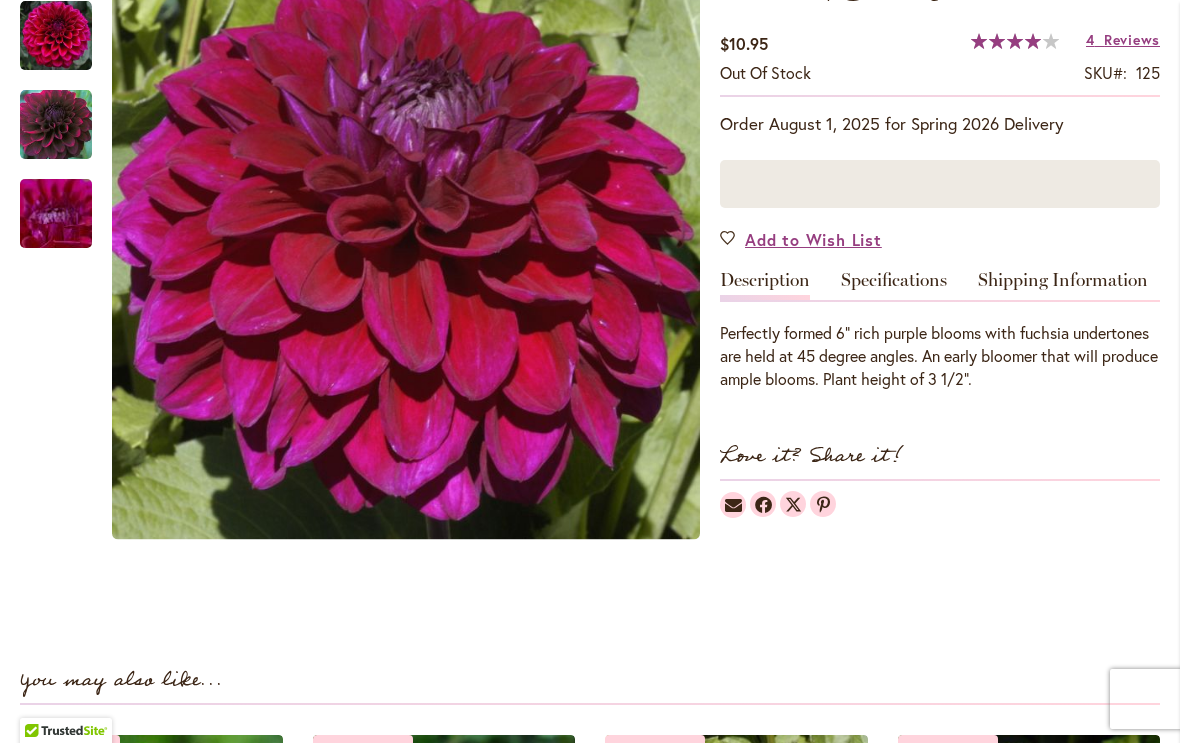 scroll, scrollTop: 401, scrollLeft: 0, axis: vertical 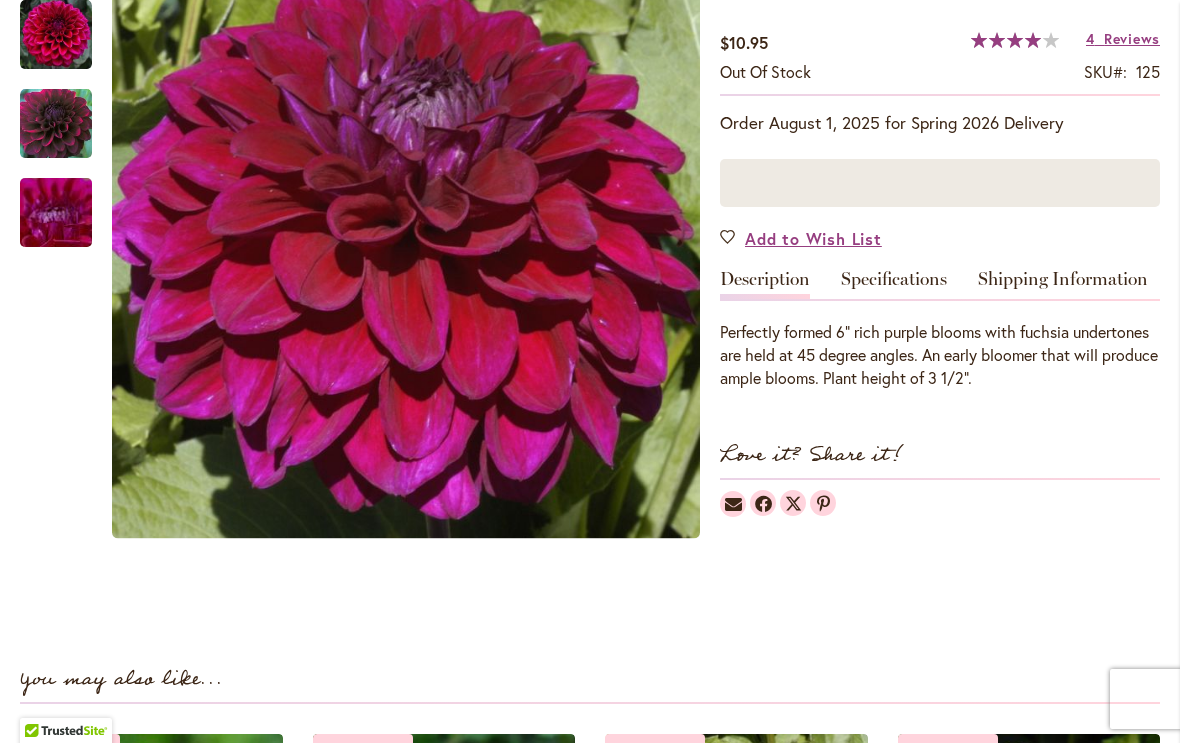 click at bounding box center [56, 213] 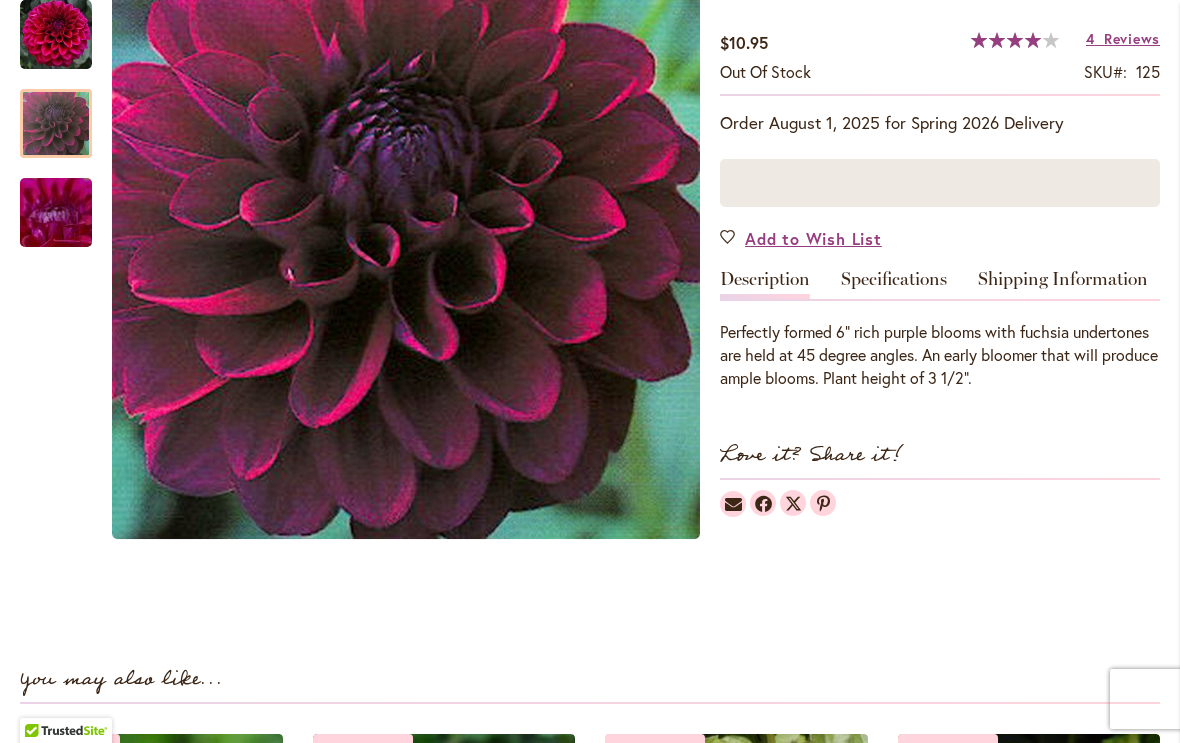 click at bounding box center (56, 124) 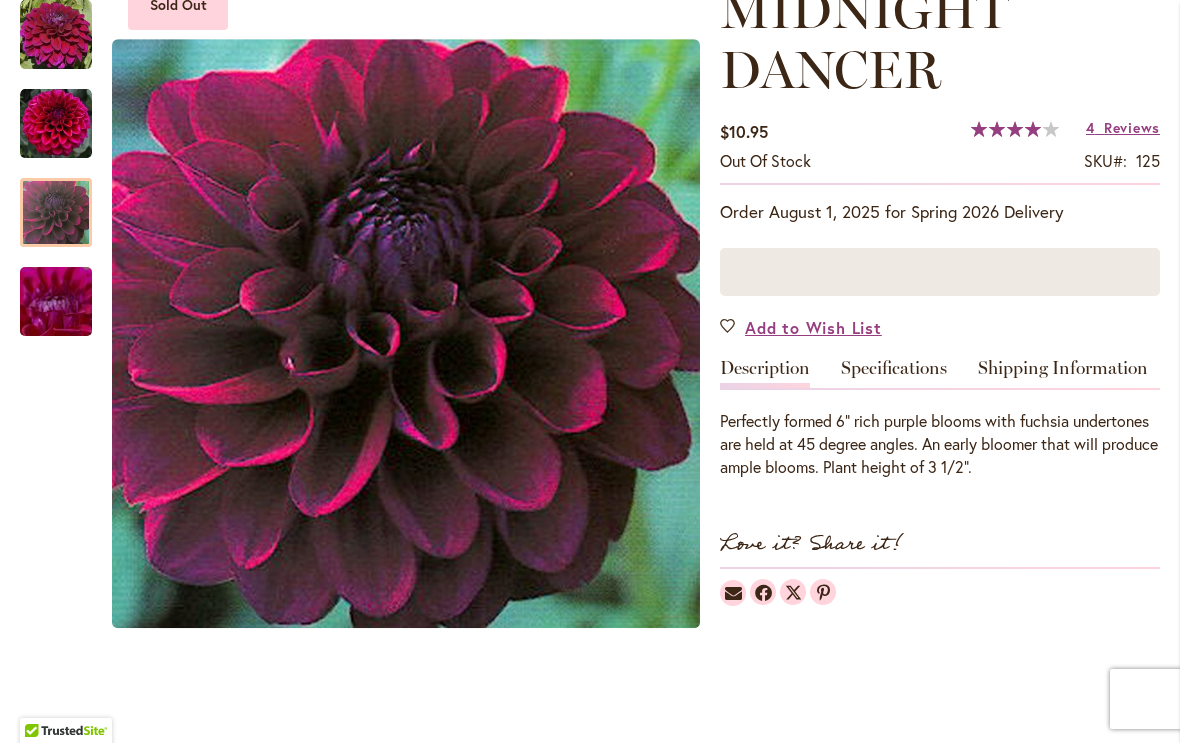 scroll, scrollTop: 311, scrollLeft: 0, axis: vertical 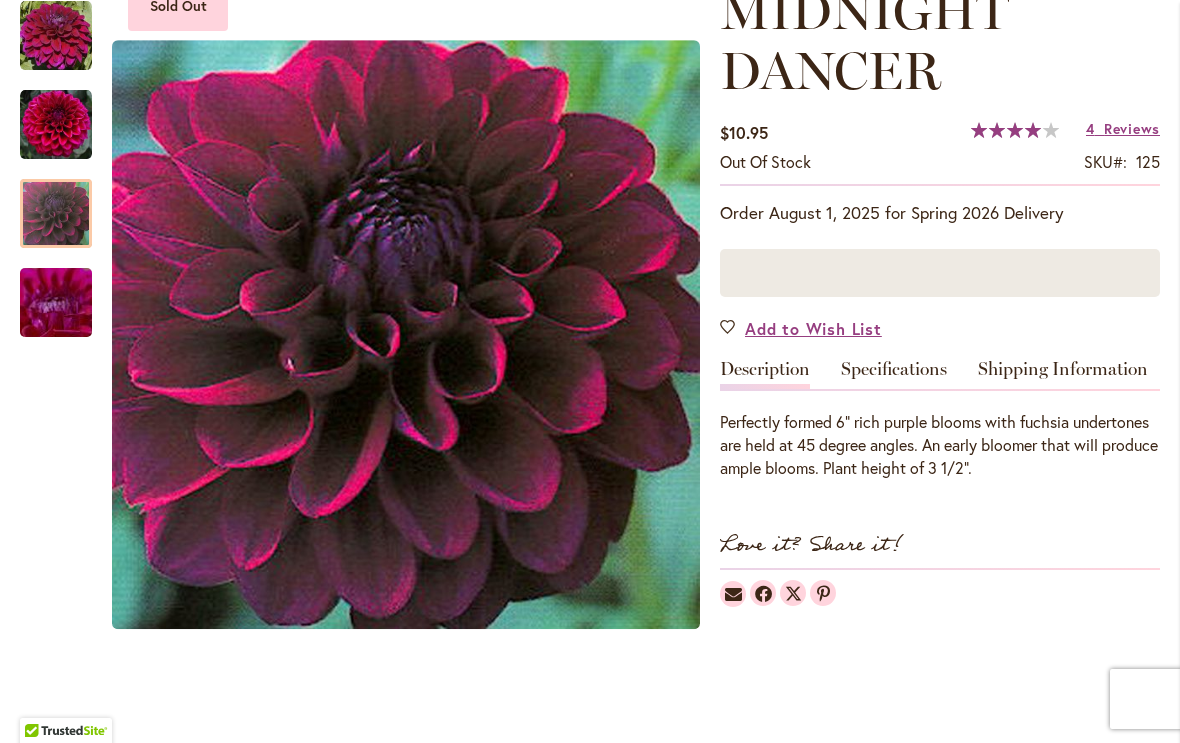 click on "Add to Wish List" at bounding box center [813, 328] 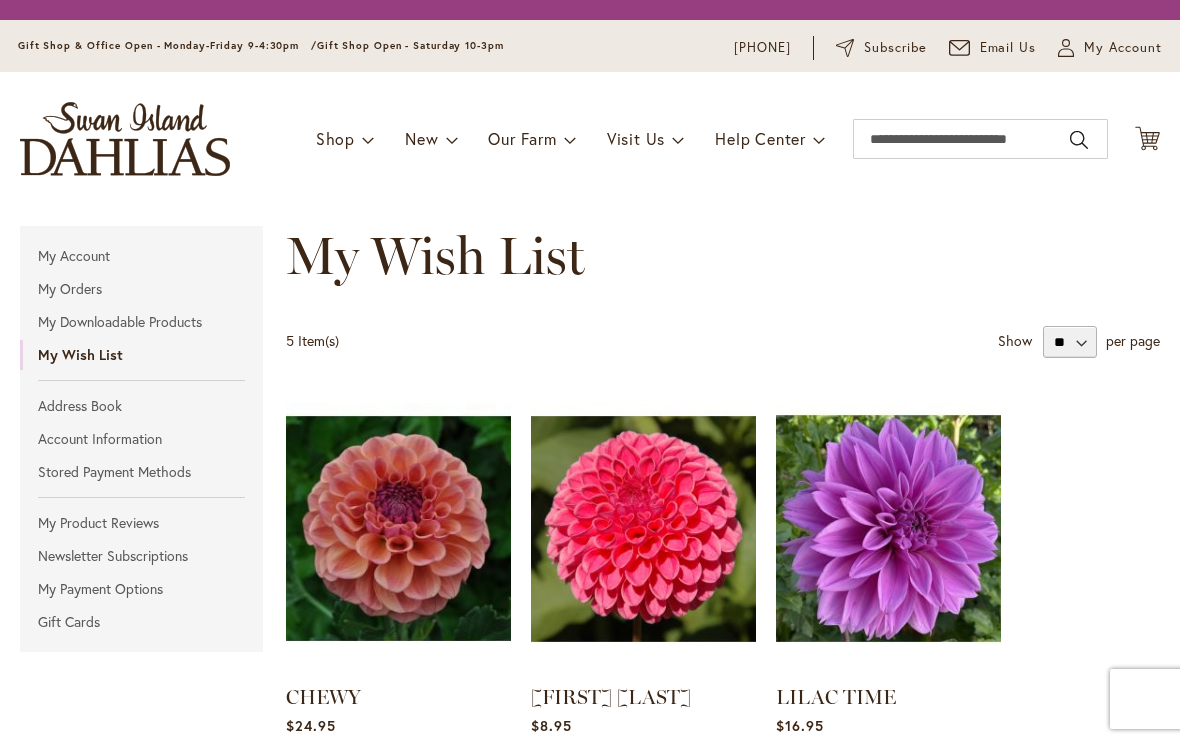scroll, scrollTop: 0, scrollLeft: 0, axis: both 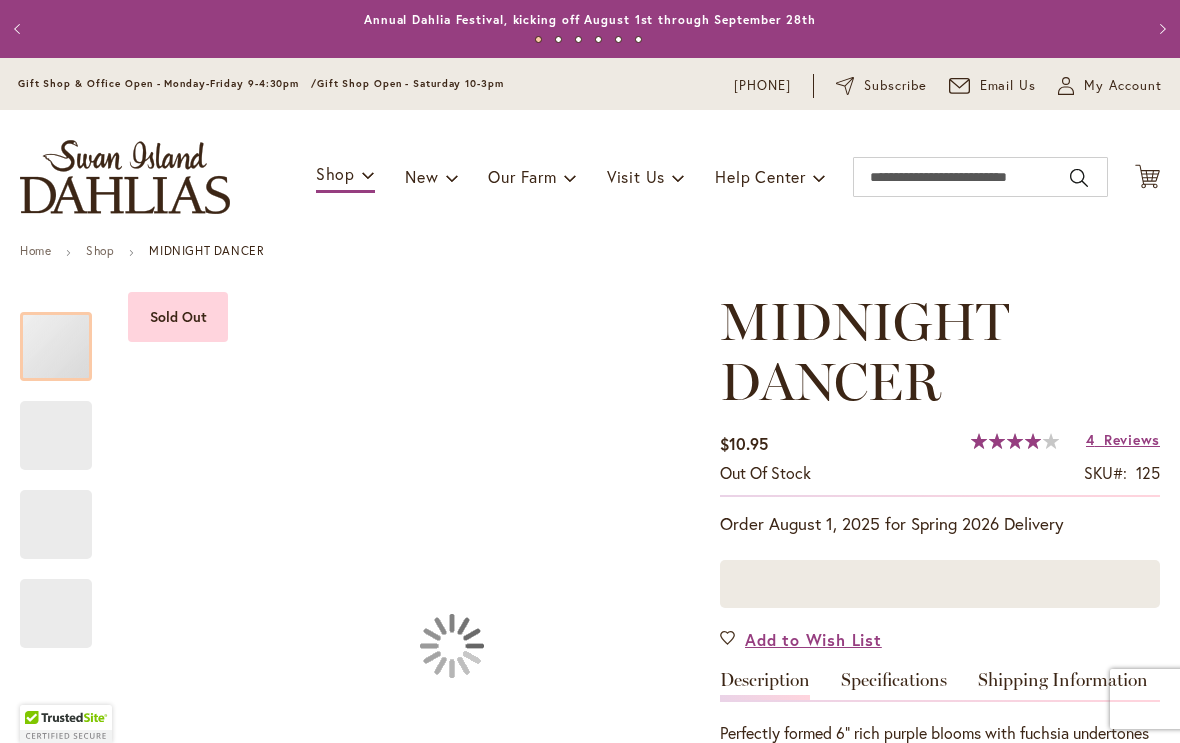 type on "*******" 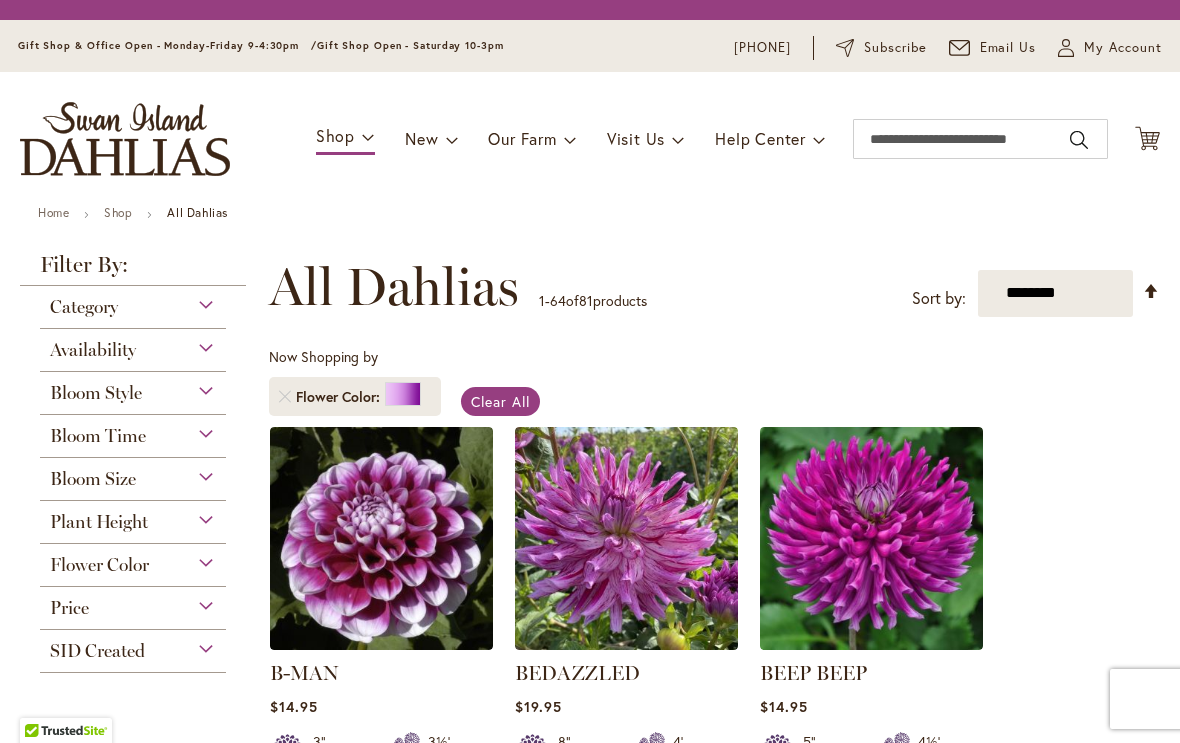 scroll, scrollTop: 1, scrollLeft: 0, axis: vertical 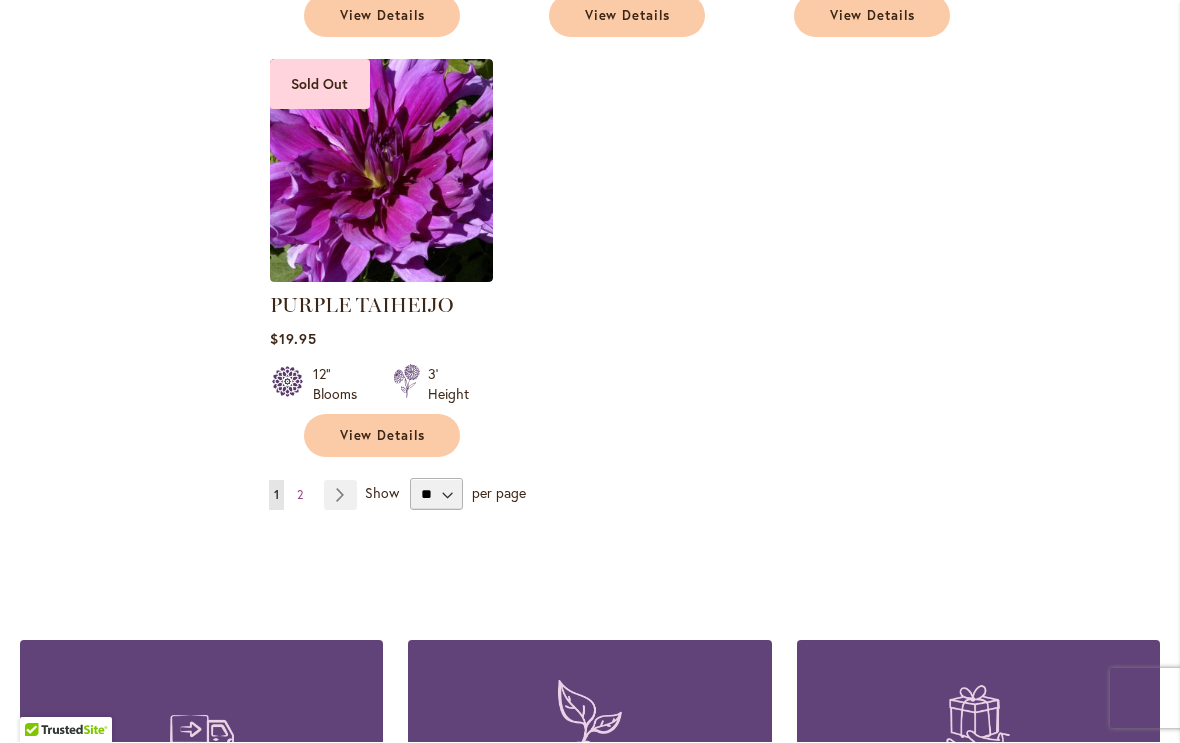 click on "Page
Next" at bounding box center (340, 496) 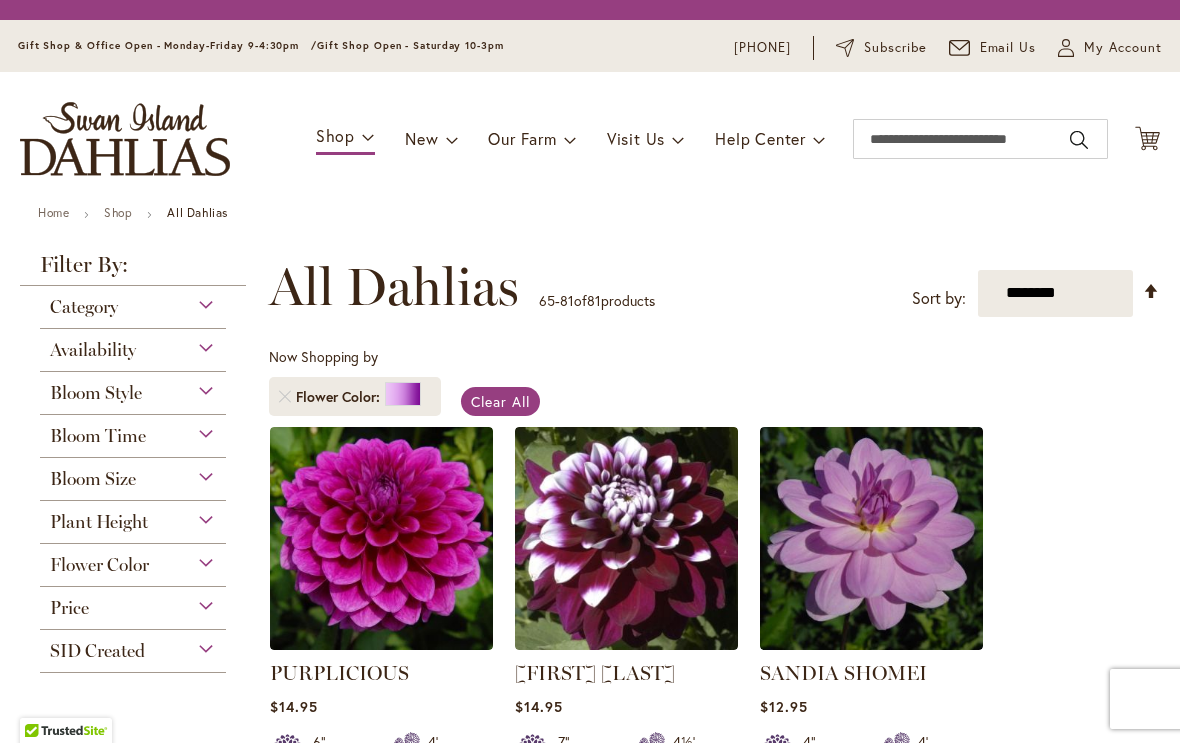 scroll, scrollTop: 1, scrollLeft: 0, axis: vertical 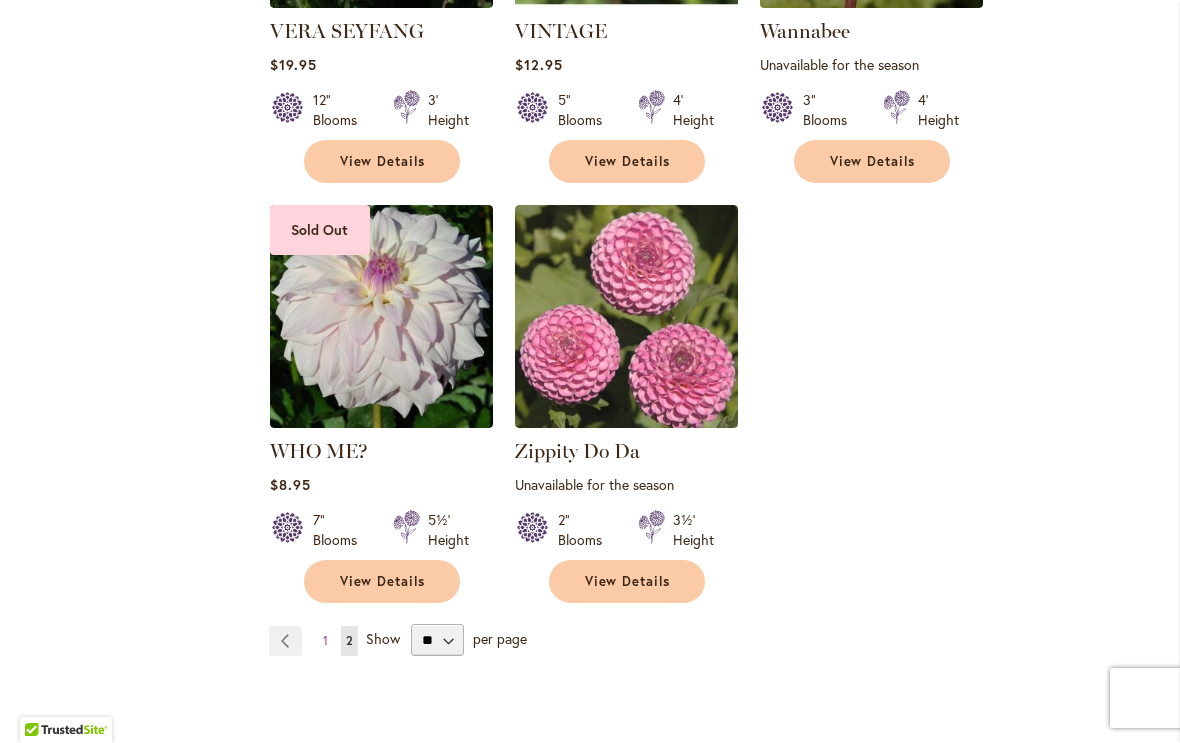 click on "Page
Previous" at bounding box center (285, 642) 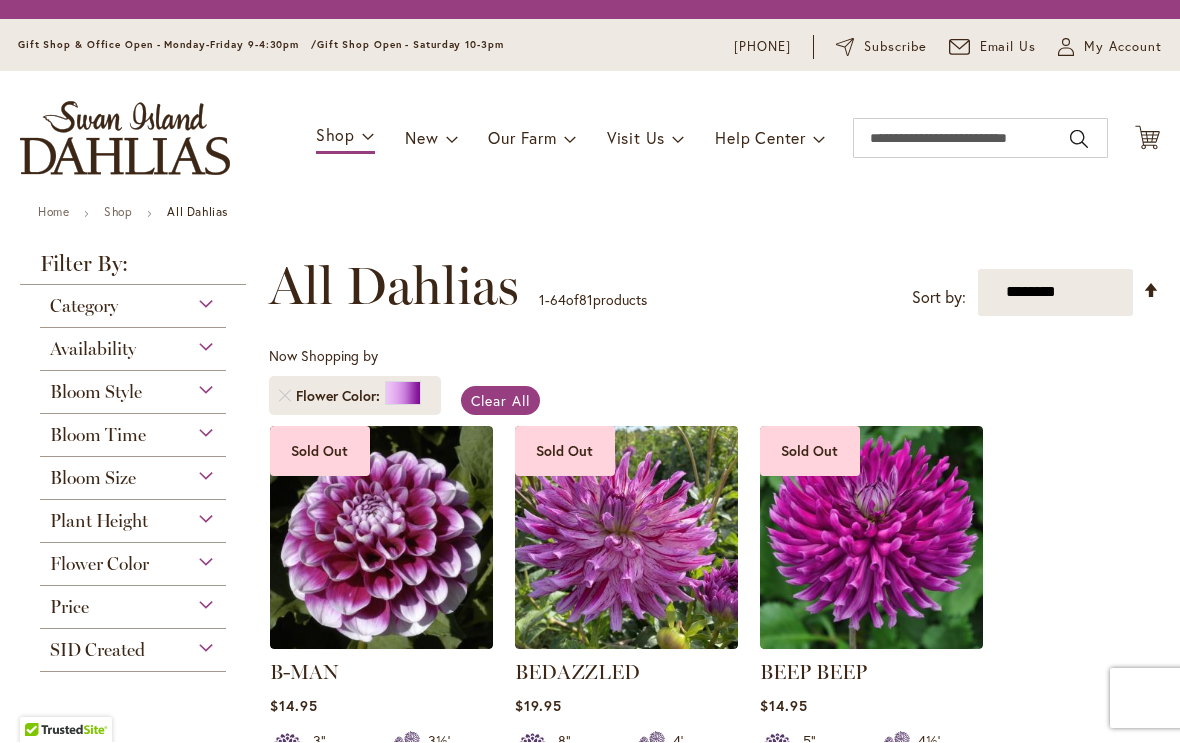 scroll, scrollTop: 1, scrollLeft: 0, axis: vertical 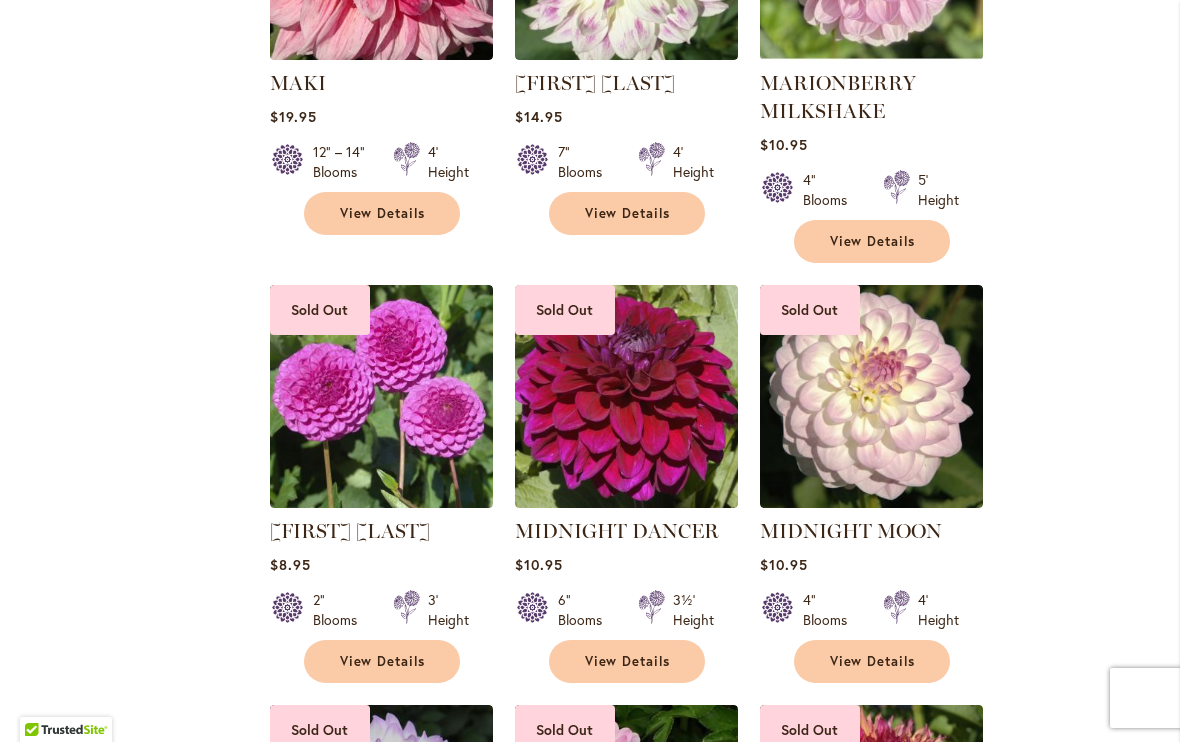 click on "MIDNIGHT DANCER" at bounding box center (617, 532) 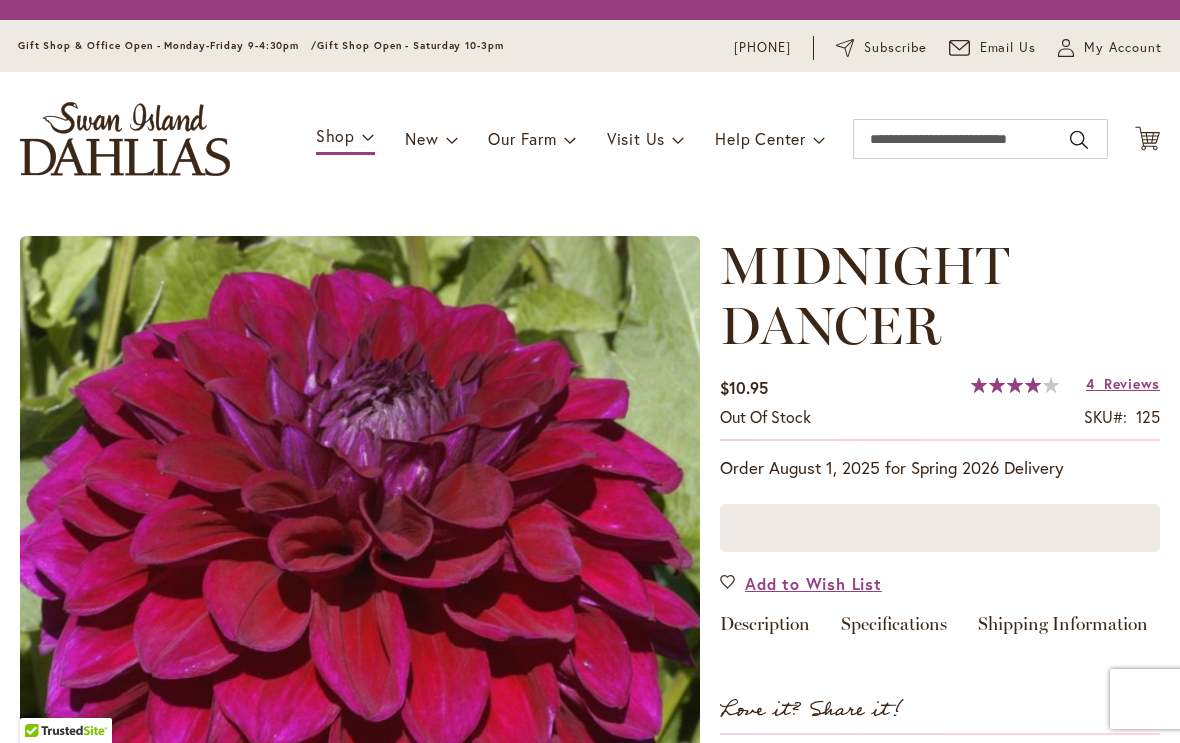 scroll, scrollTop: 0, scrollLeft: 0, axis: both 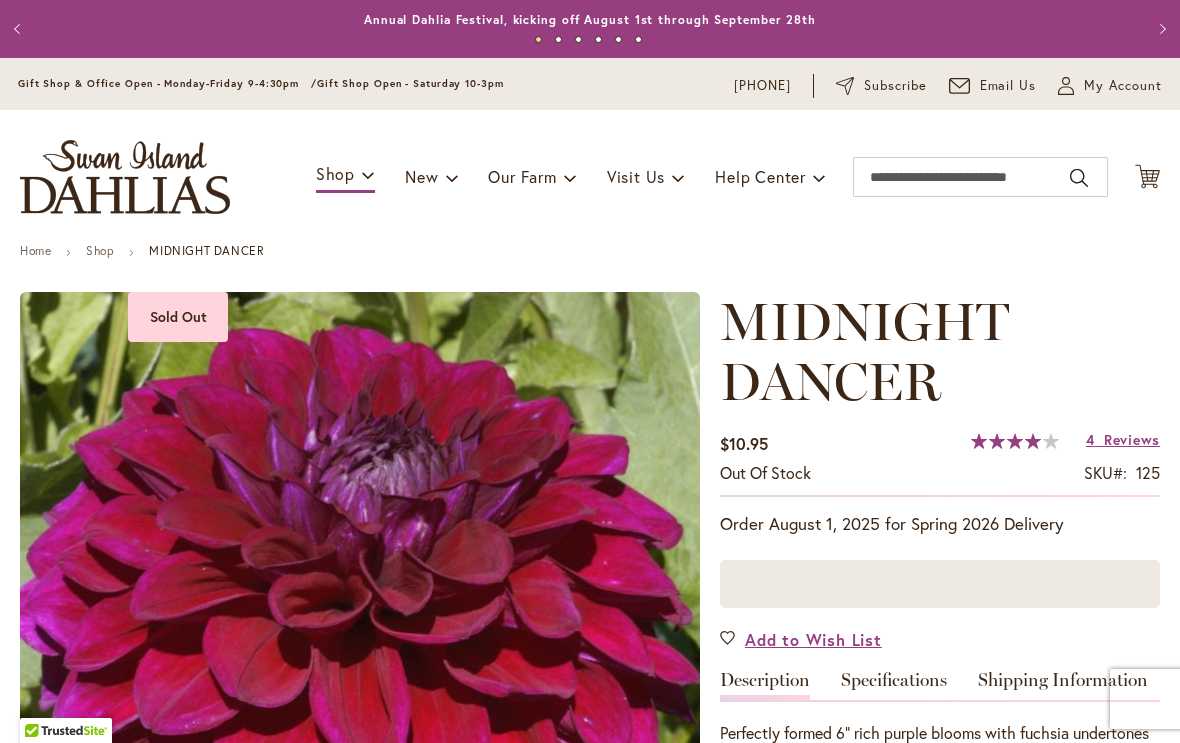 type on "*******" 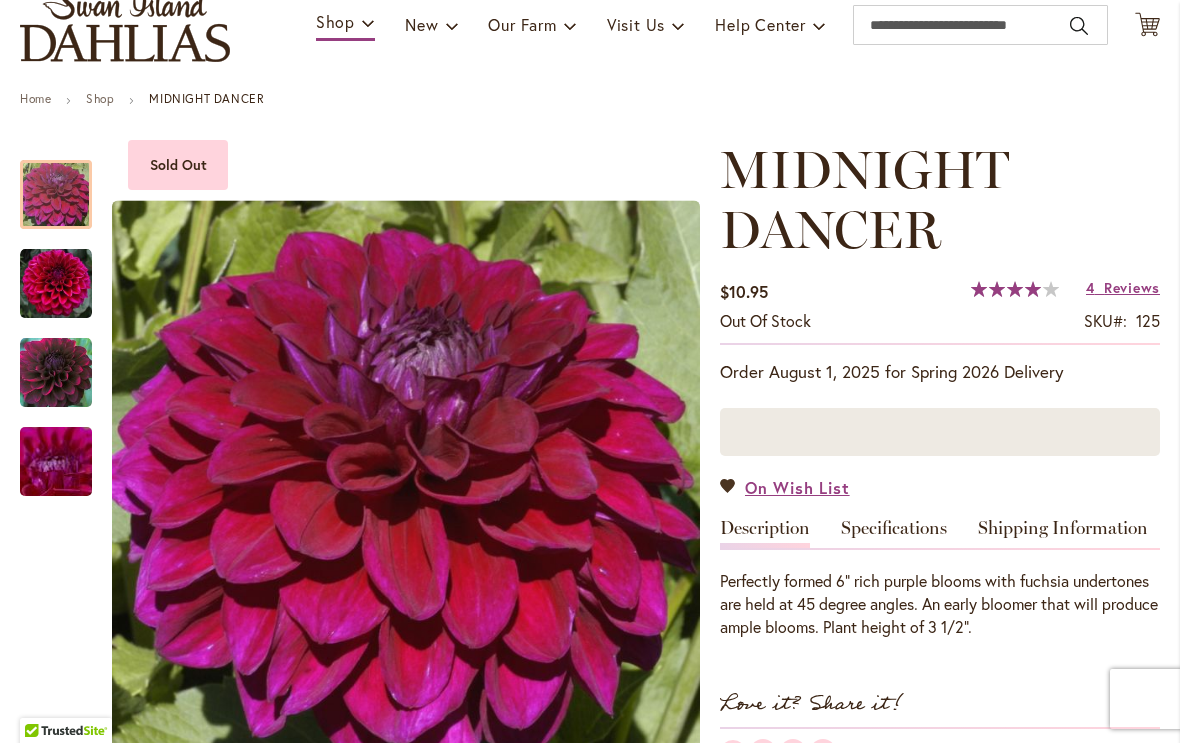 scroll, scrollTop: 154, scrollLeft: 0, axis: vertical 